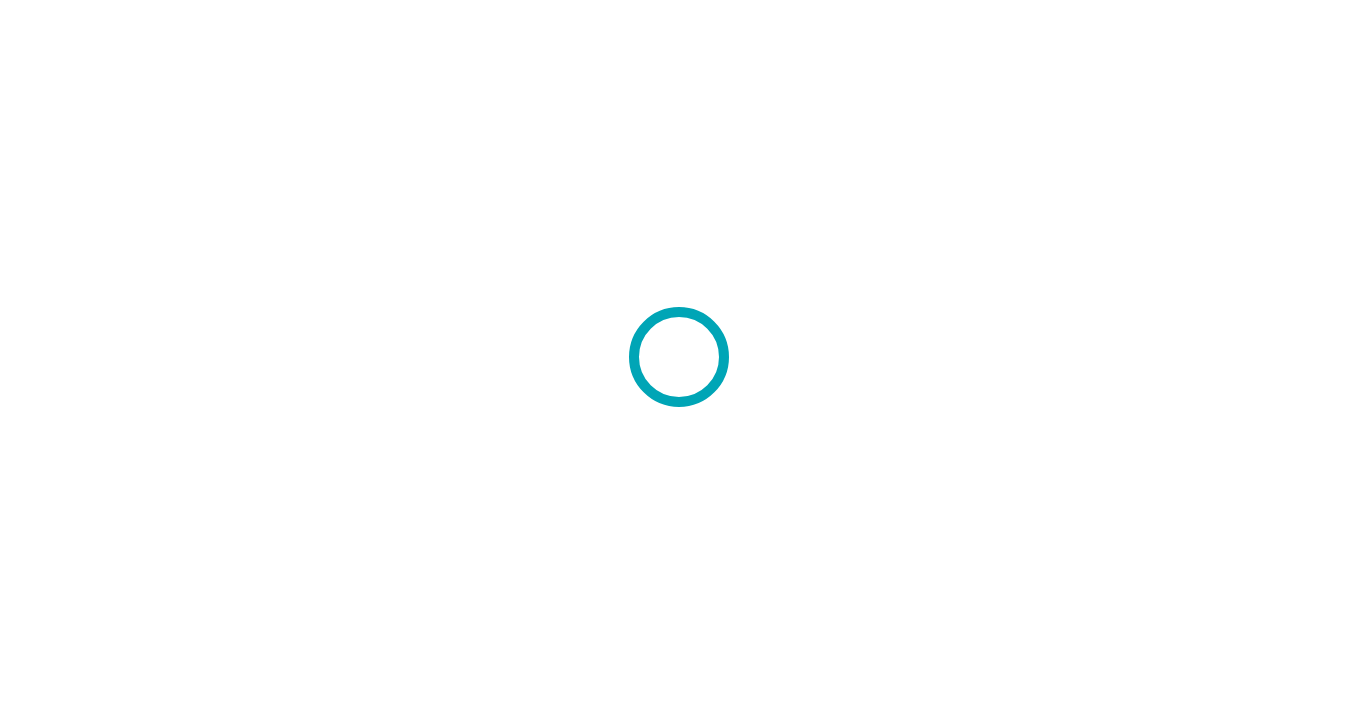 scroll, scrollTop: 0, scrollLeft: 0, axis: both 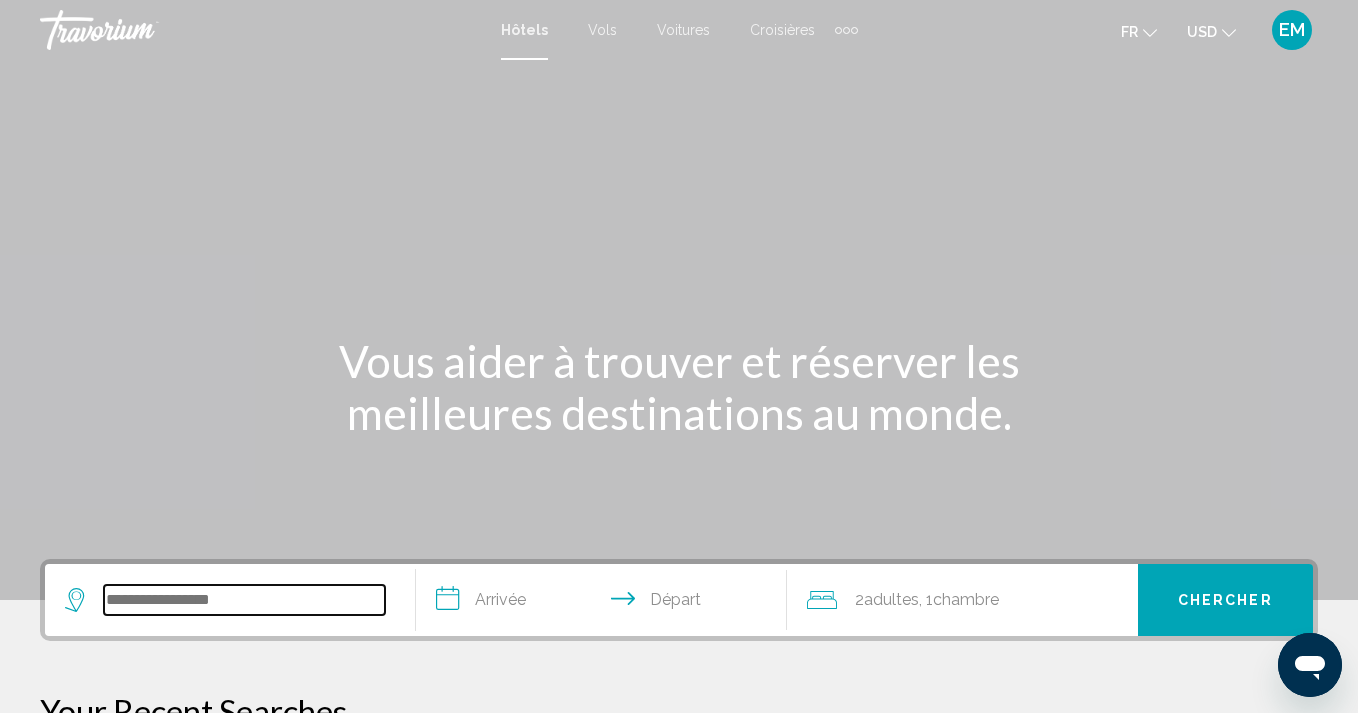 click at bounding box center [244, 600] 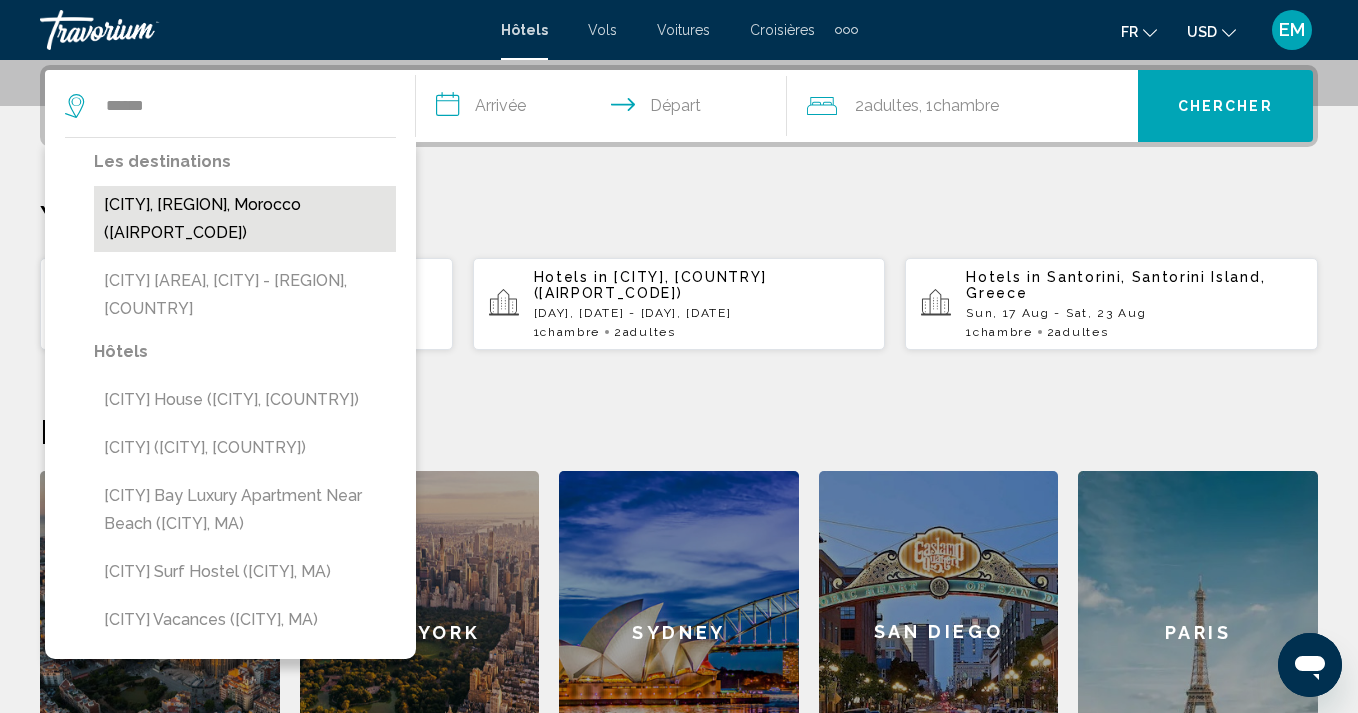 click on "Agadir, Agadir - Southern Atlantic Coast, Morocco (AGA)" at bounding box center (245, 219) 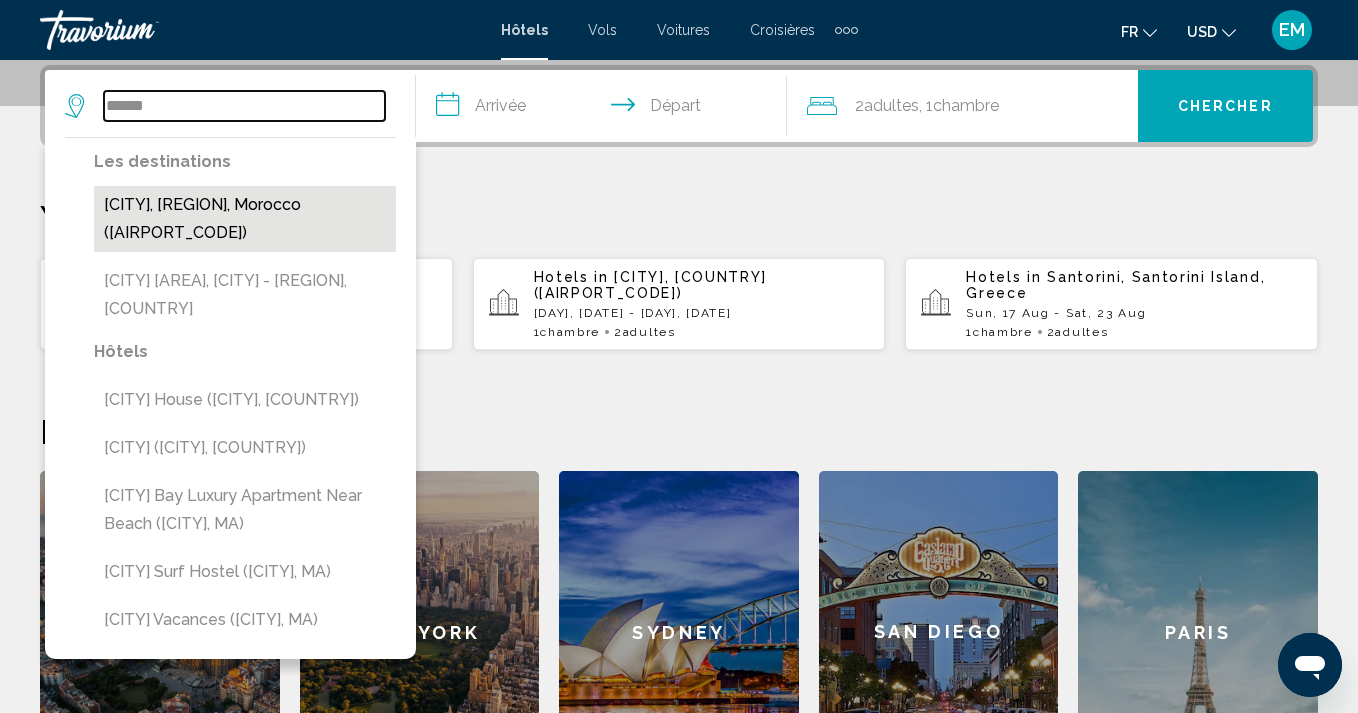 type on "**********" 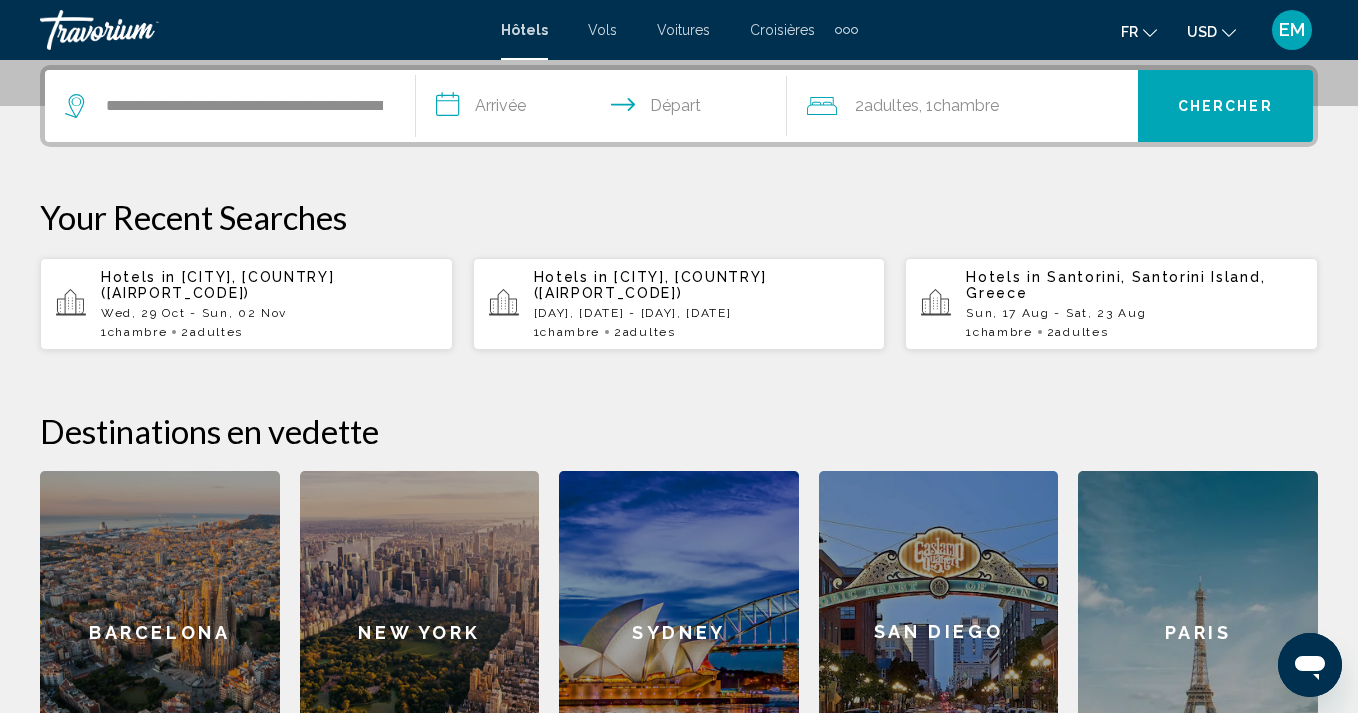 click on "**********" at bounding box center (605, 109) 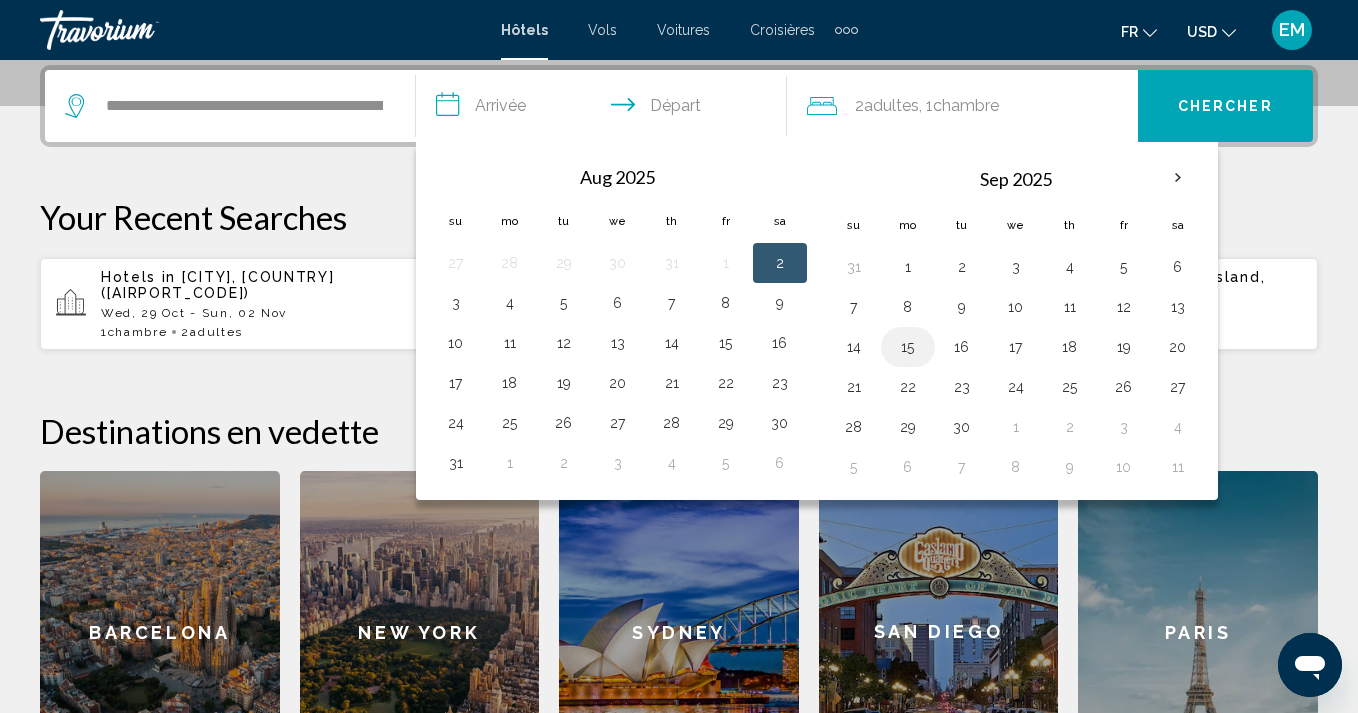 click on "15" at bounding box center [908, 347] 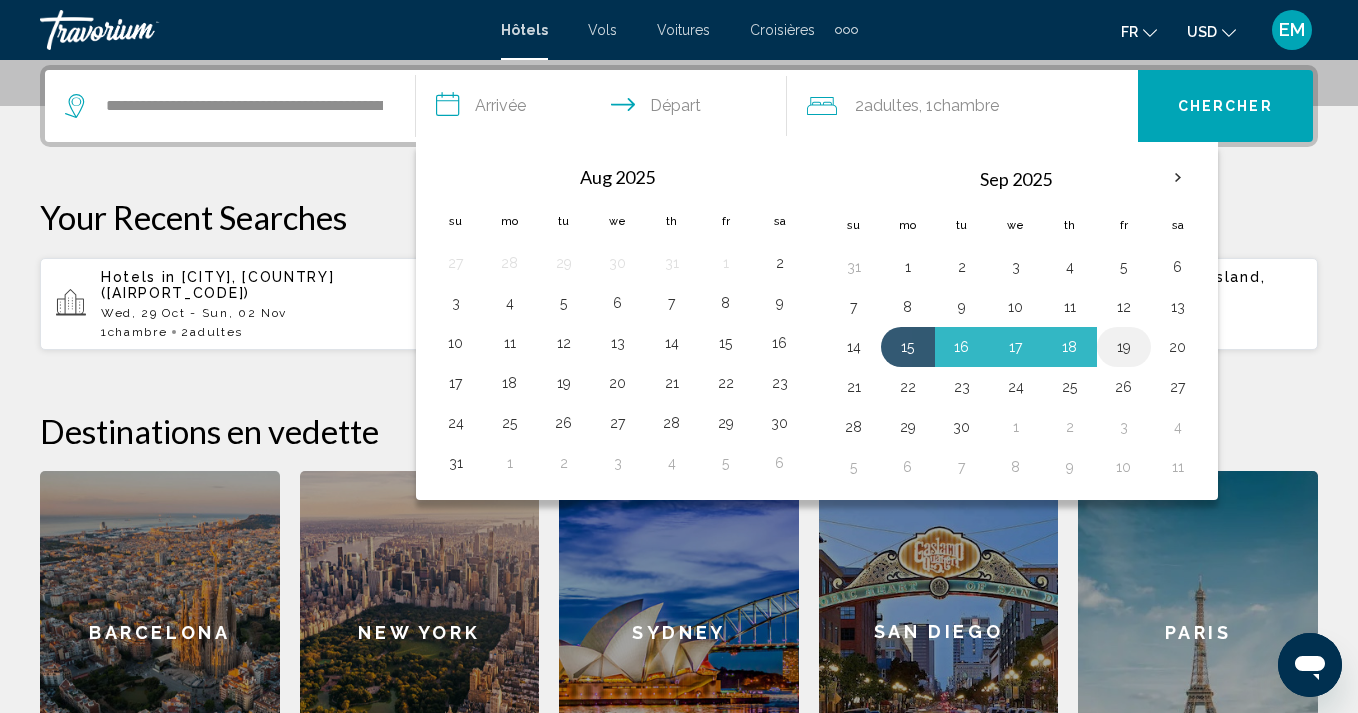 click on "19" at bounding box center (1124, 347) 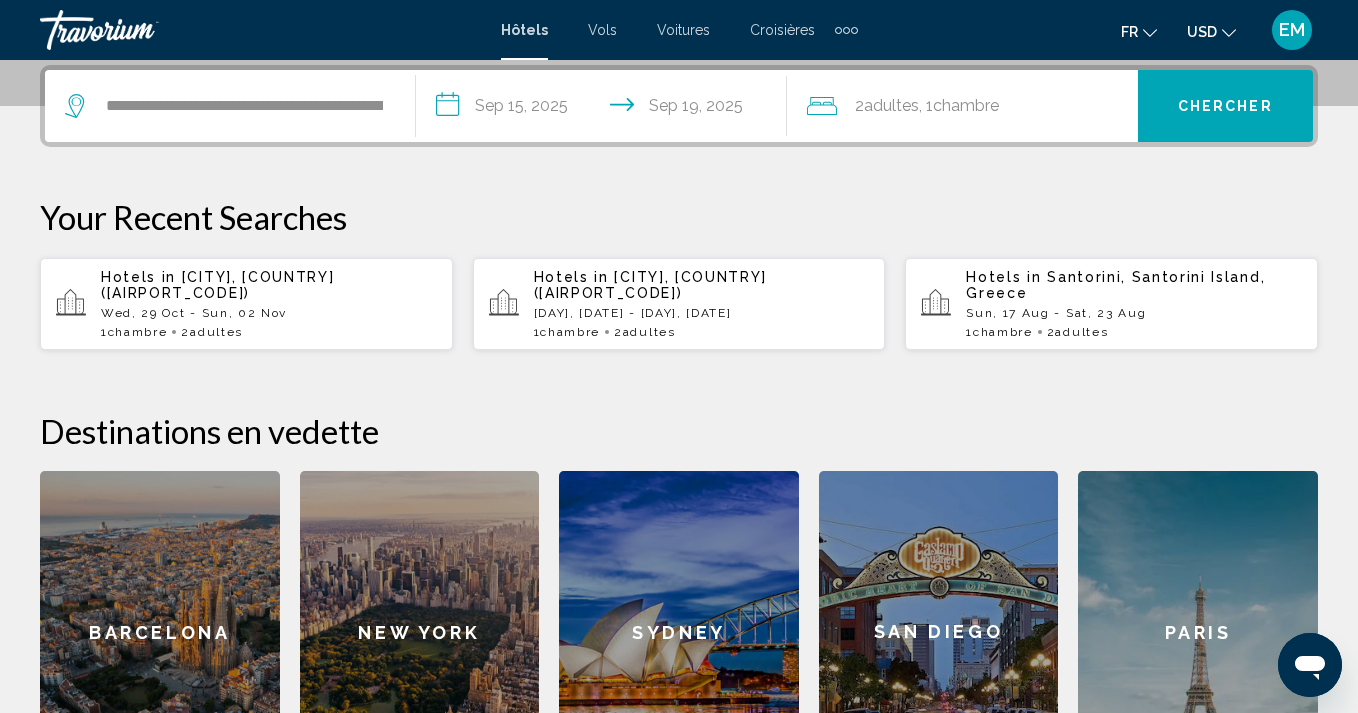 click on "Chercher" at bounding box center [1225, 106] 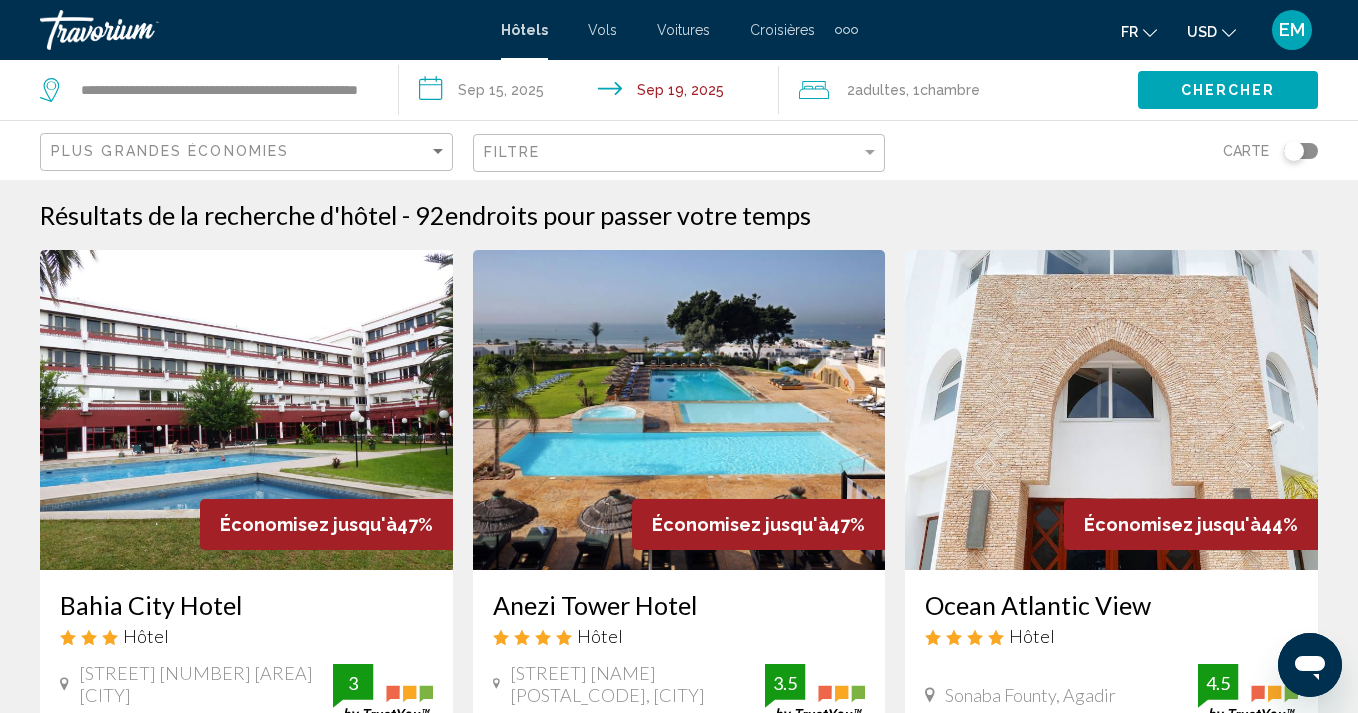 scroll, scrollTop: 0, scrollLeft: 0, axis: both 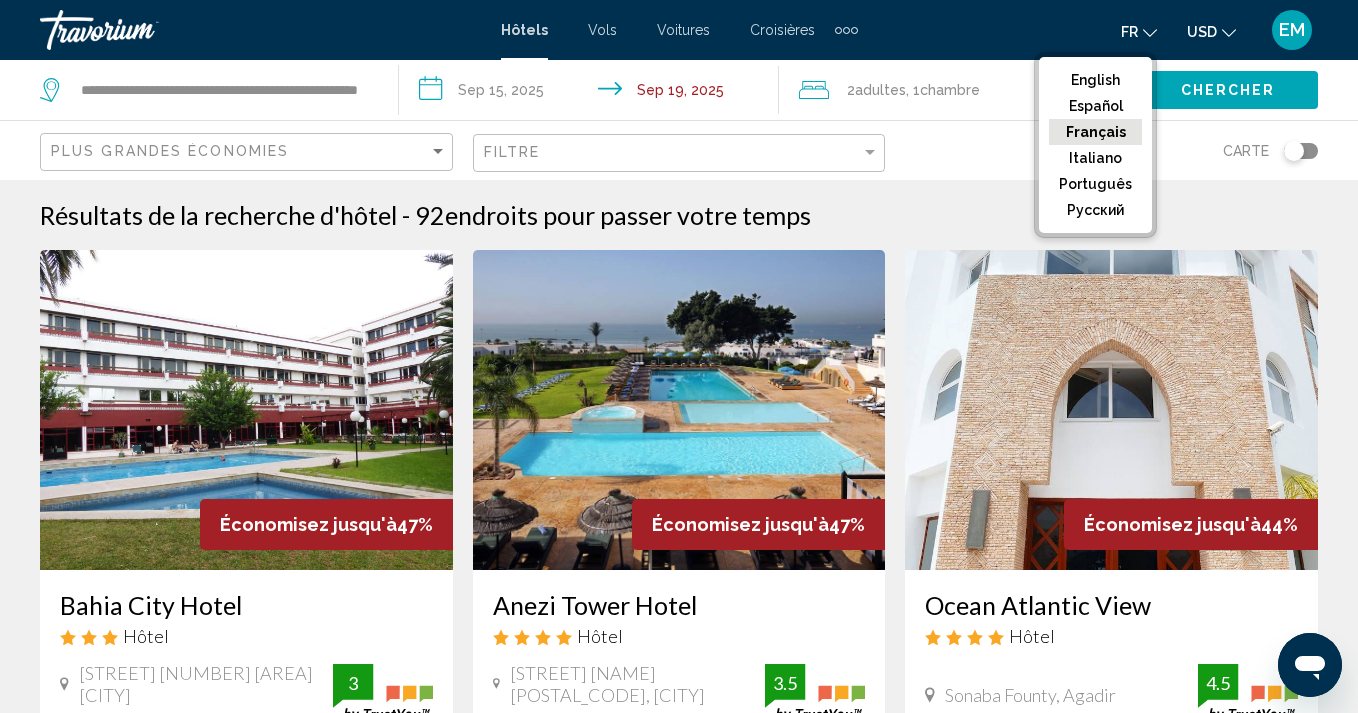 click on "USD
USD ($) MXN (Mex$) CAD (Can$) GBP (£) EUR (€) AUD (A$) NZD (NZ$) CNY (CN¥)" 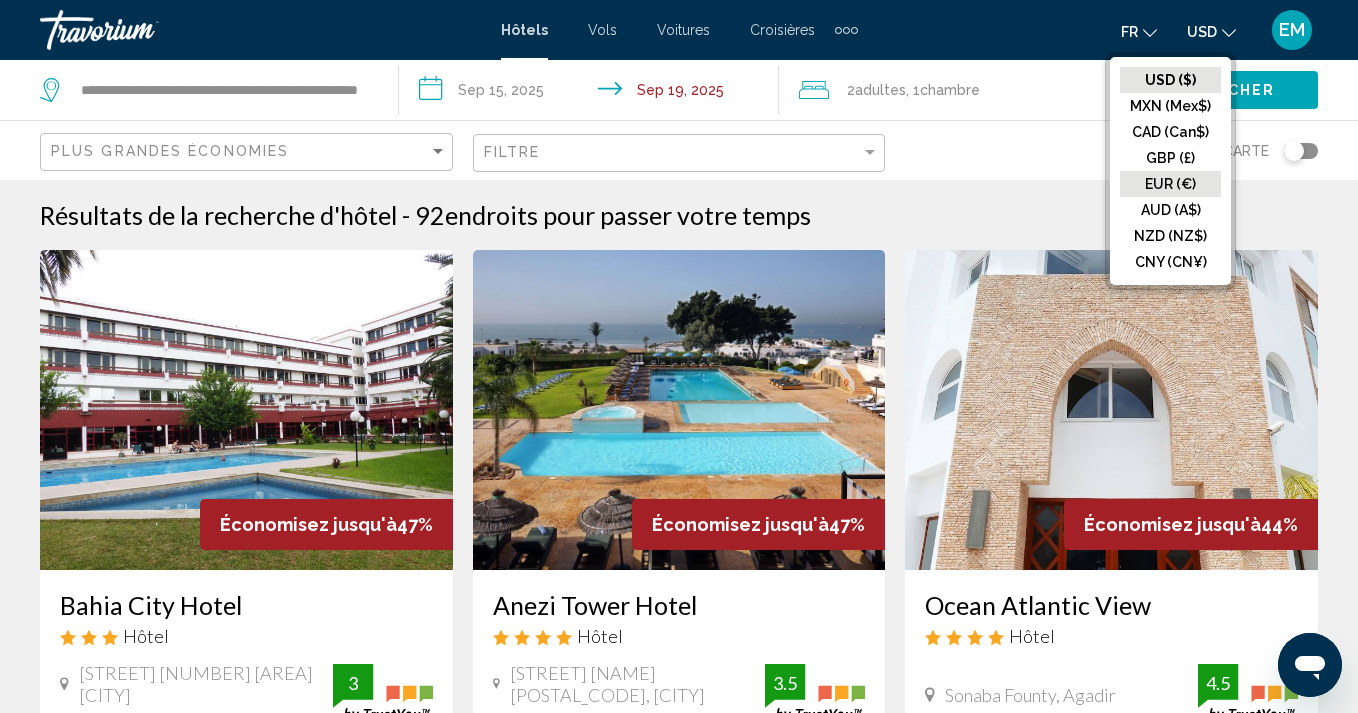 click on "EUR (€)" 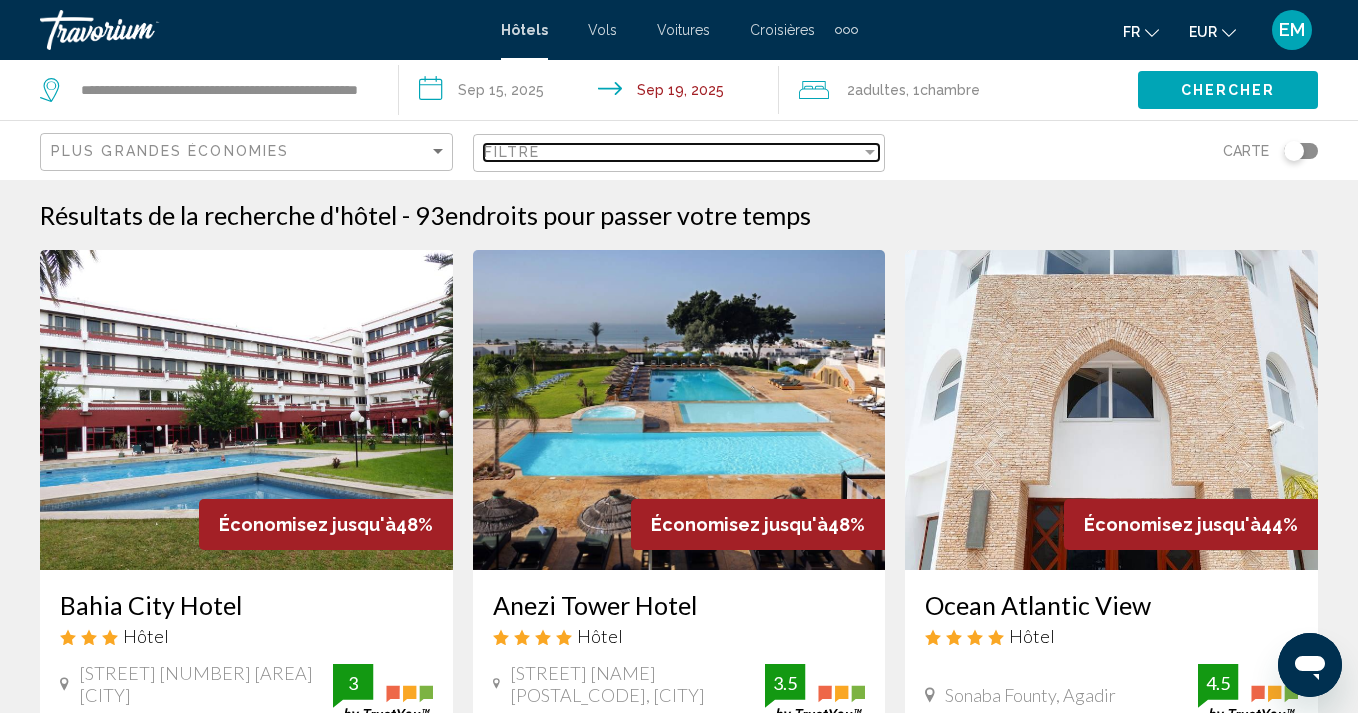 click on "Filtre" at bounding box center (673, 152) 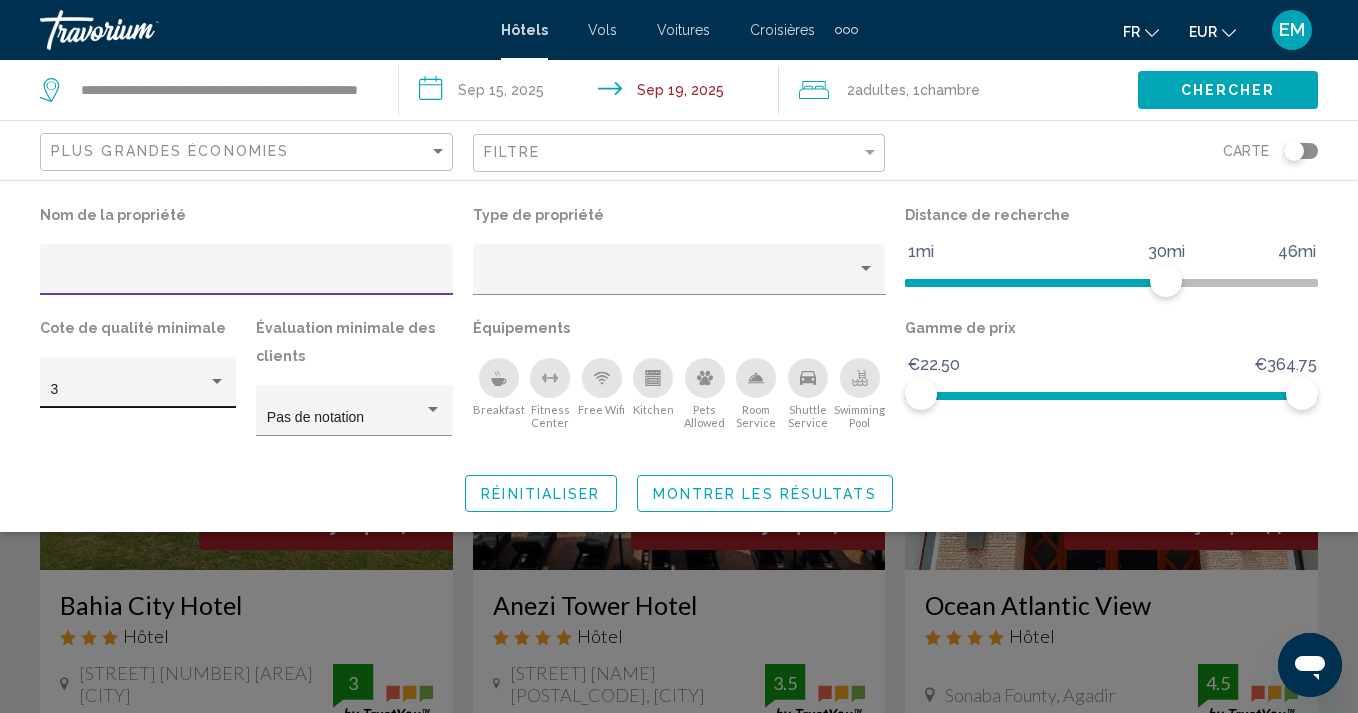 click on "3" at bounding box center (129, 390) 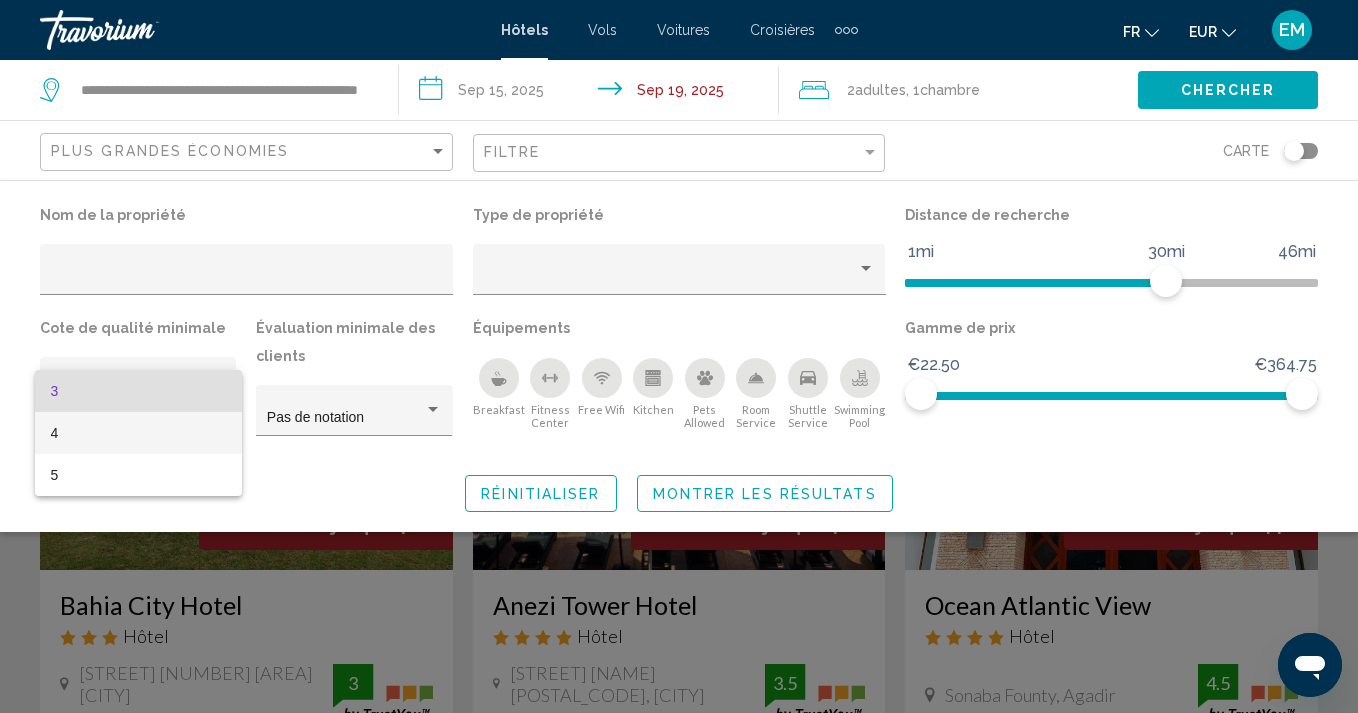 click on "4" at bounding box center [138, 433] 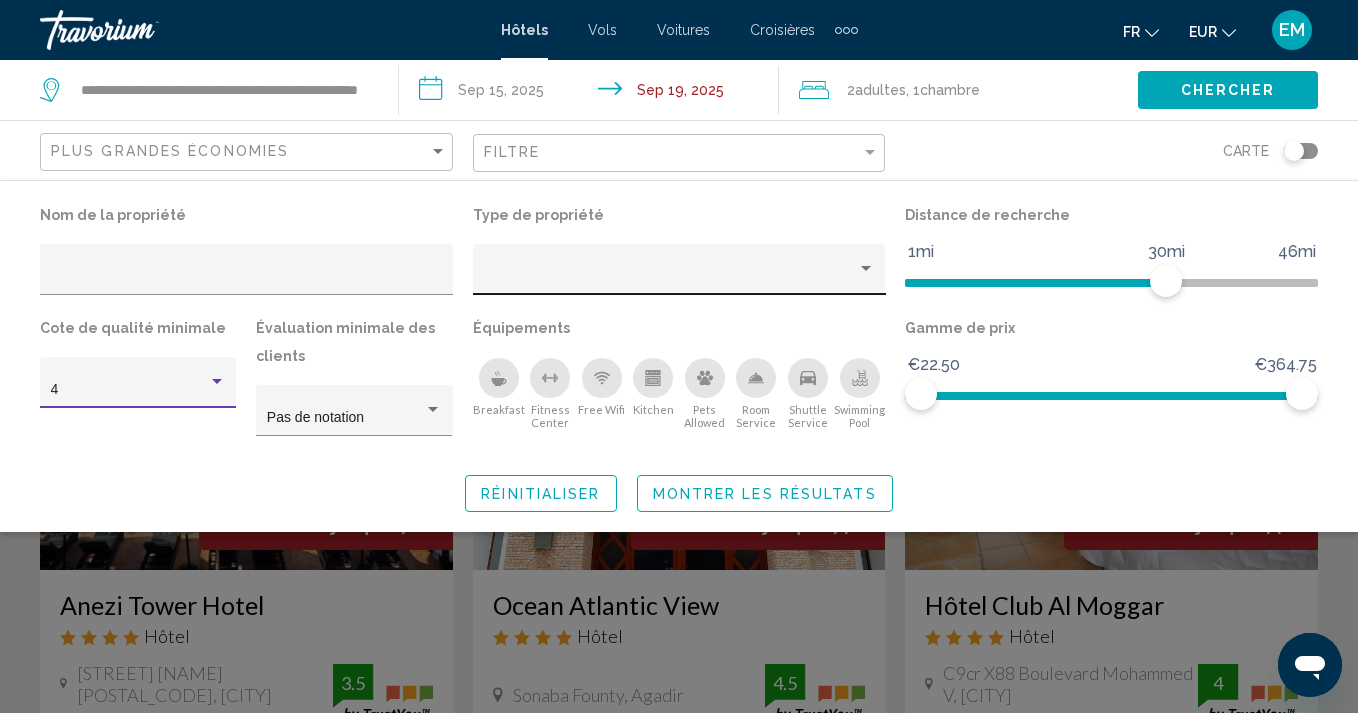click 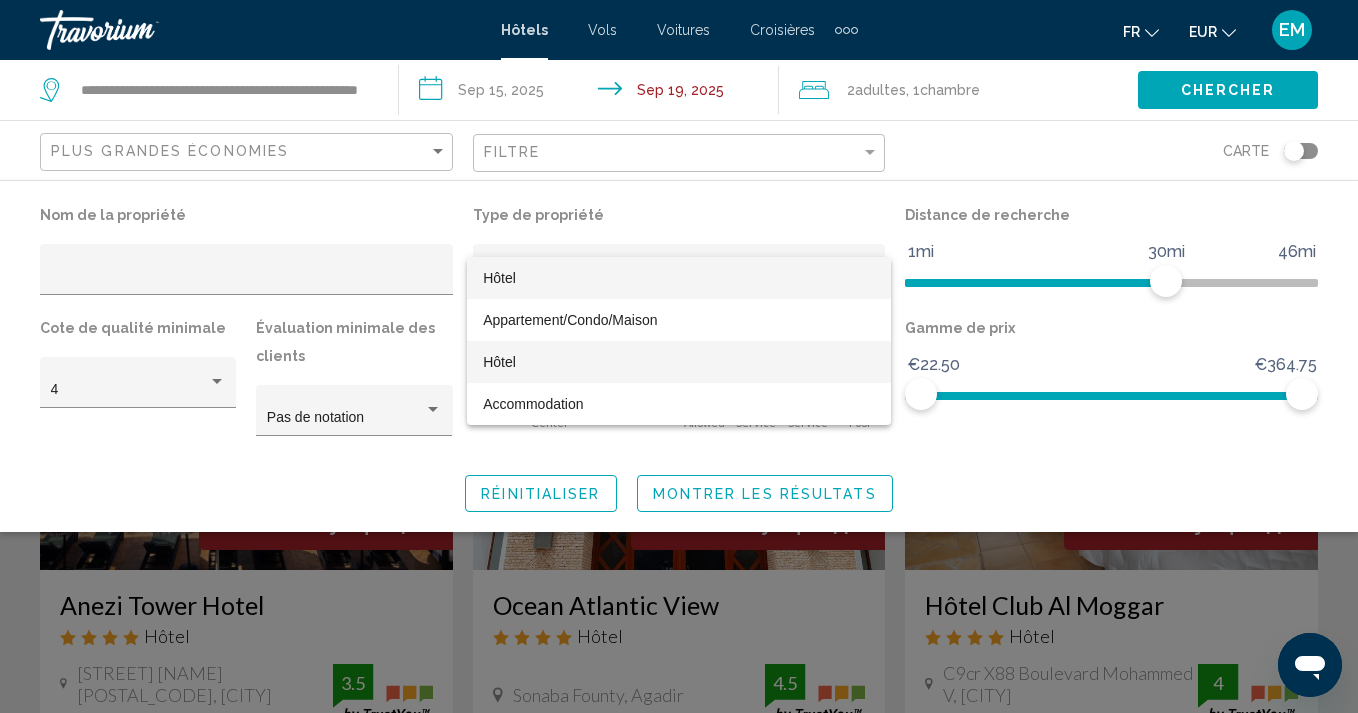 click on "Hôtel" at bounding box center (679, 362) 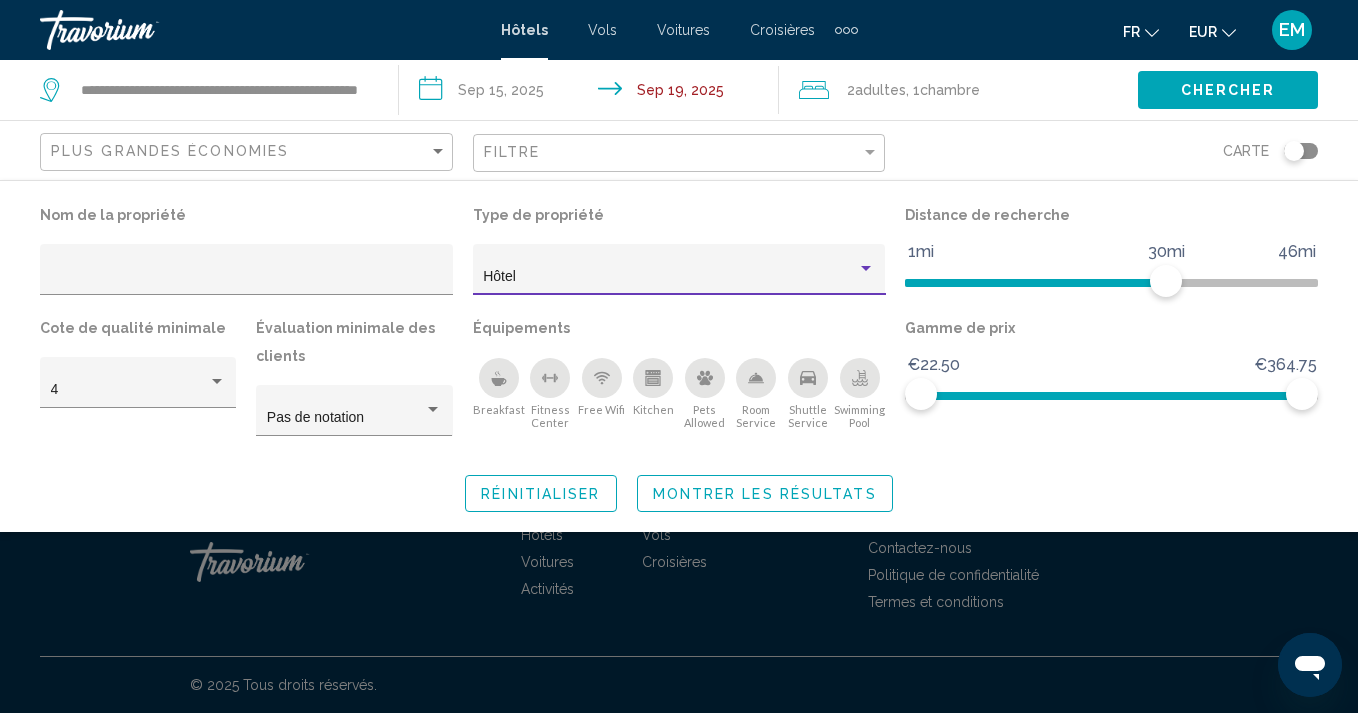 click 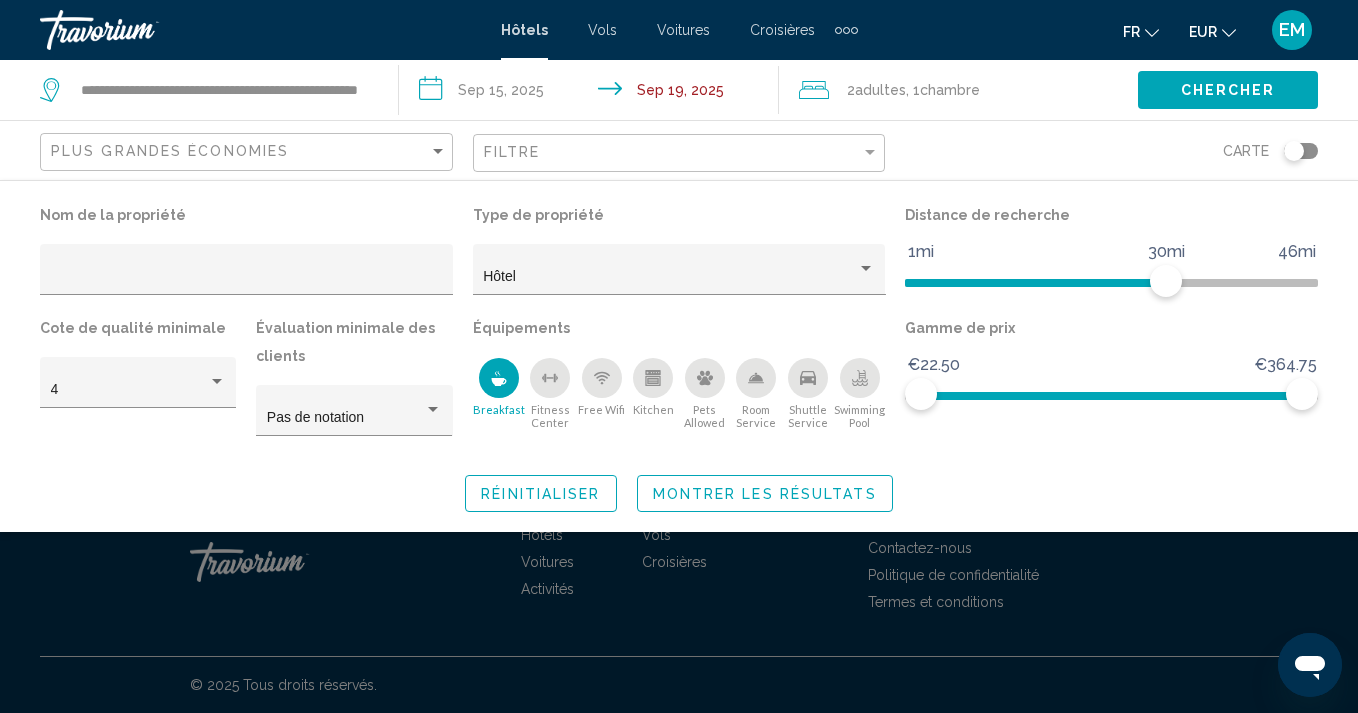 click 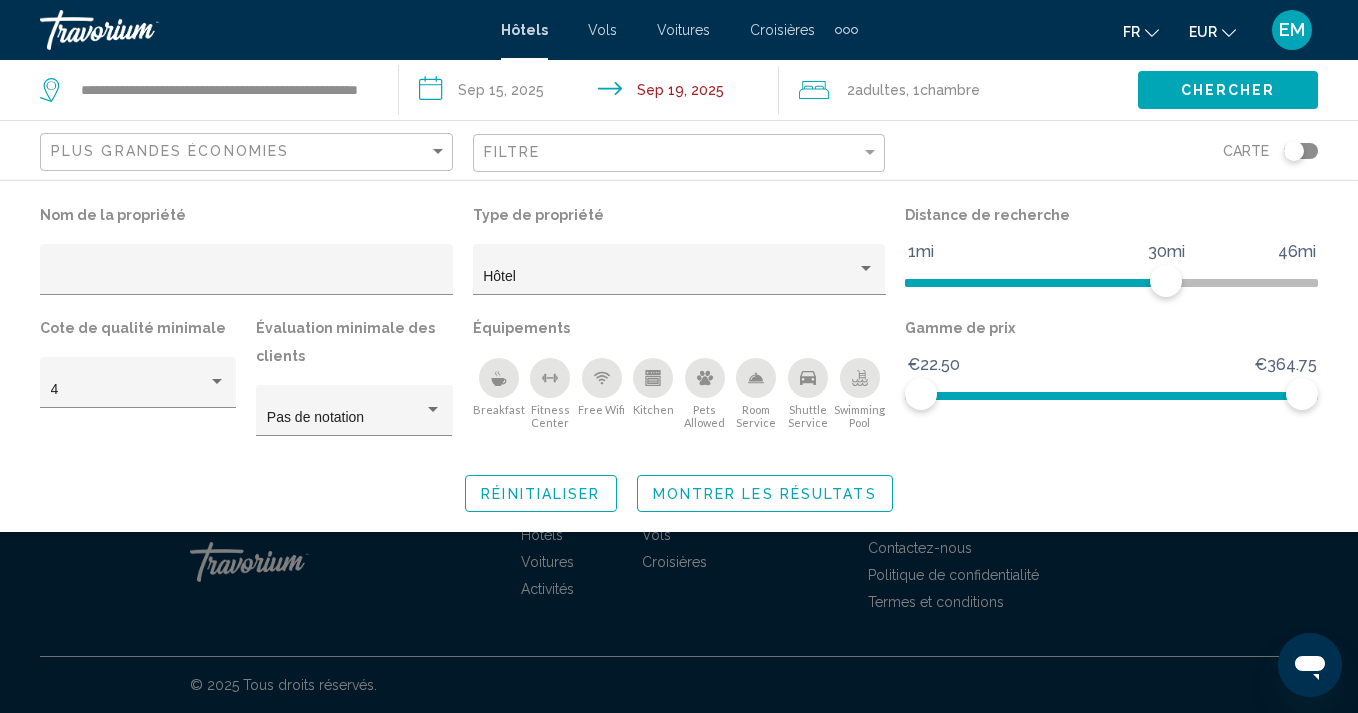 click on "Montrer les résultats" 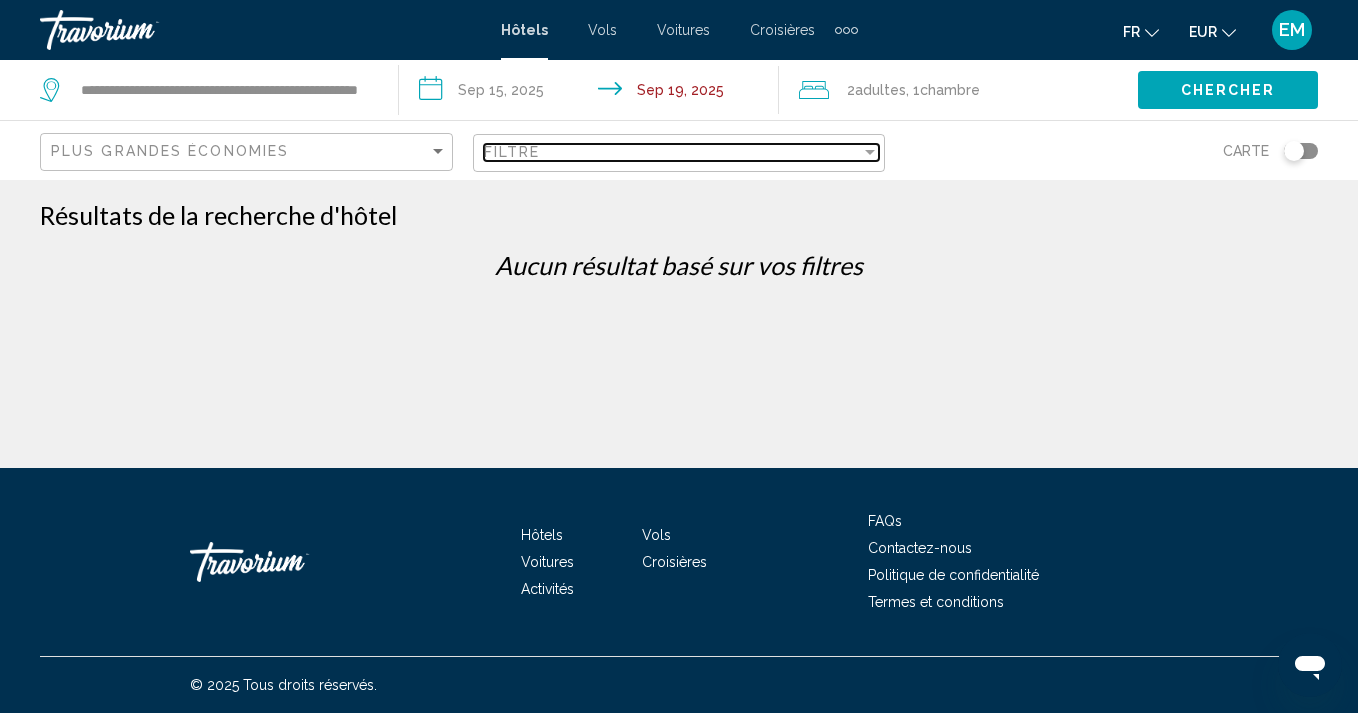 click on "Filtre" at bounding box center [673, 152] 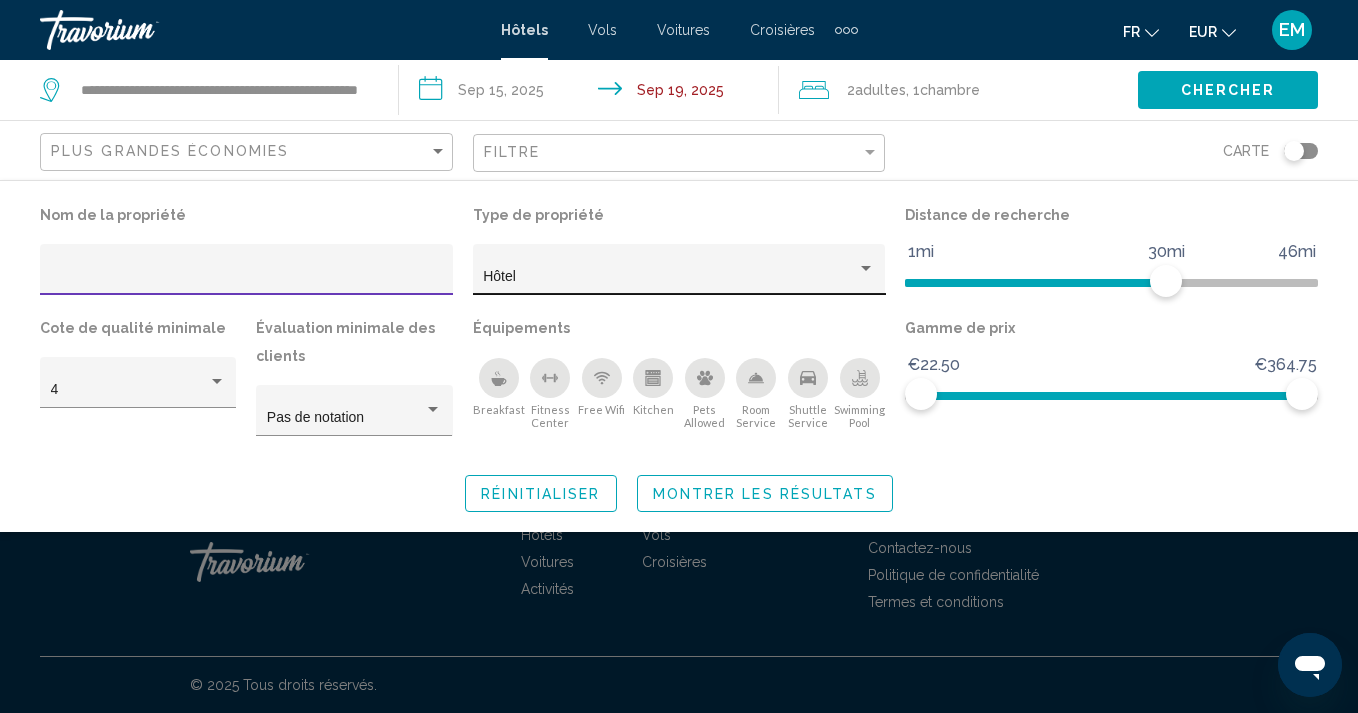 click on "Hôtel" at bounding box center (670, 277) 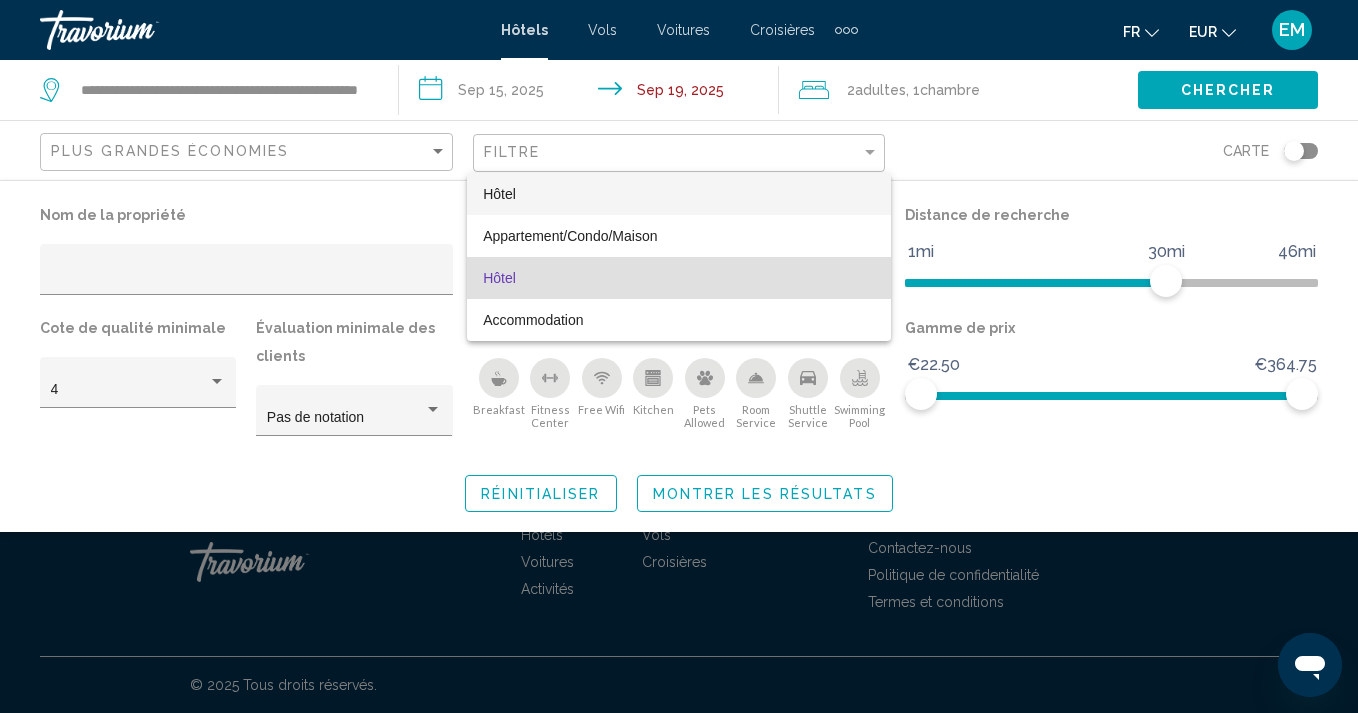 click on "Hôtel" at bounding box center (679, 194) 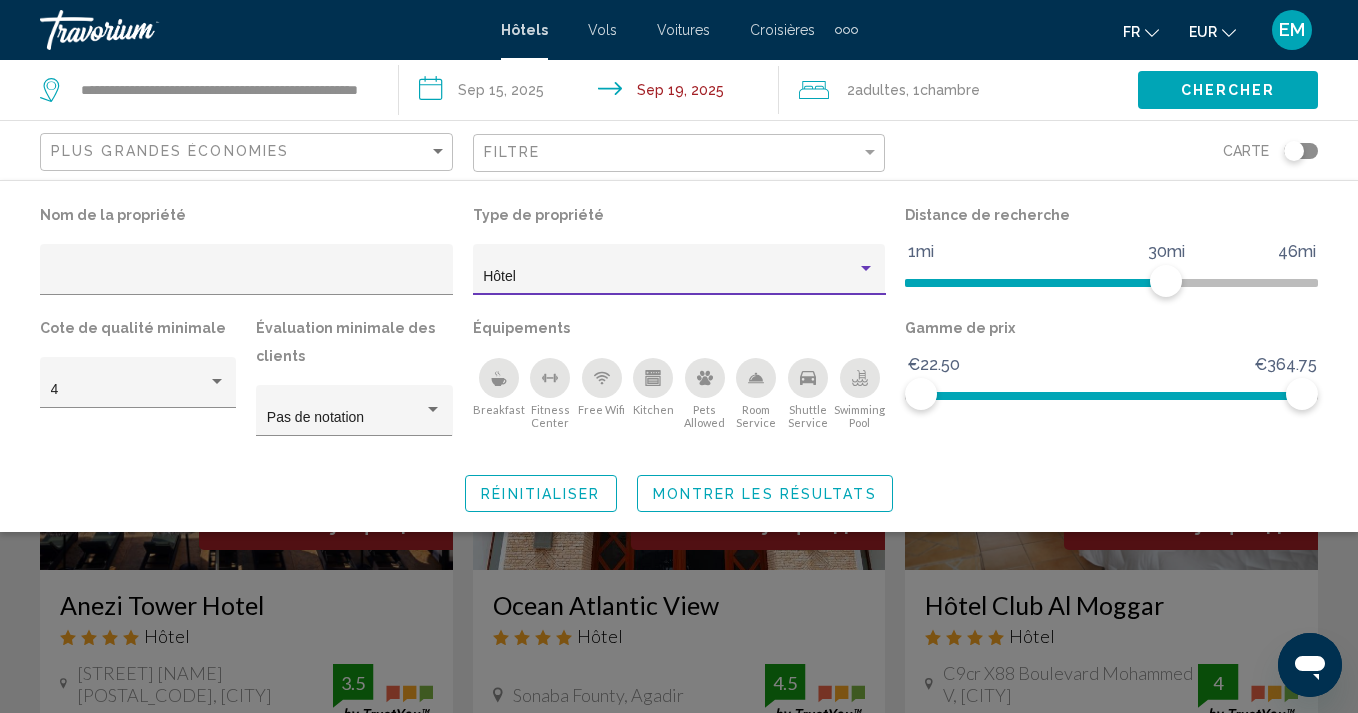 click 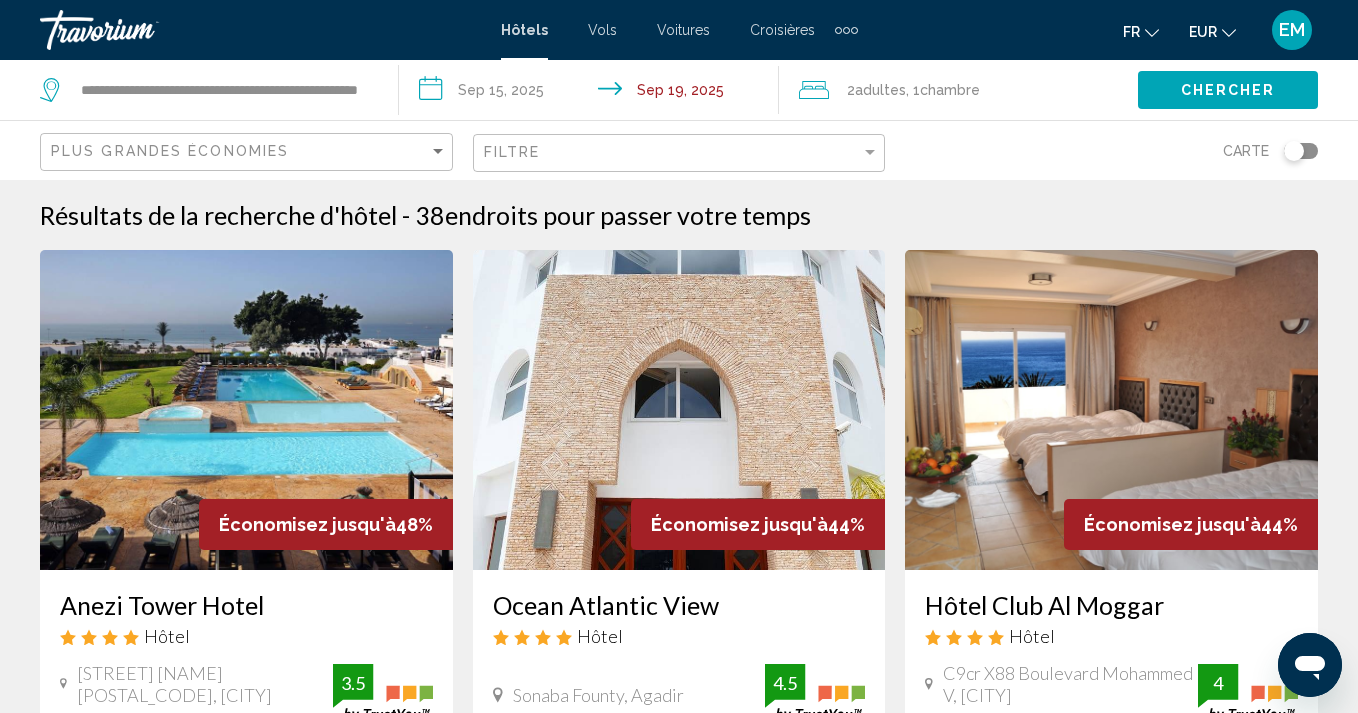 scroll, scrollTop: 0, scrollLeft: 0, axis: both 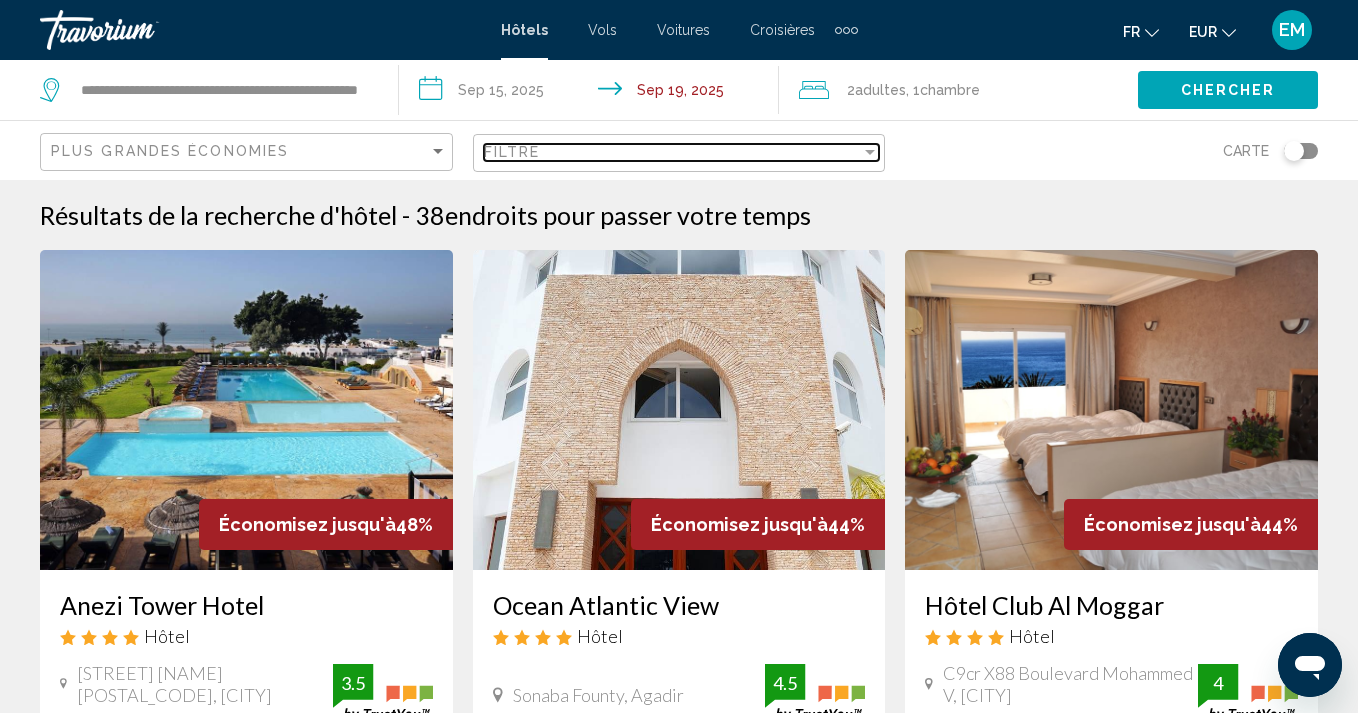 click on "Filtre" at bounding box center [512, 152] 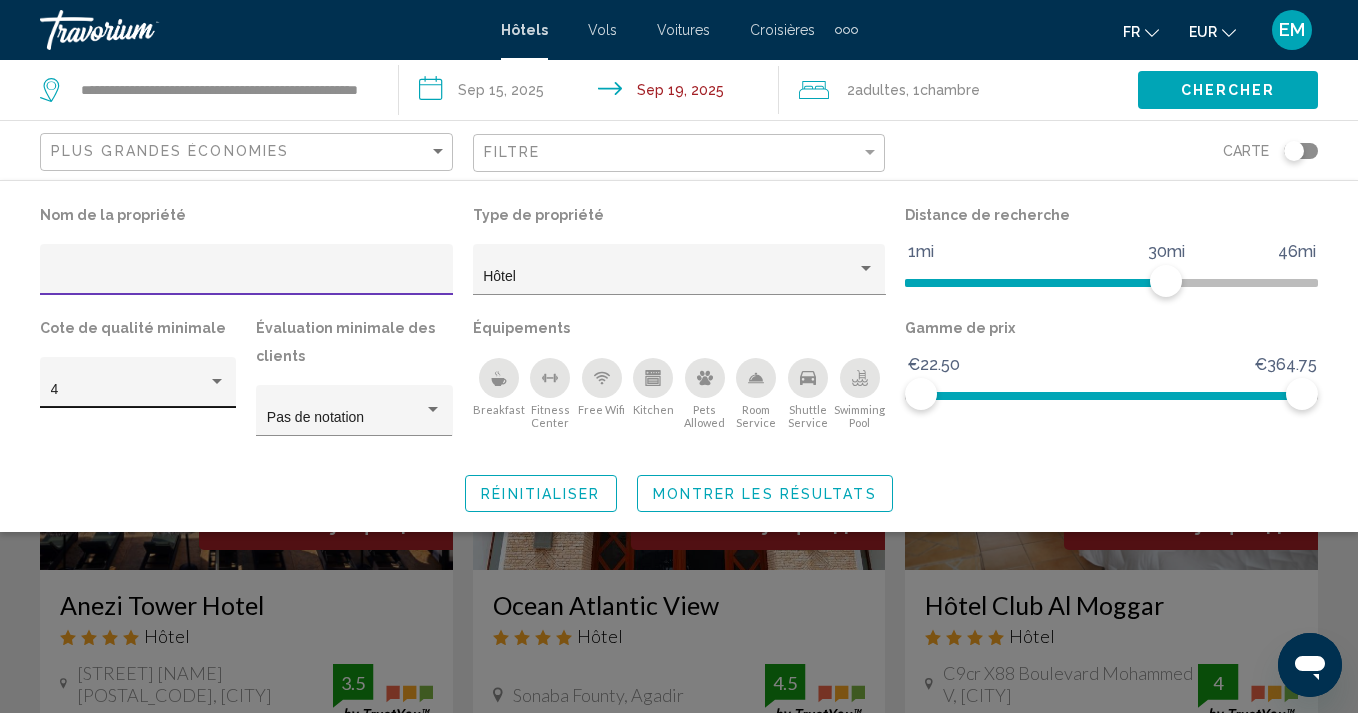 click on "4" 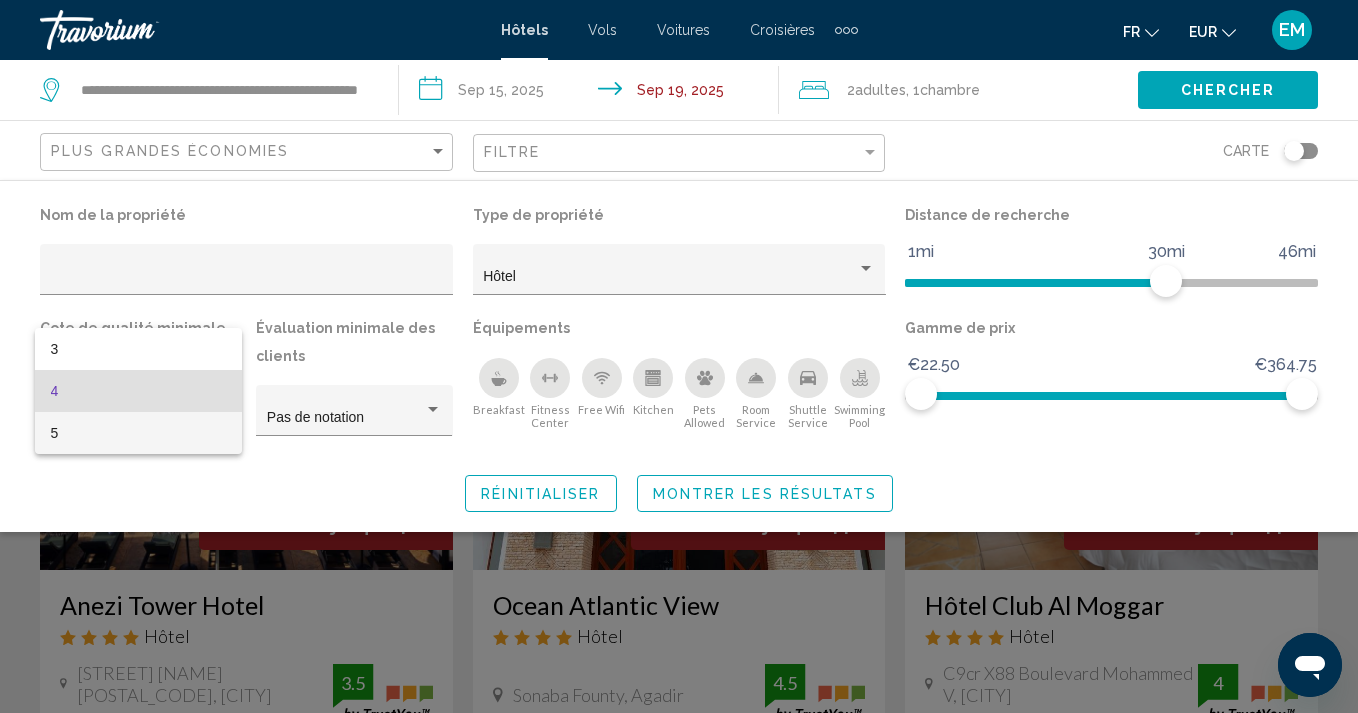 click on "5" at bounding box center (138, 433) 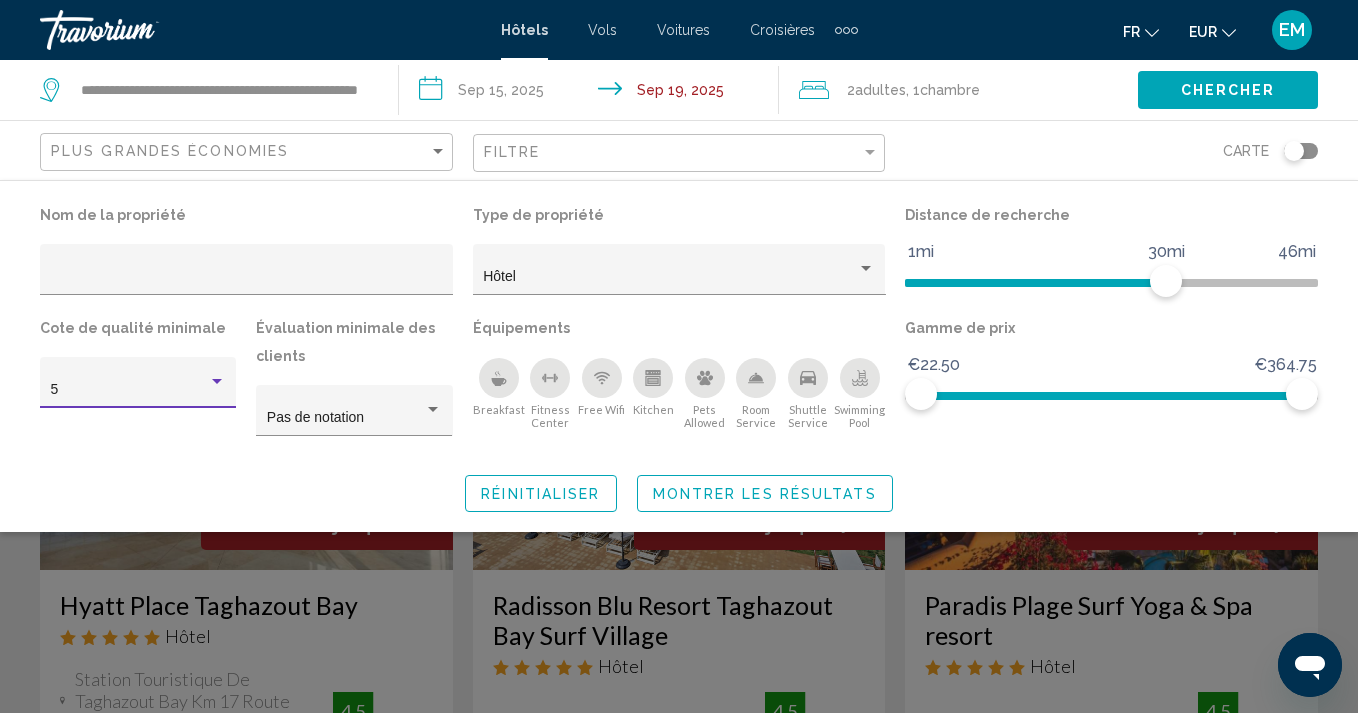 click on "Montrer les résultats" 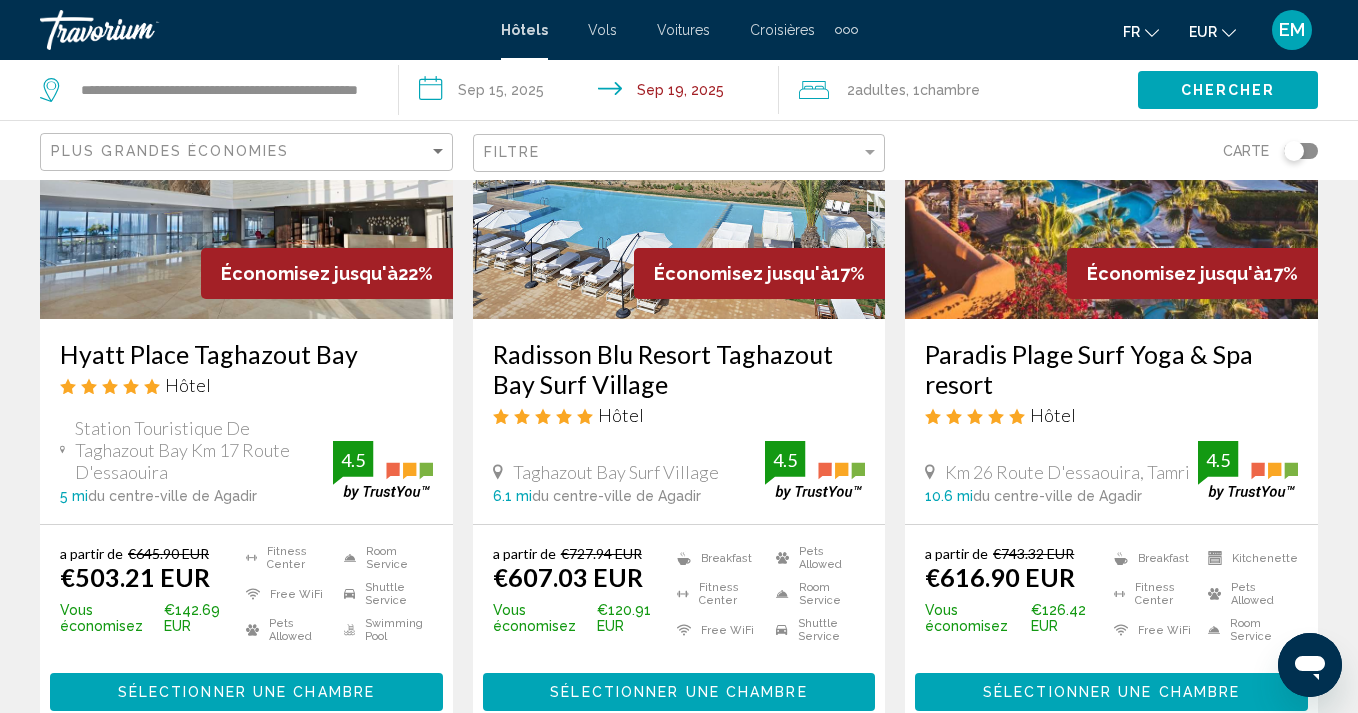 scroll, scrollTop: 278, scrollLeft: 0, axis: vertical 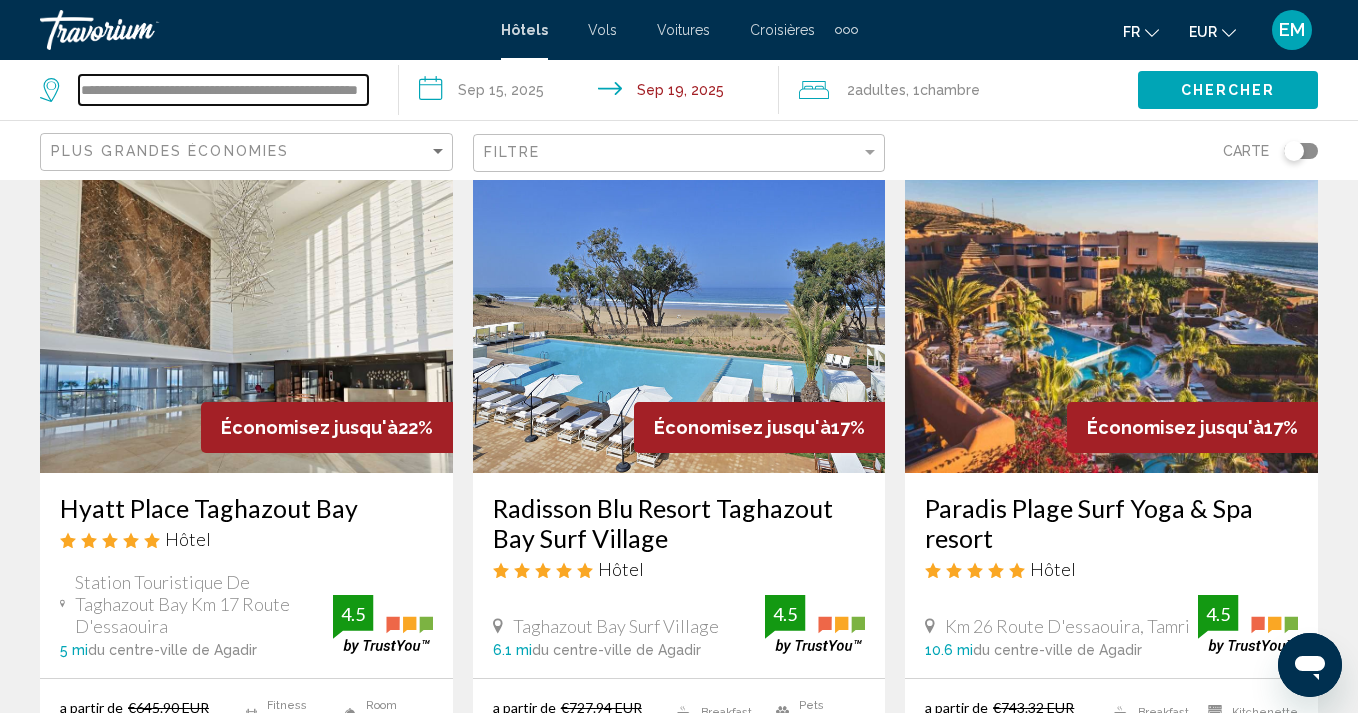drag, startPoint x: 83, startPoint y: 89, endPoint x: 403, endPoint y: 95, distance: 320.05624 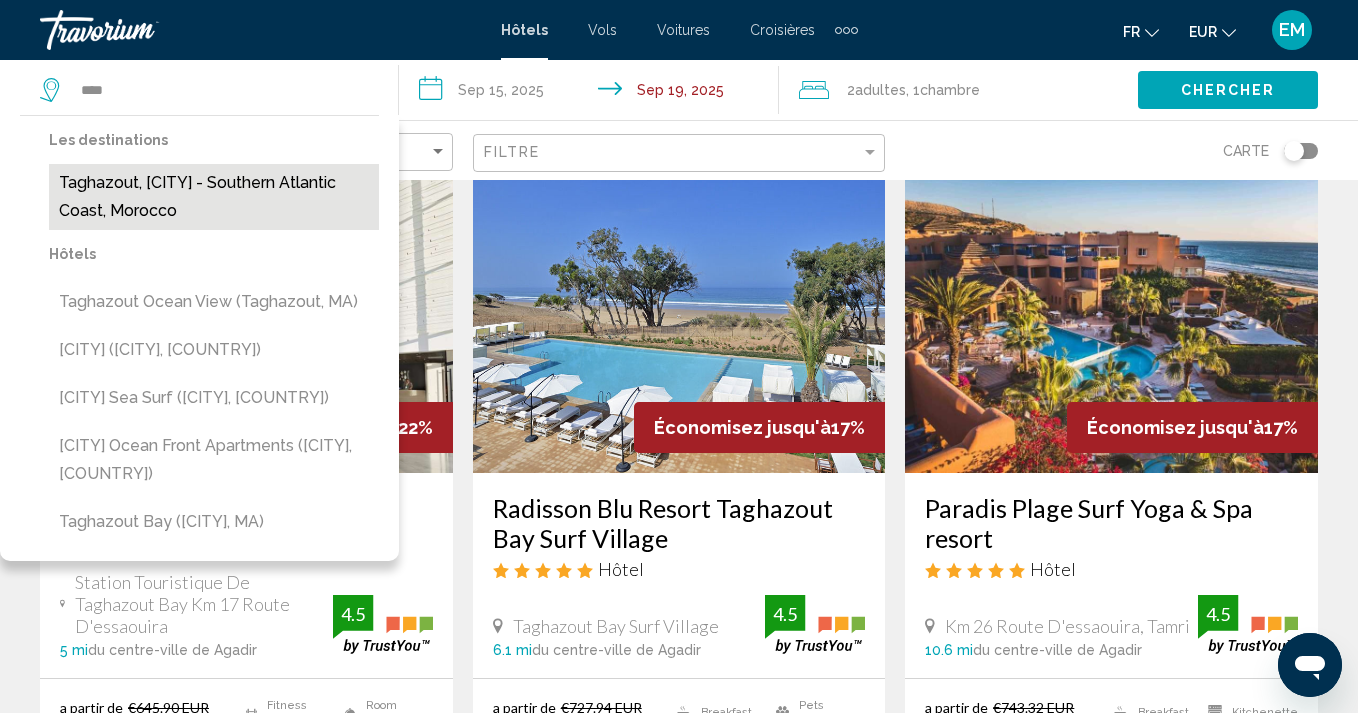 drag, startPoint x: 403, startPoint y: 95, endPoint x: 337, endPoint y: 222, distance: 143.12582 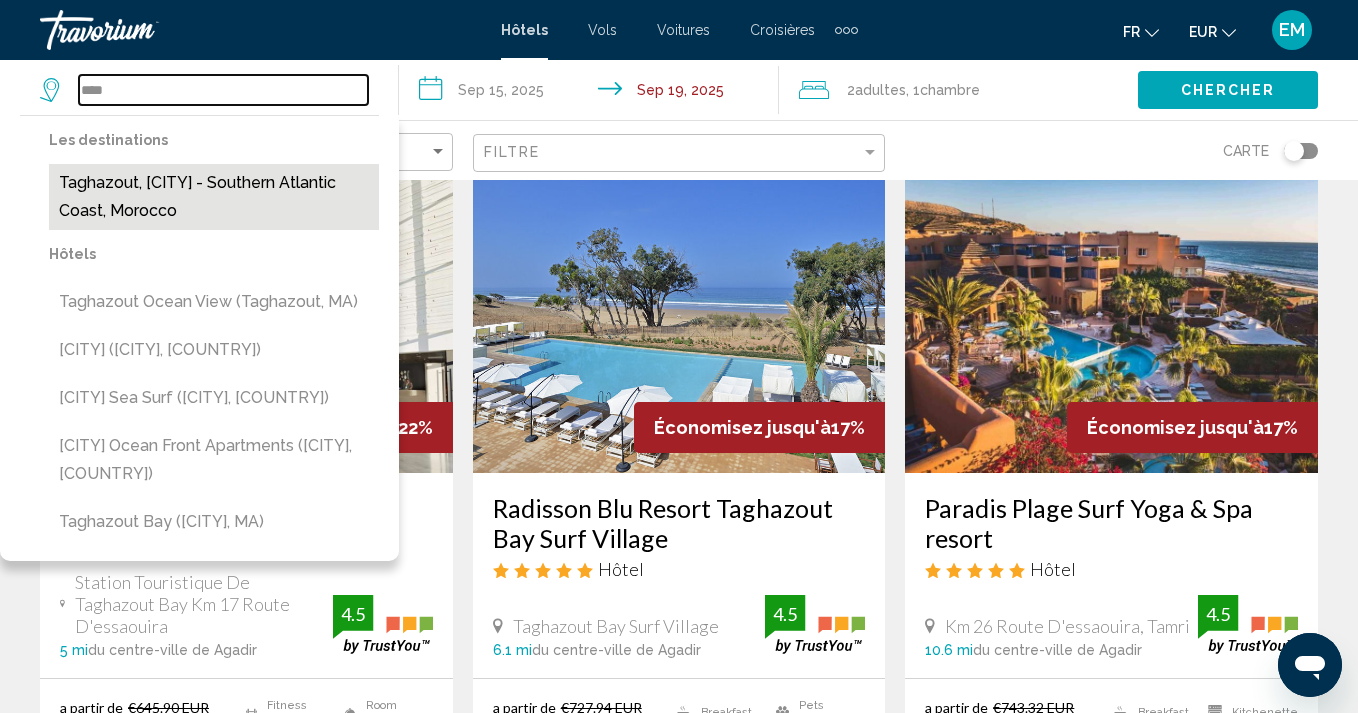 type on "**********" 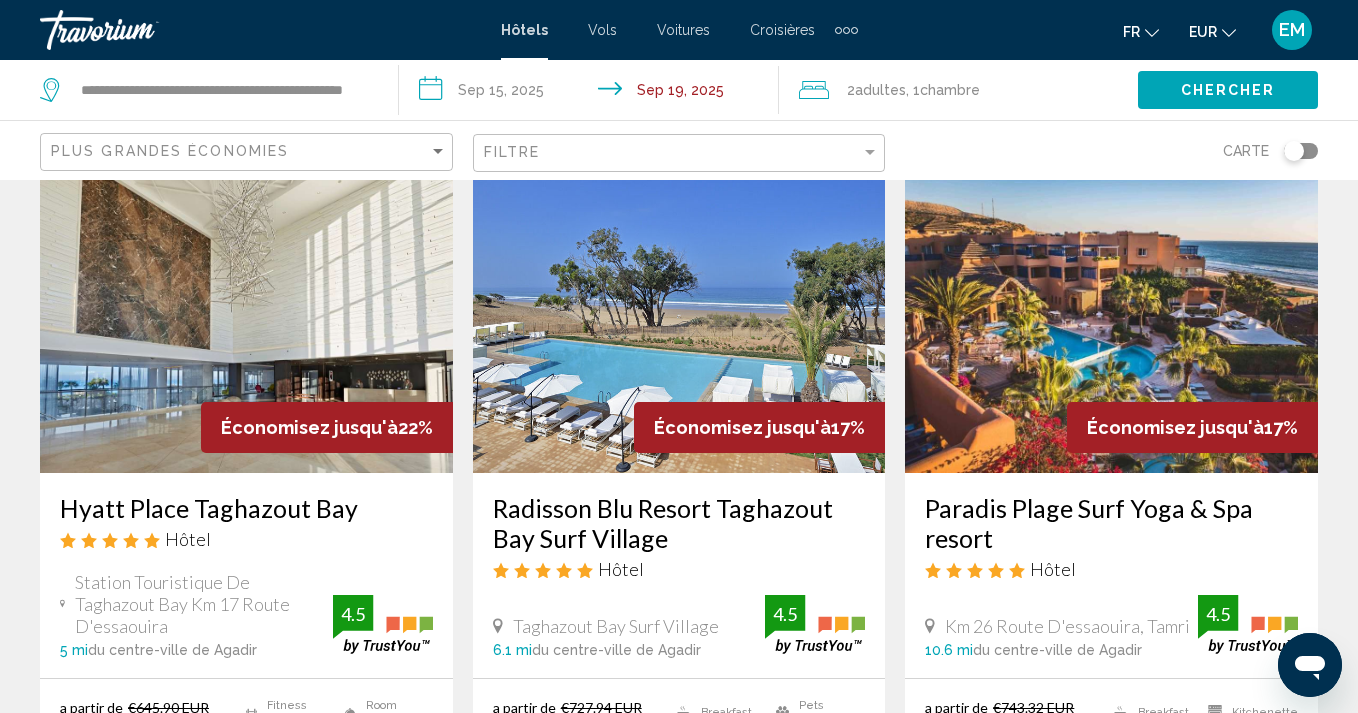 click on "Chercher" 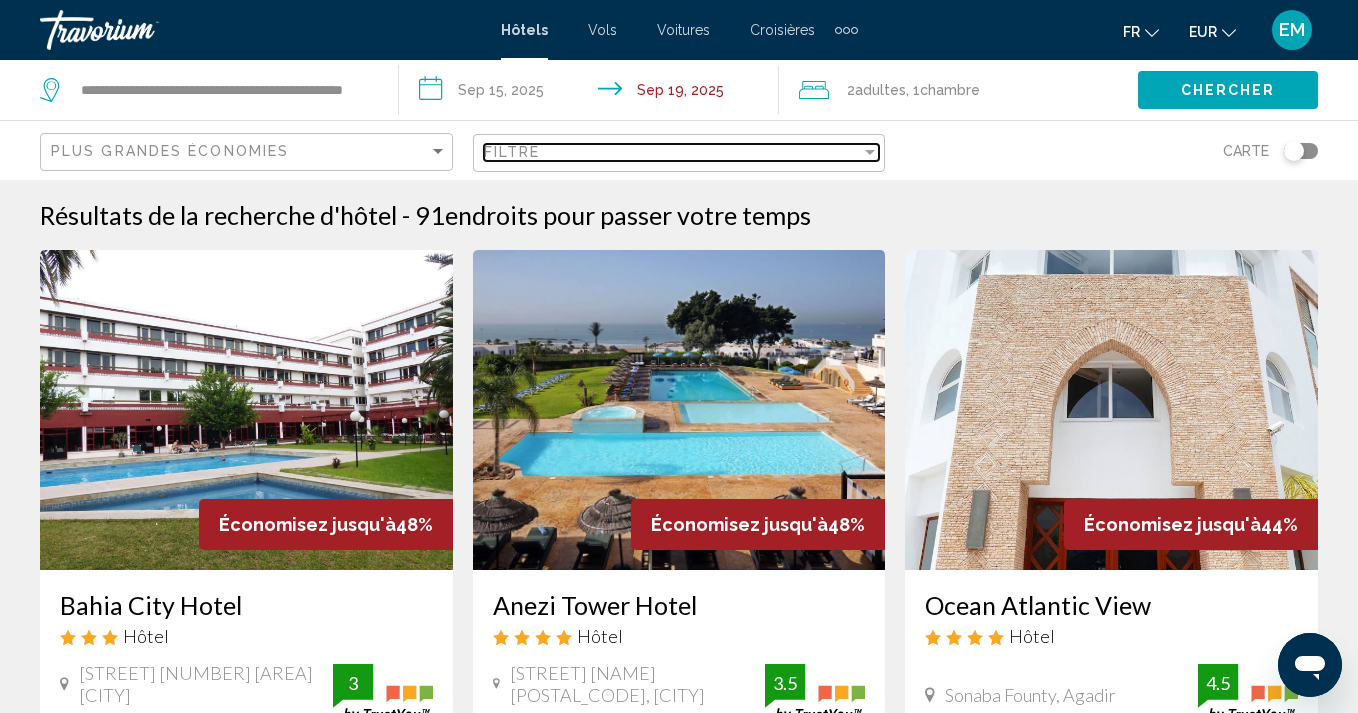 click on "Filtre" at bounding box center [512, 152] 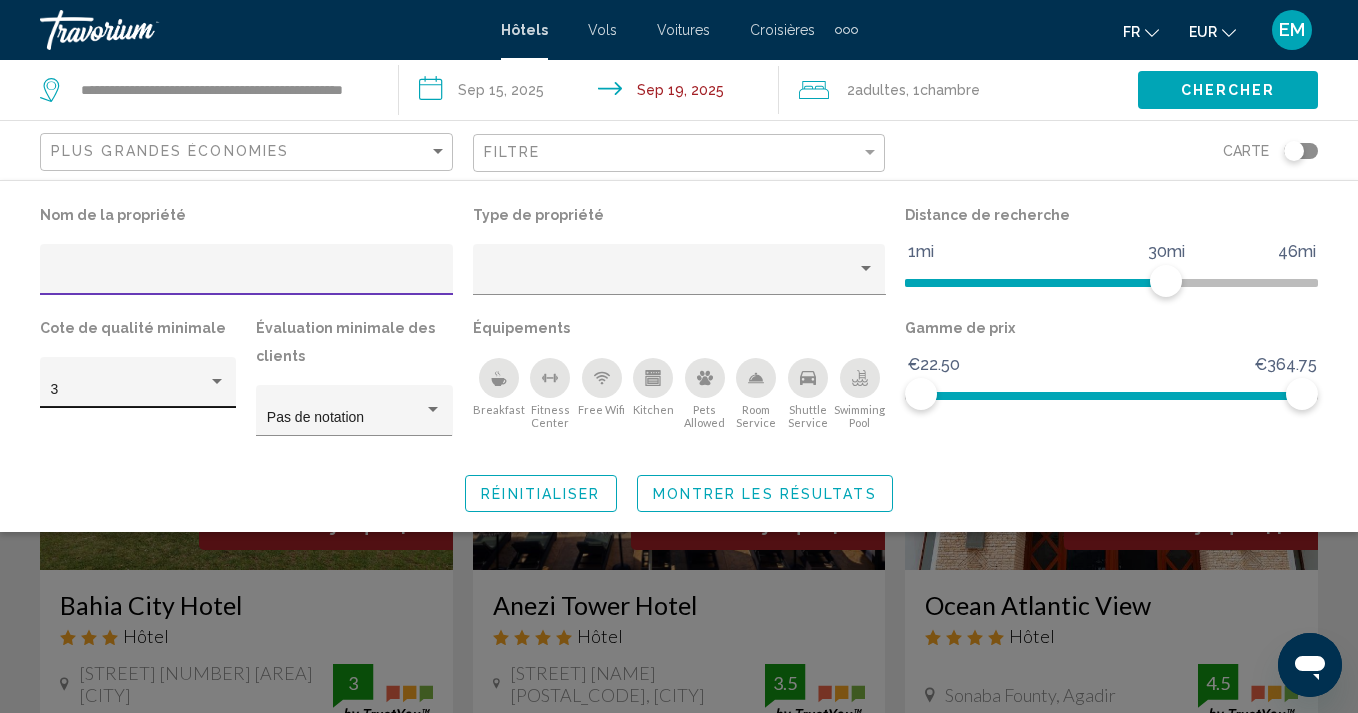 click on "3" at bounding box center [129, 390] 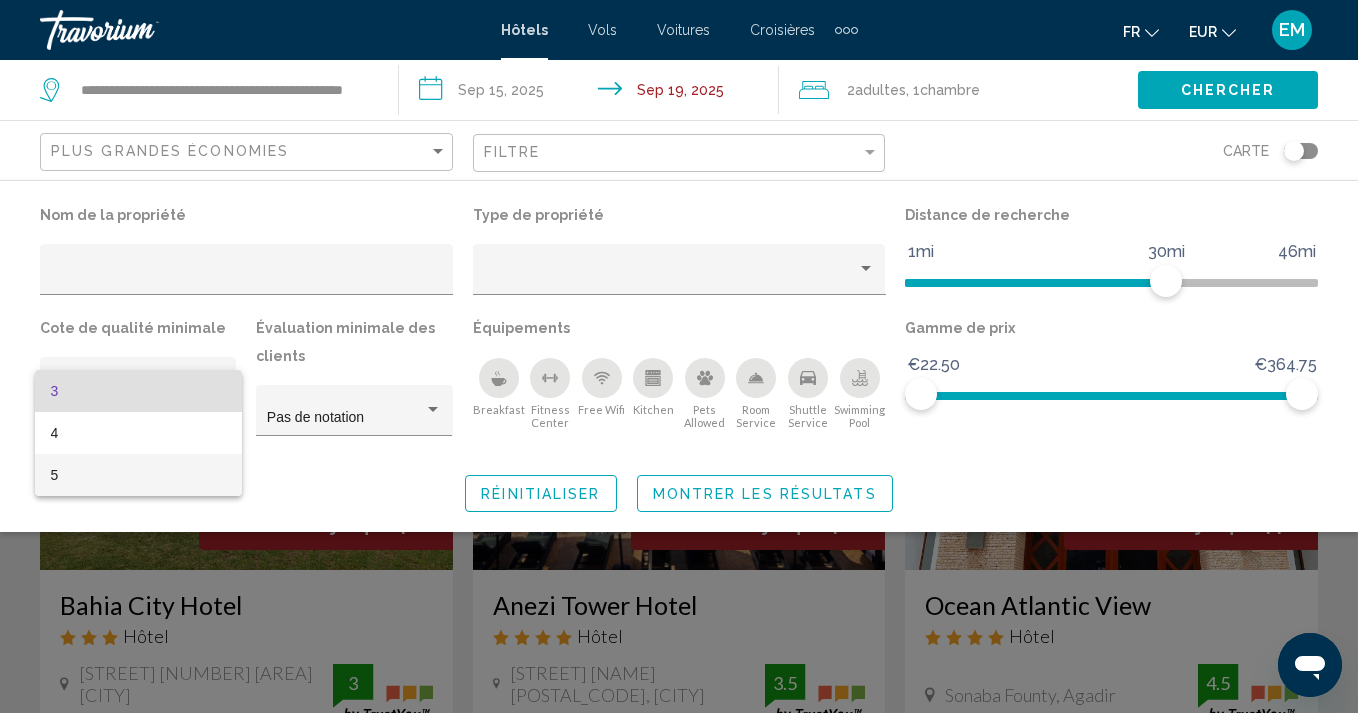 click on "5" at bounding box center [138, 475] 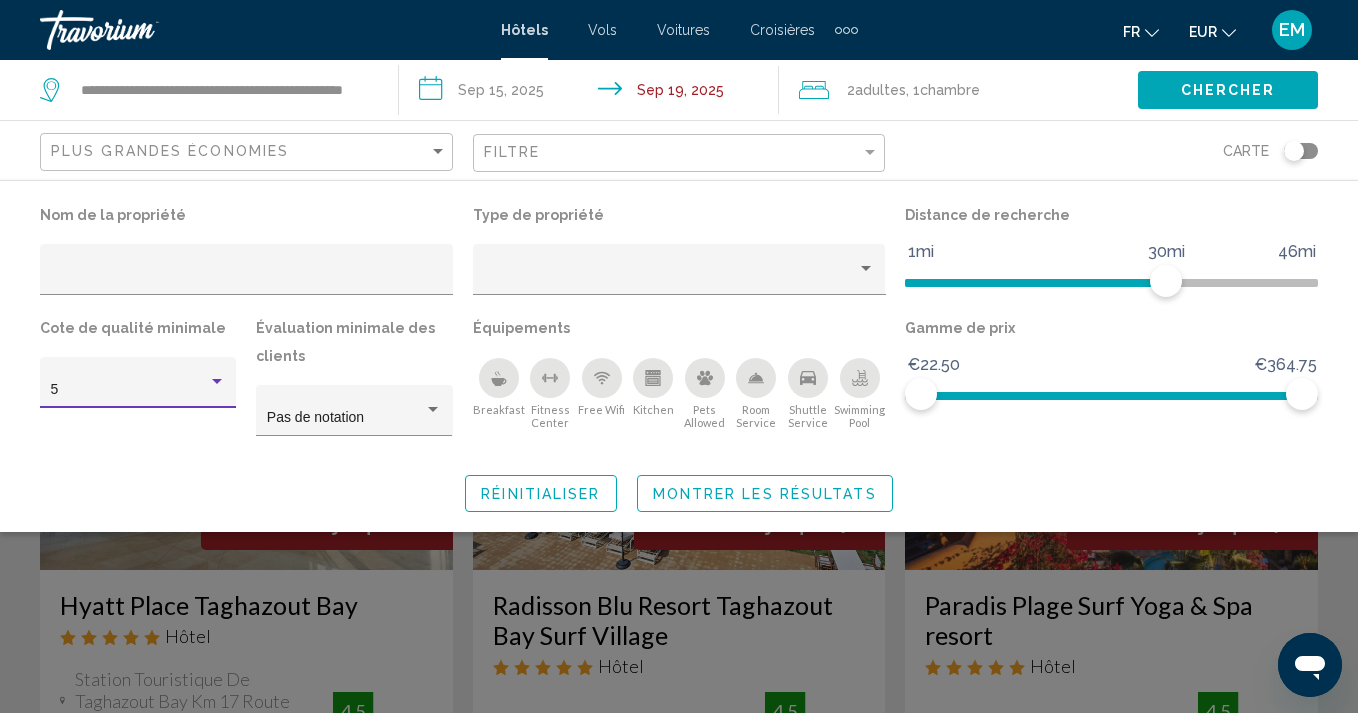 click on "Montrer les résultats" 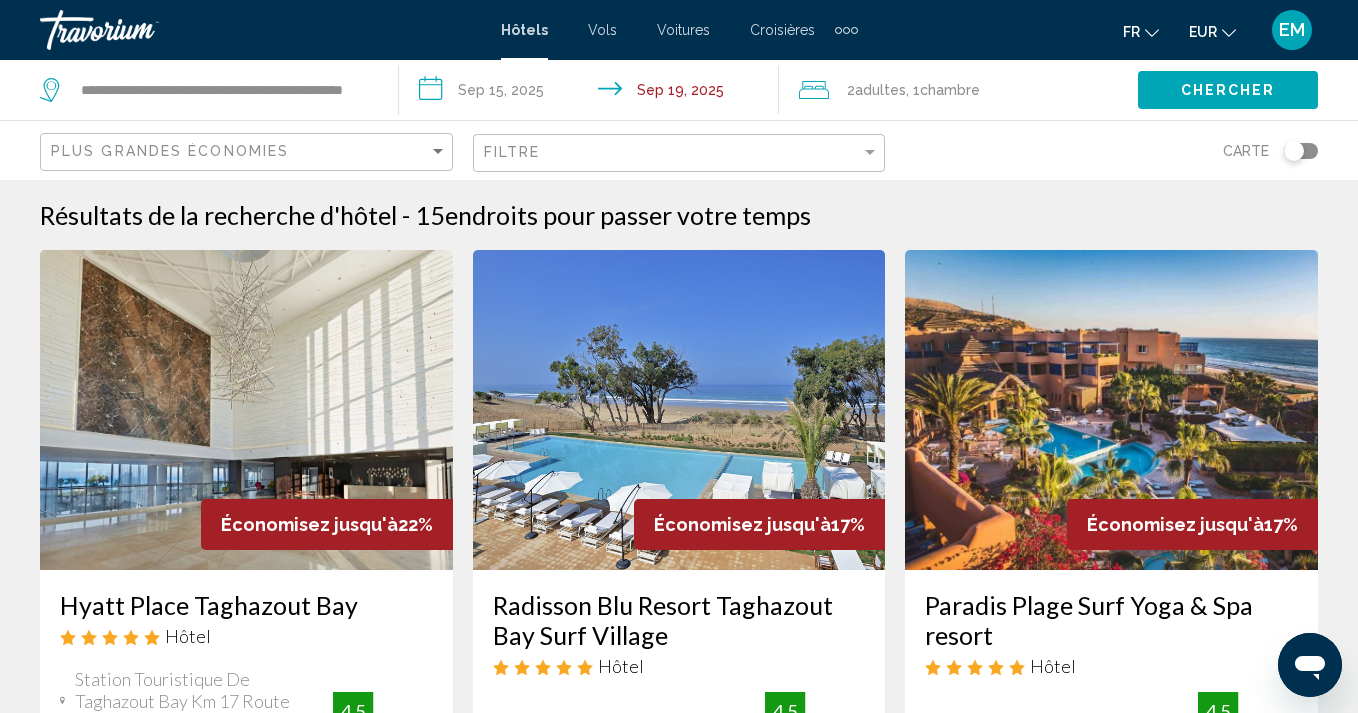 scroll, scrollTop: 0, scrollLeft: 0, axis: both 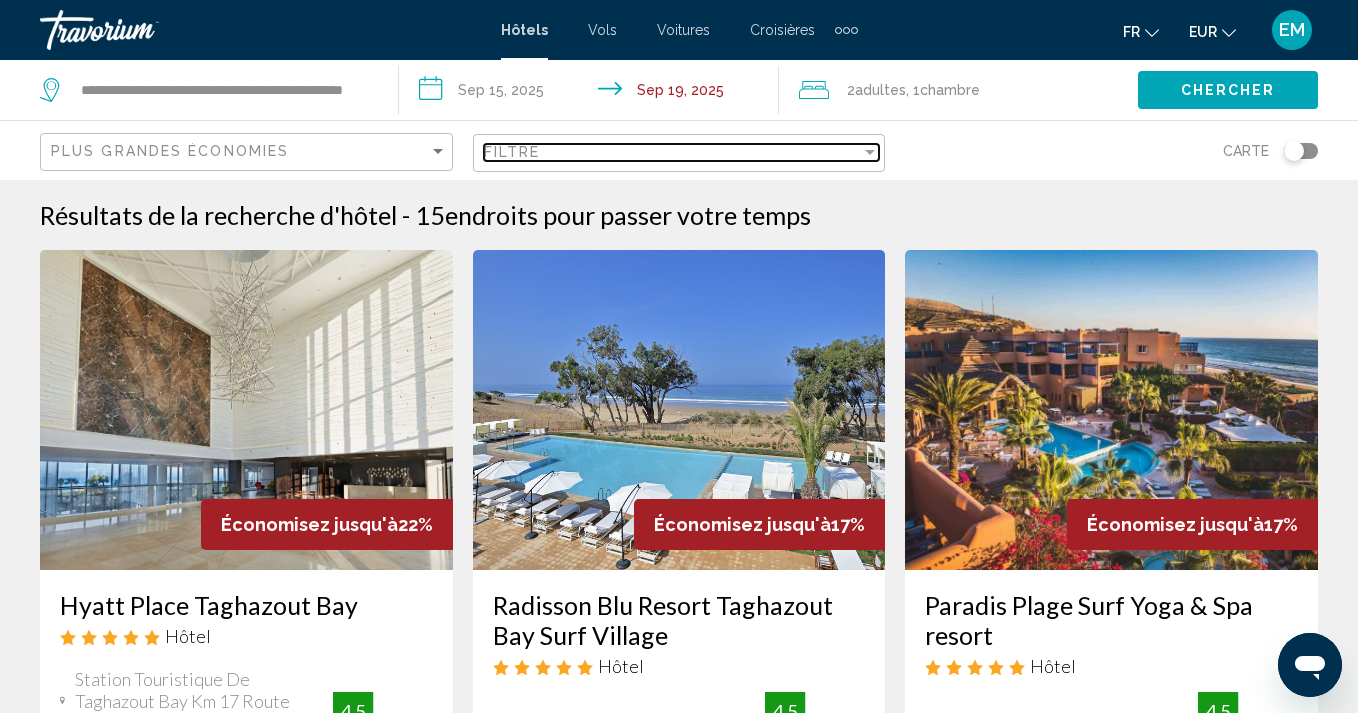 click on "Filtre" at bounding box center (512, 152) 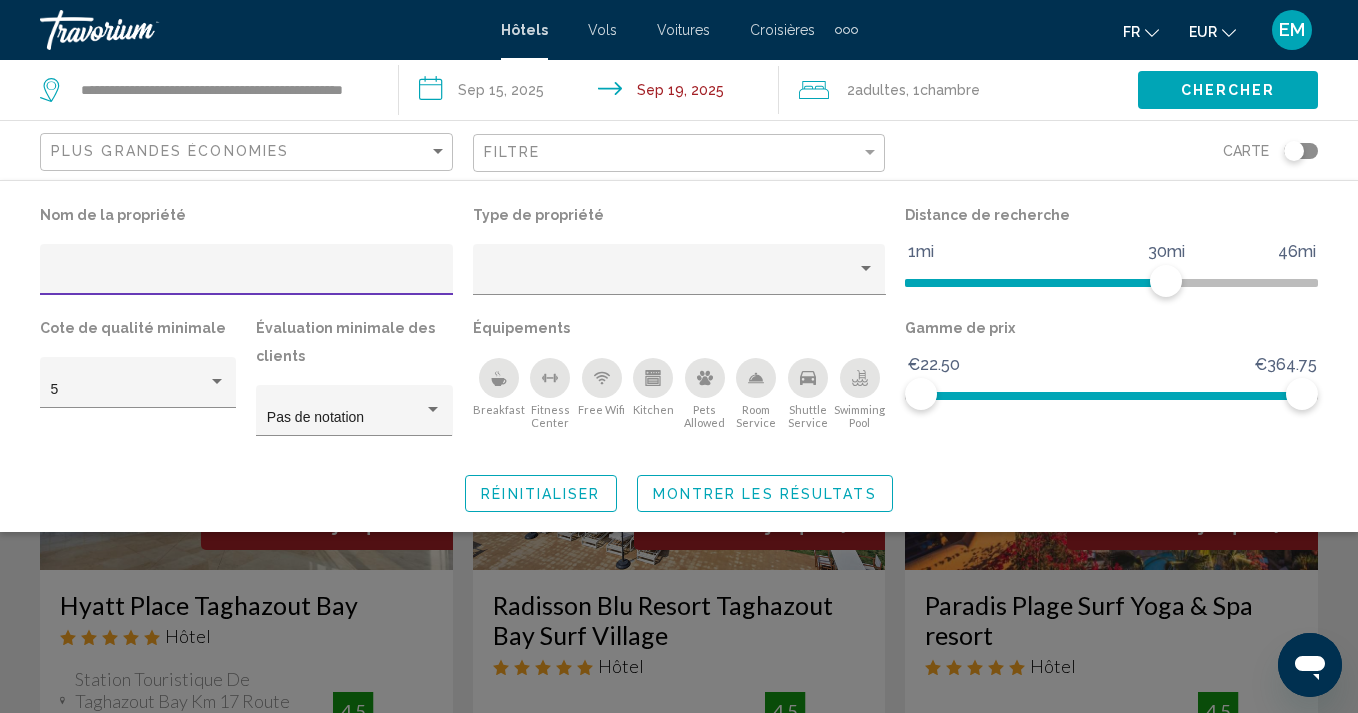 click on "Cote de qualité minimale 5" 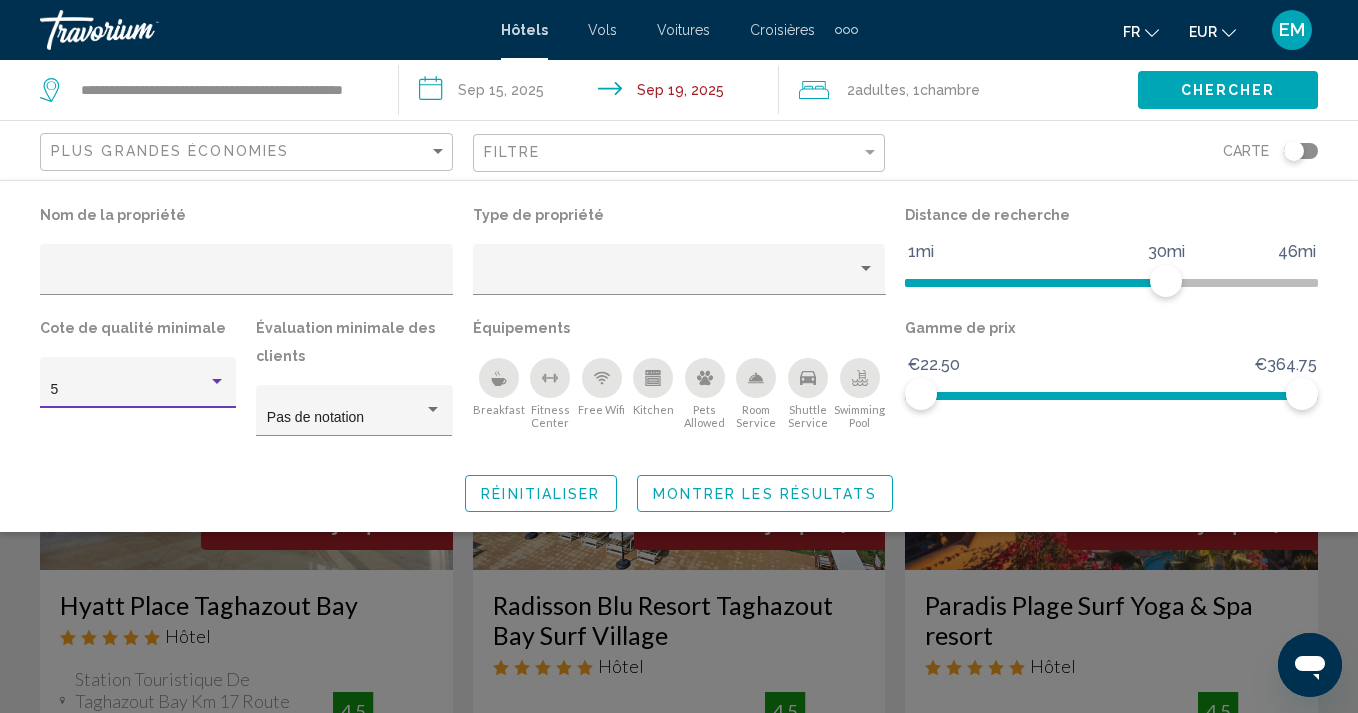 click at bounding box center (217, 381) 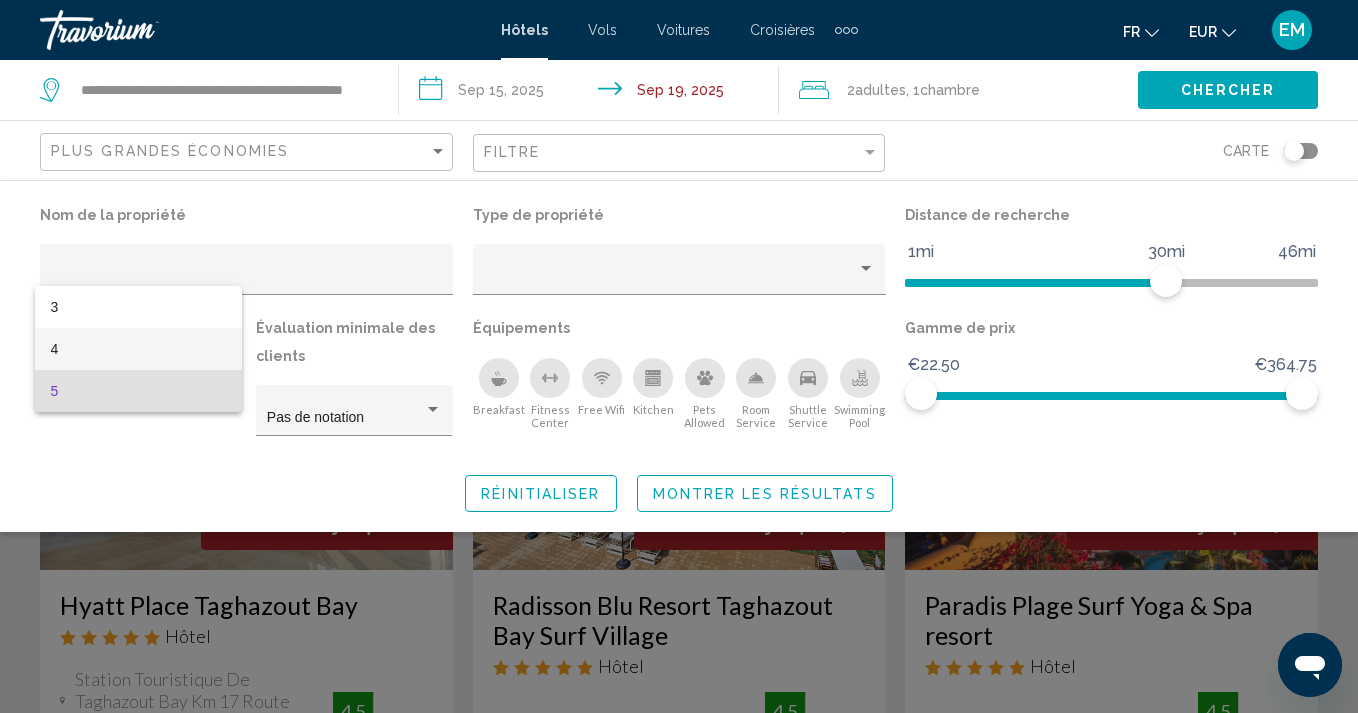 click on "4" at bounding box center (138, 349) 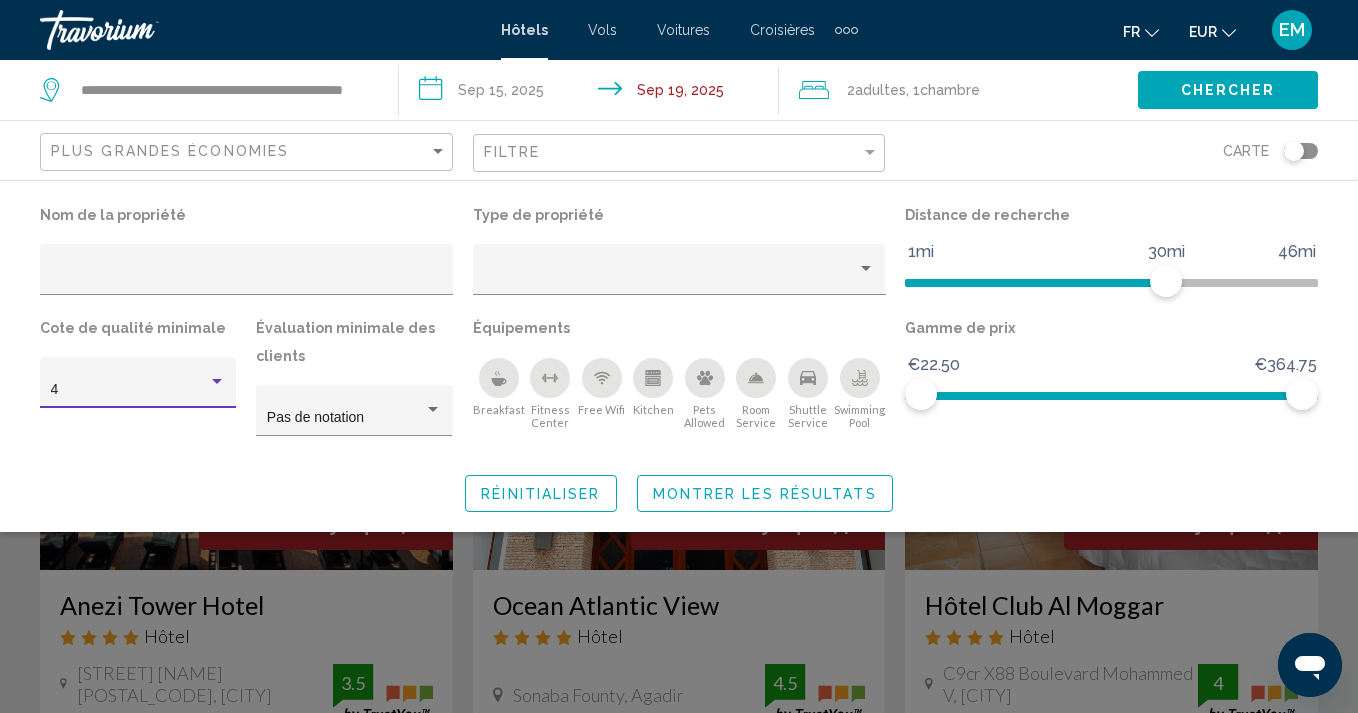 click on "Montrer les résultats" 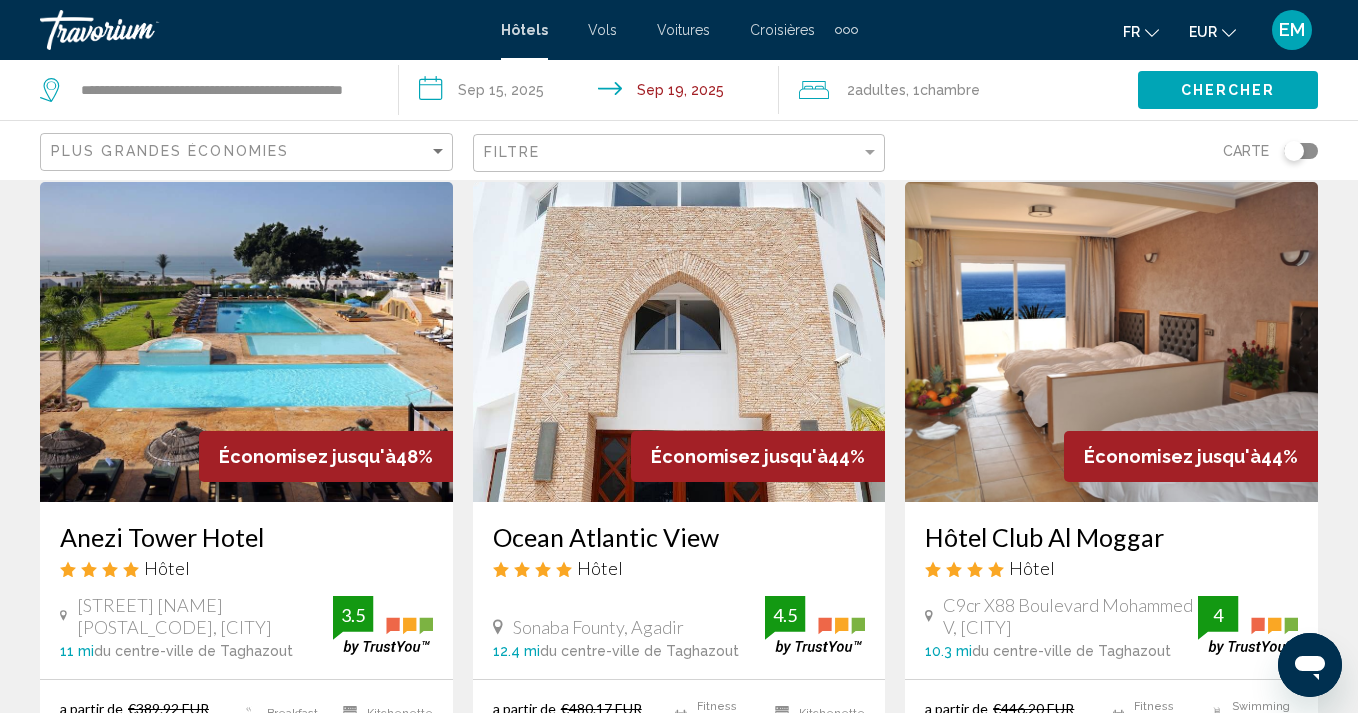 scroll, scrollTop: 68, scrollLeft: 0, axis: vertical 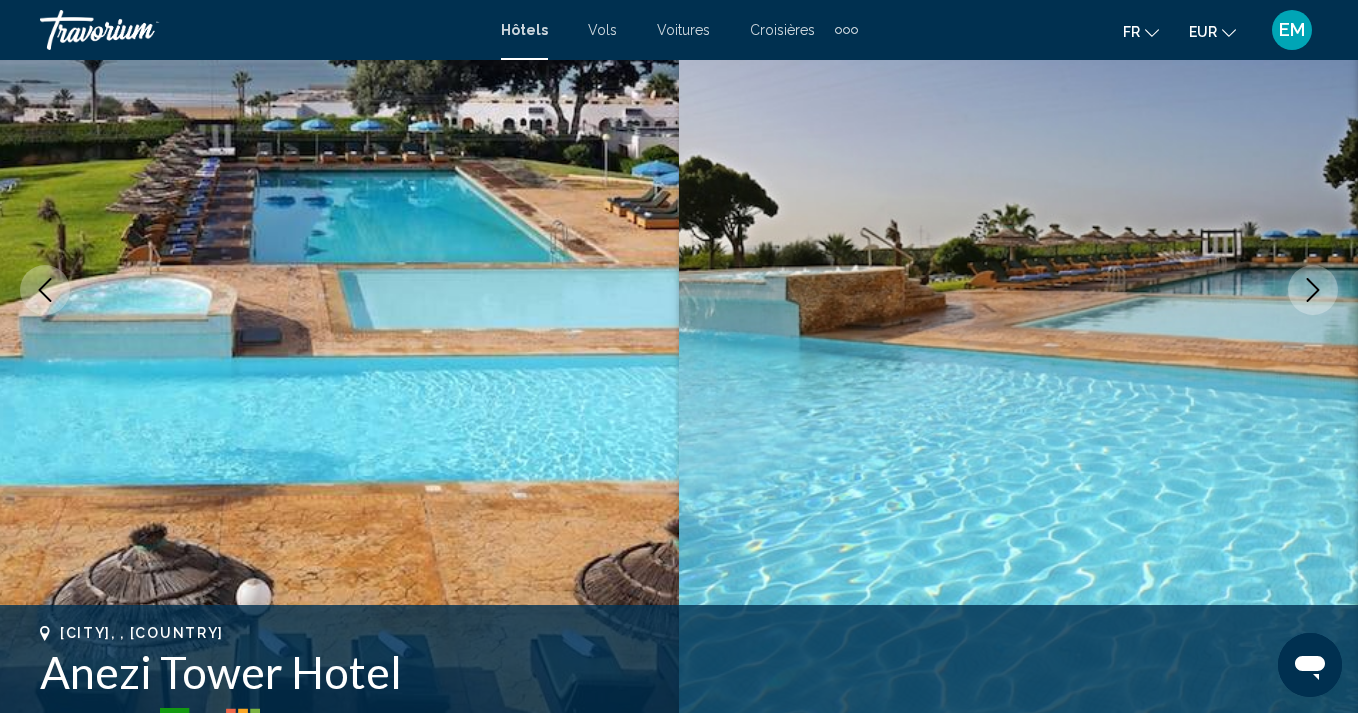 click 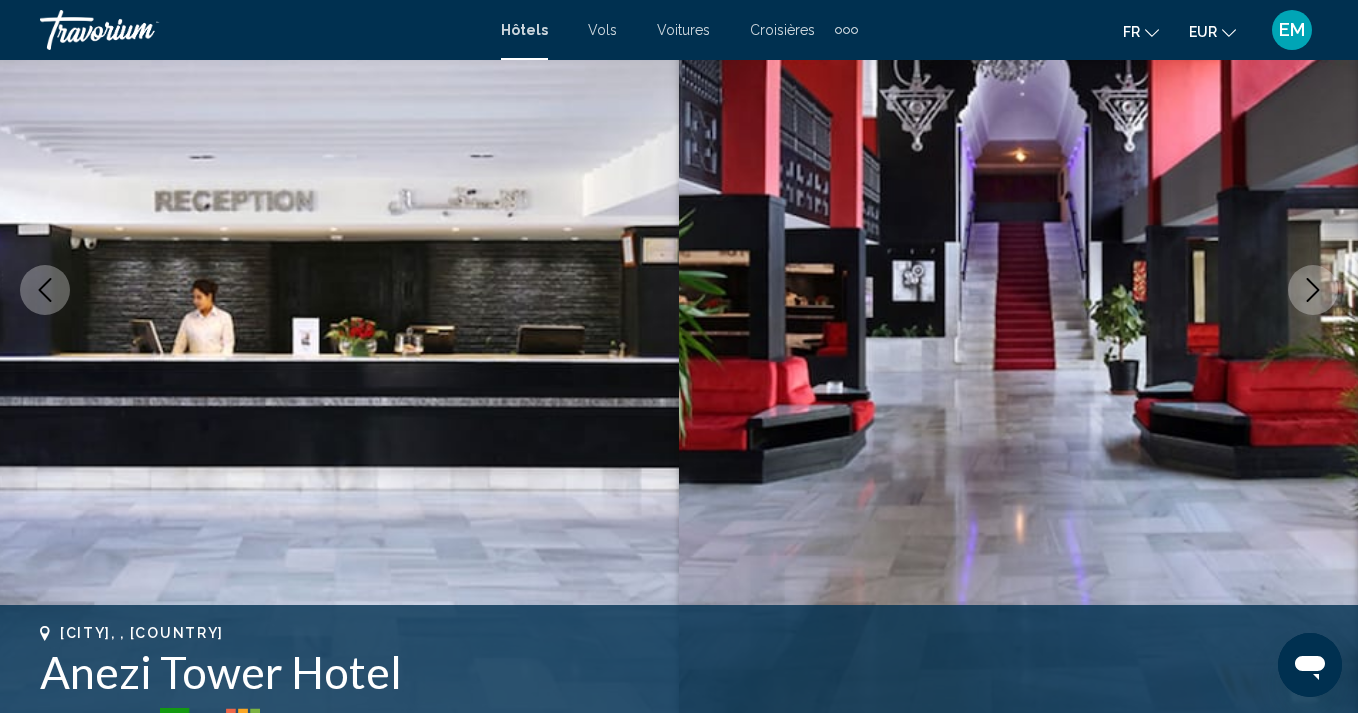 click 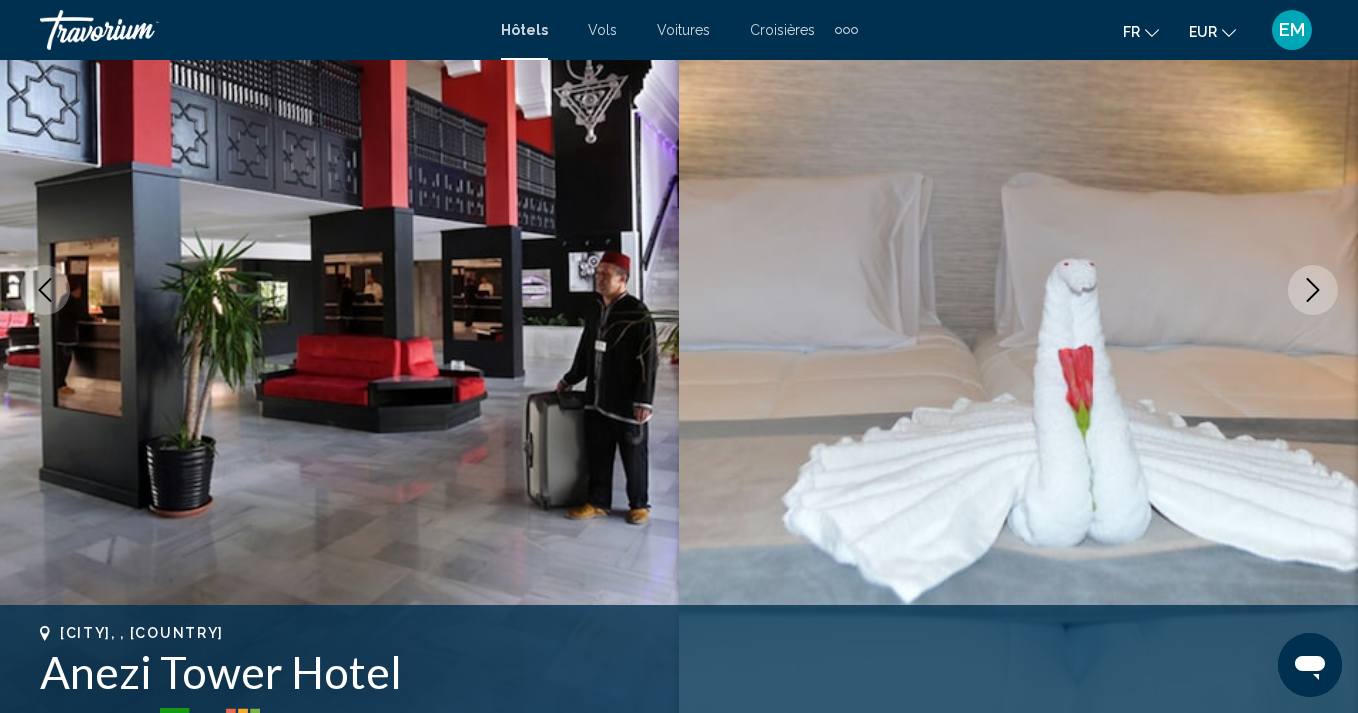 click 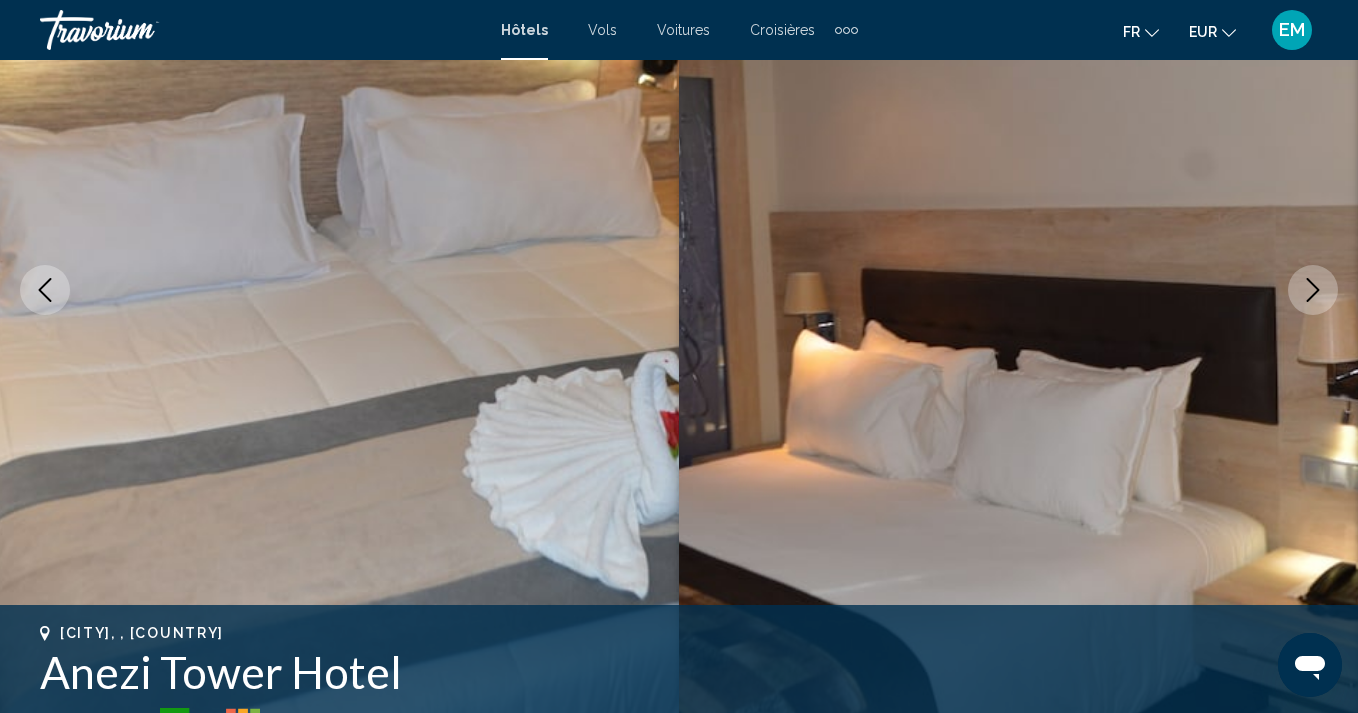 click 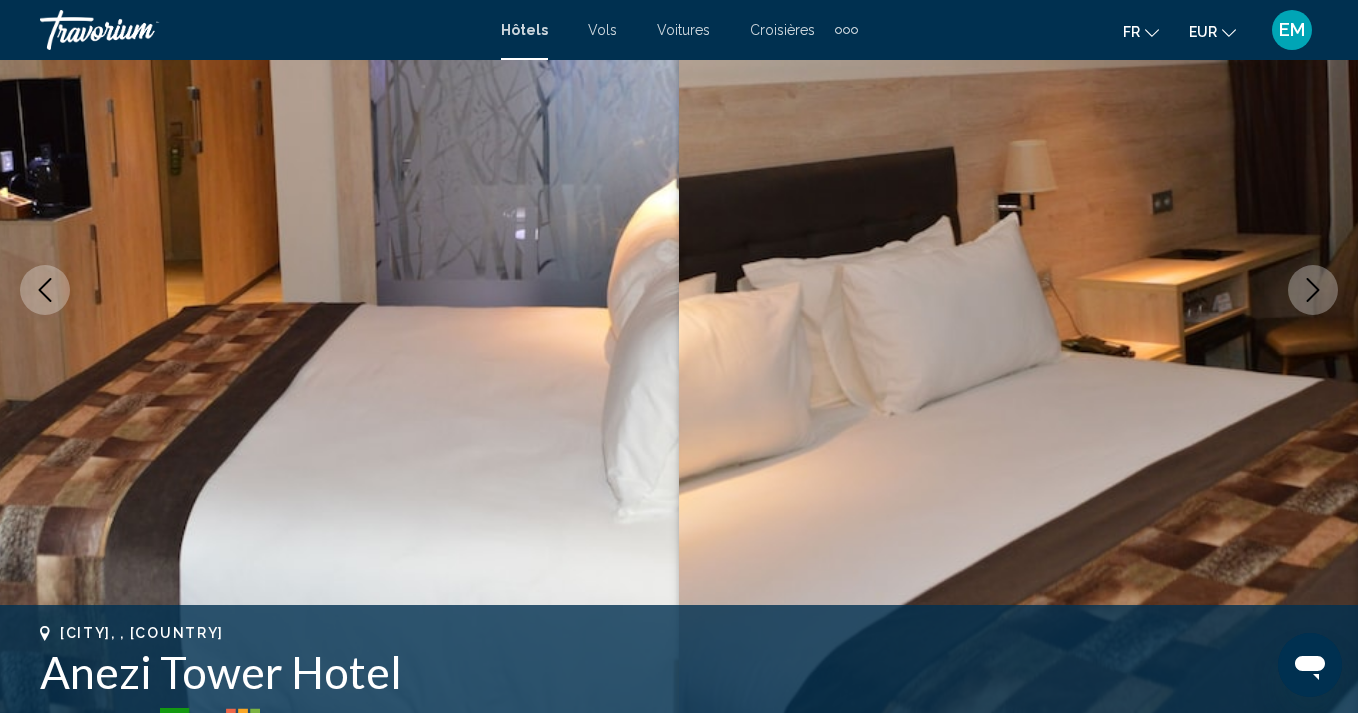 click 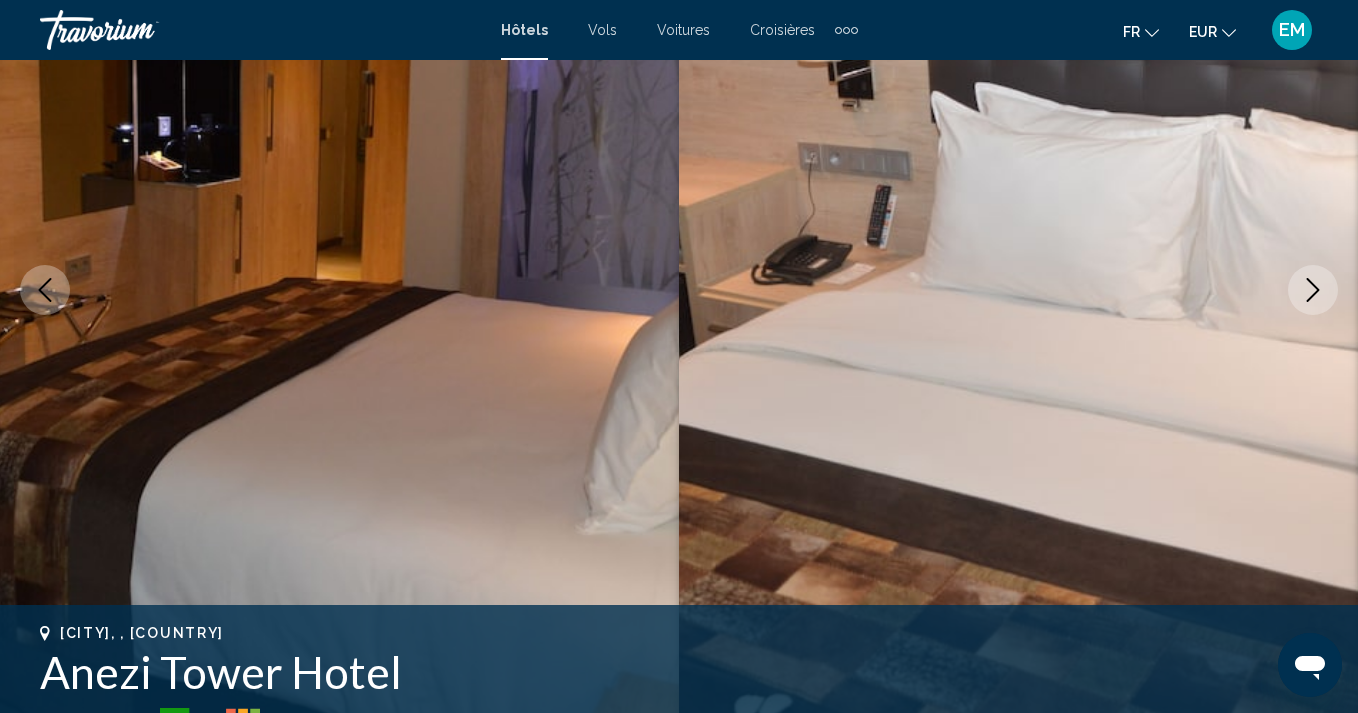 click 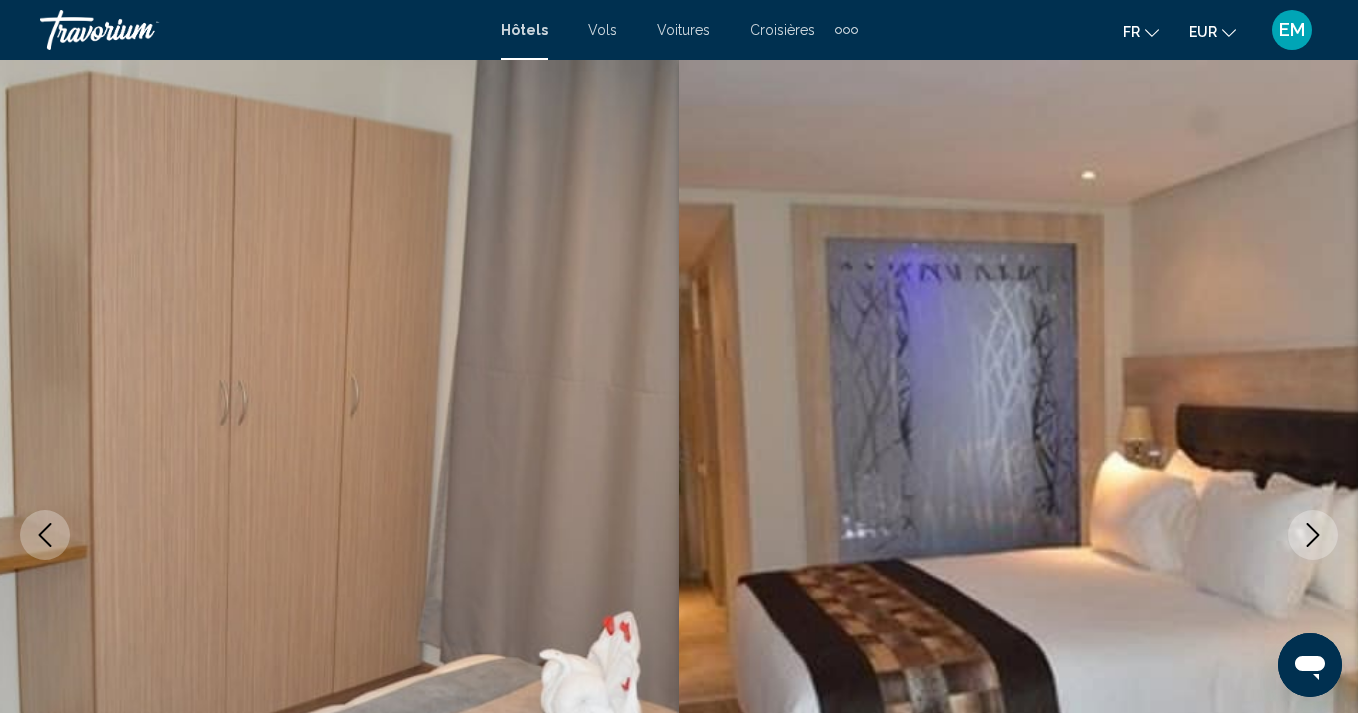 scroll, scrollTop: 0, scrollLeft: 0, axis: both 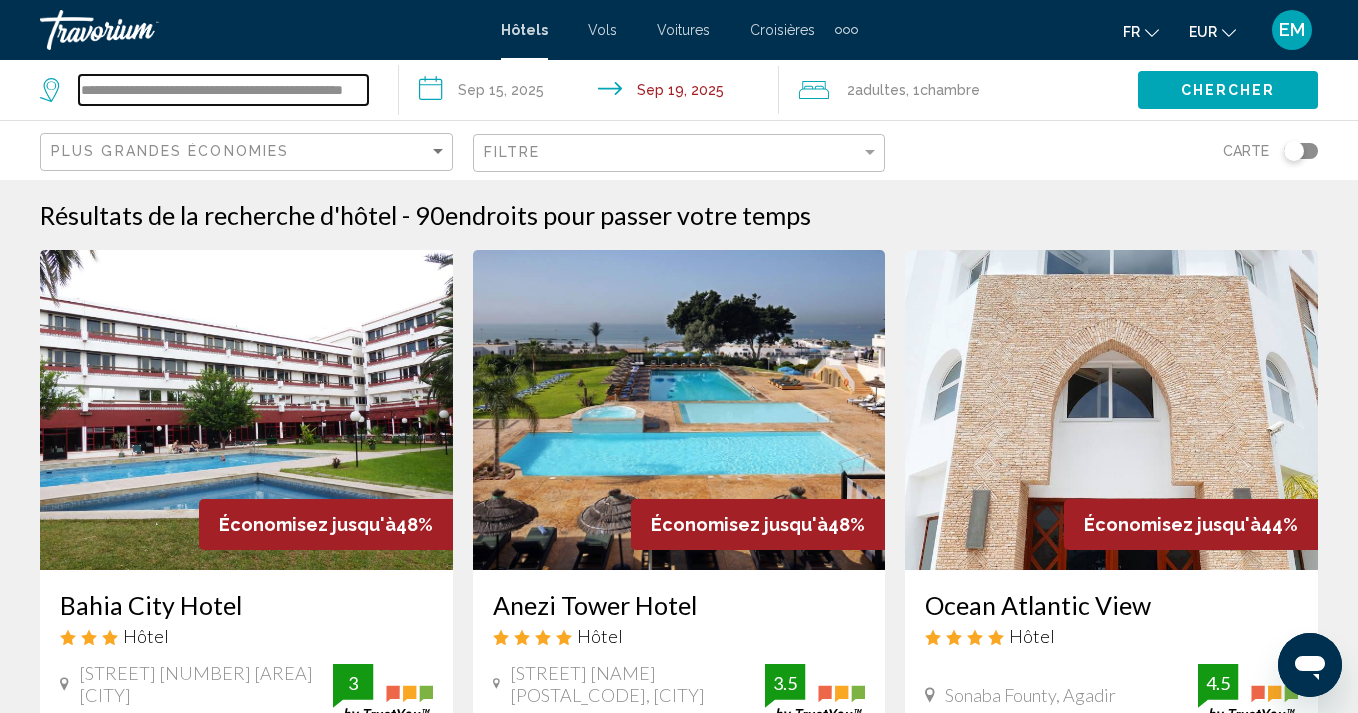 click on "**********" at bounding box center (223, 90) 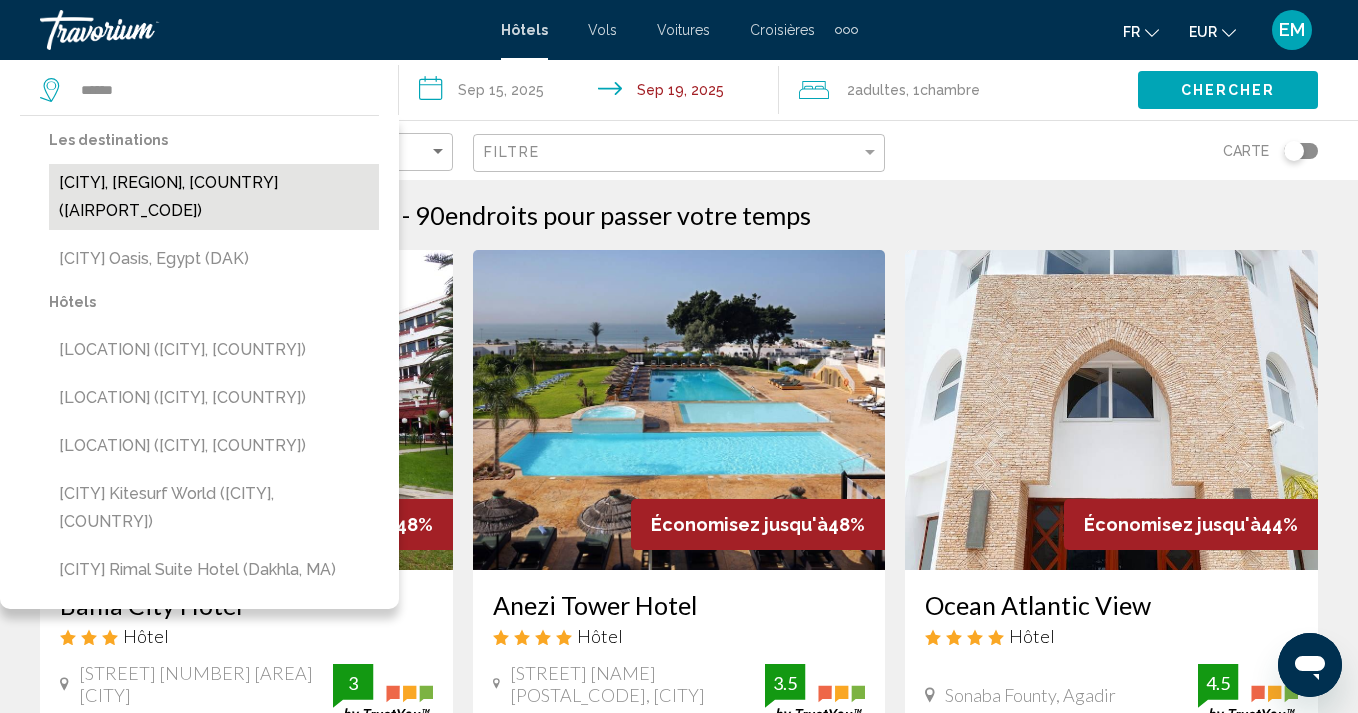 click on "Dakhla, Oued Ed-Dahab-Lagouira, Morocco (VIL)" at bounding box center (214, 197) 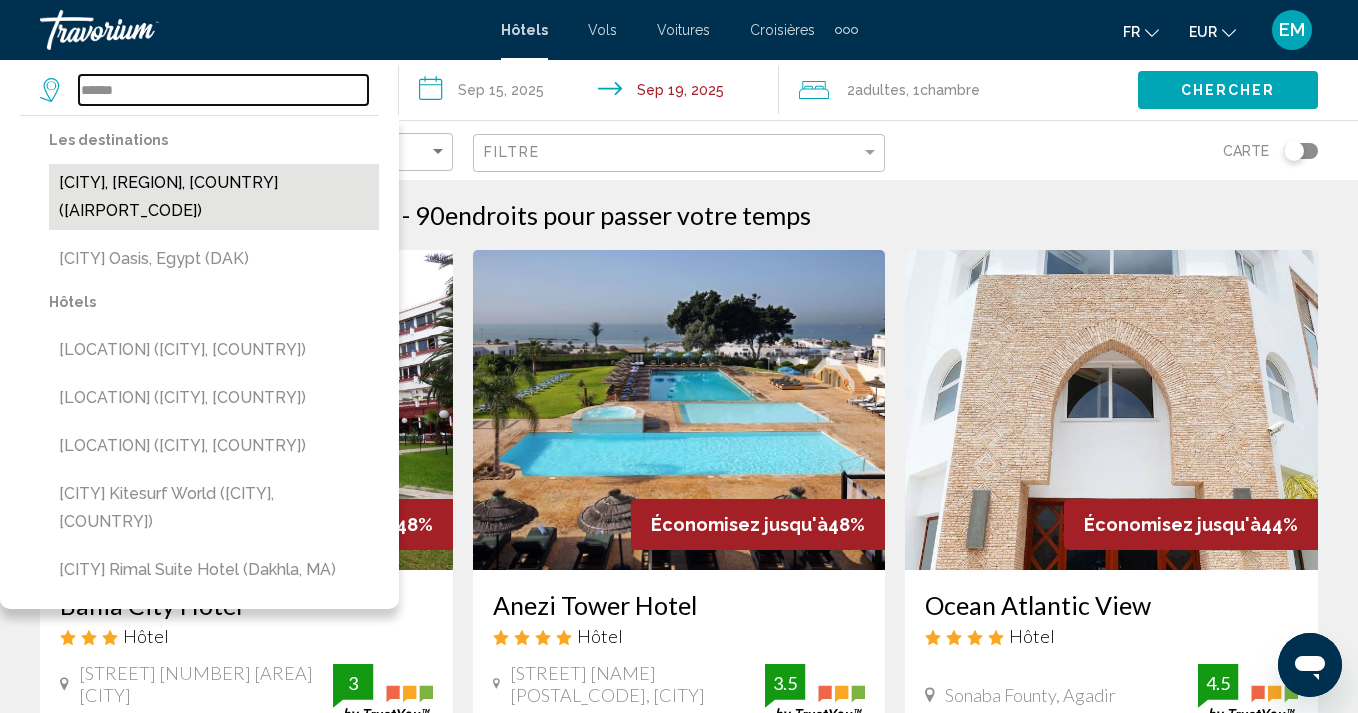type on "**********" 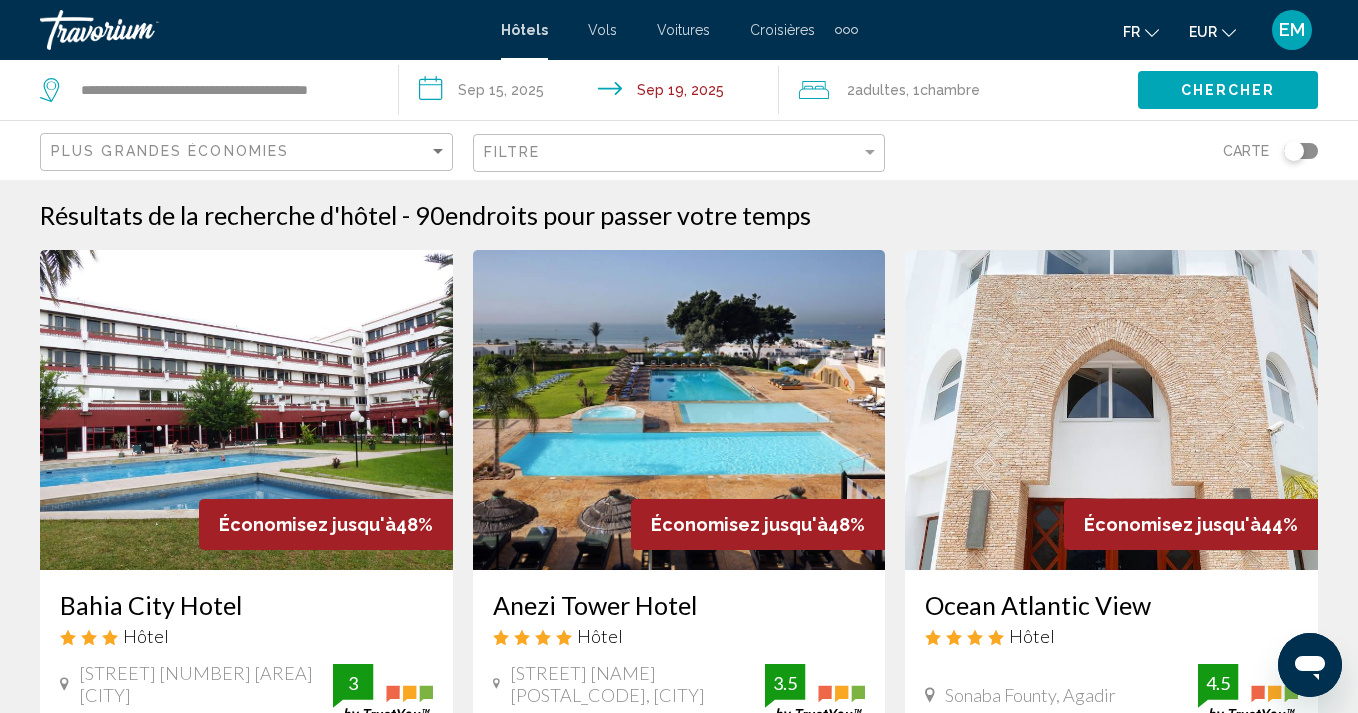 click on "Chercher" 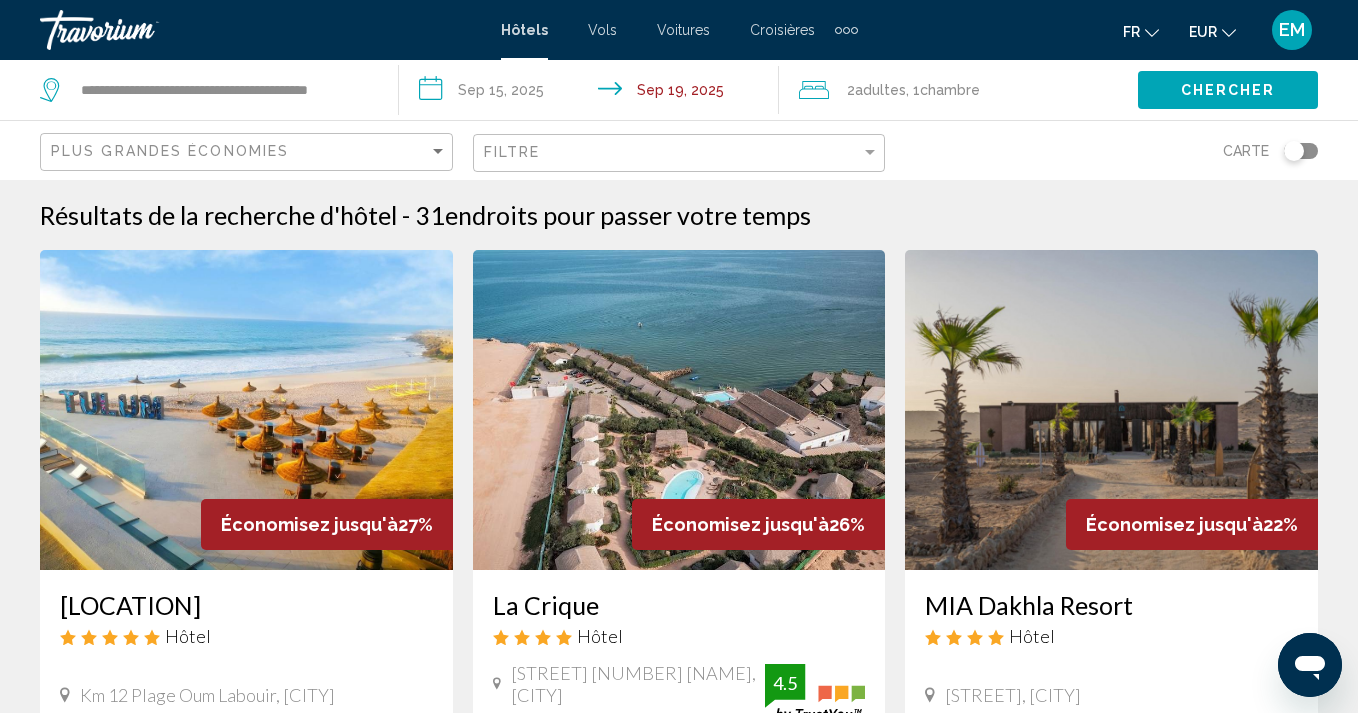 scroll, scrollTop: 0, scrollLeft: 0, axis: both 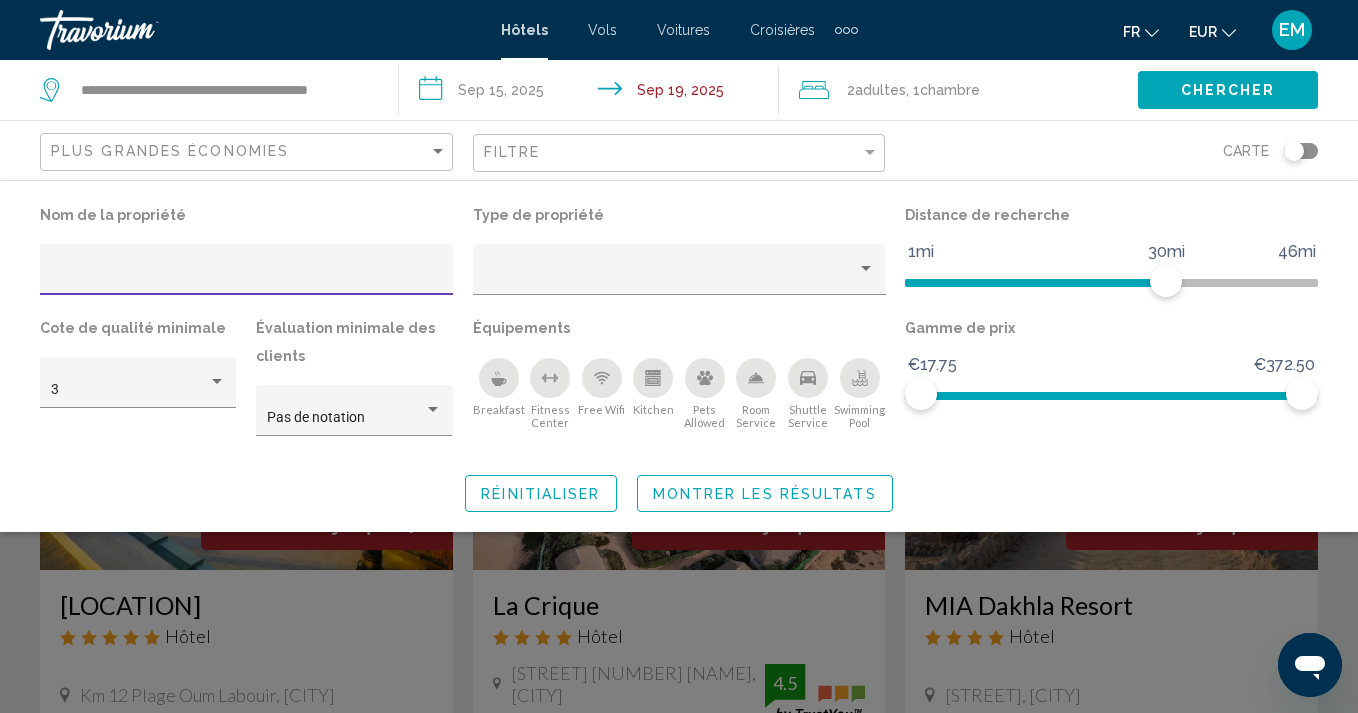 click 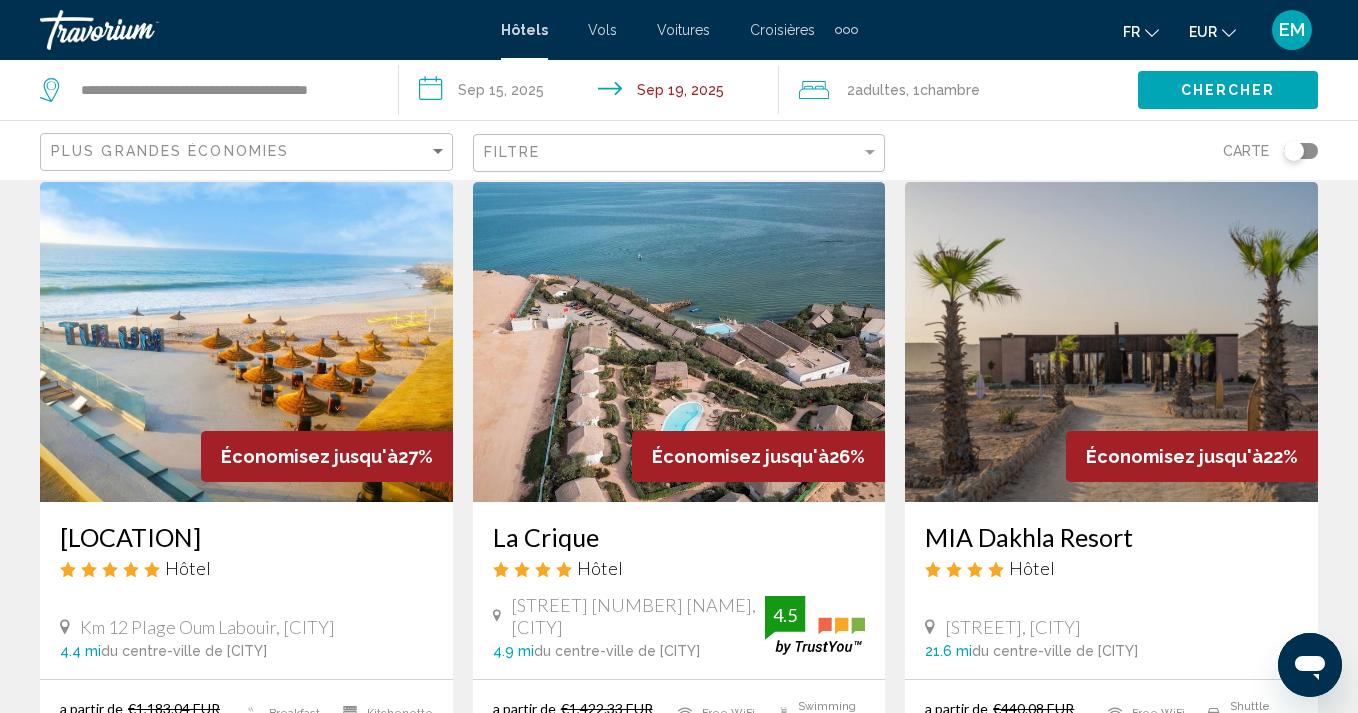 scroll, scrollTop: 57, scrollLeft: 0, axis: vertical 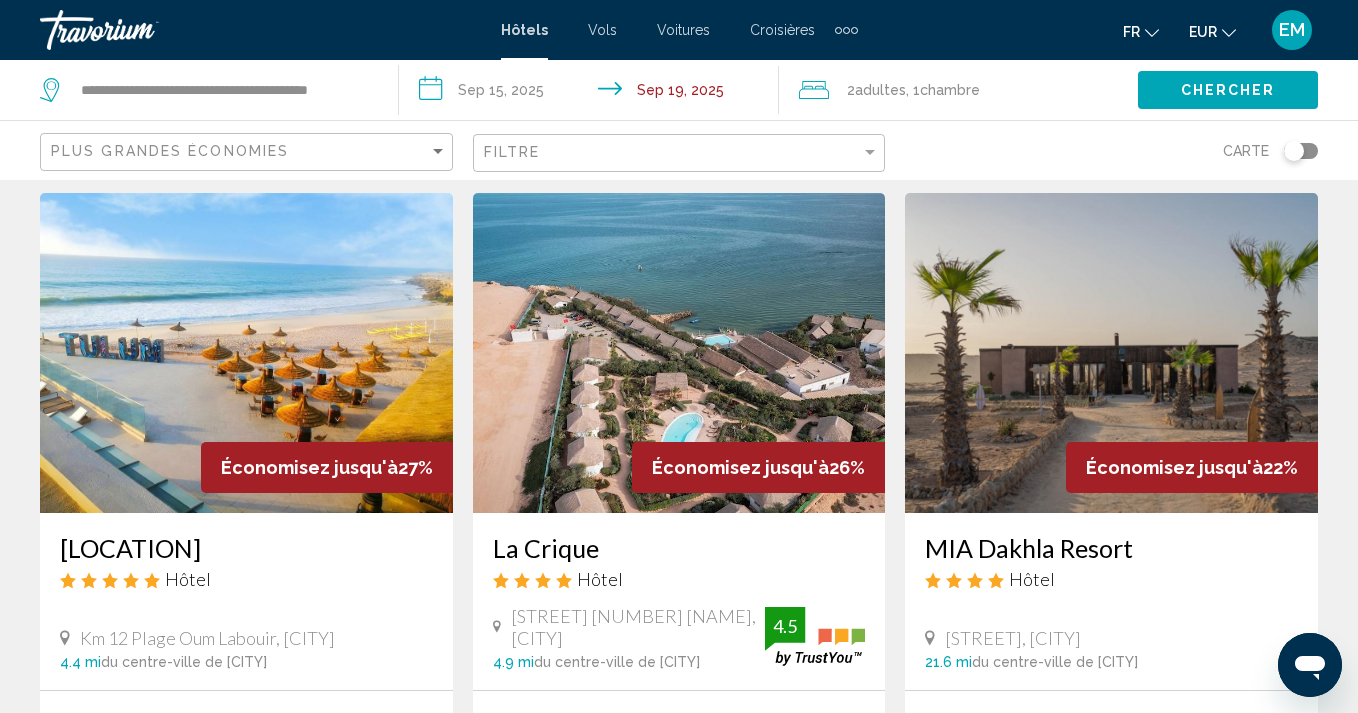 click at bounding box center [1111, 353] 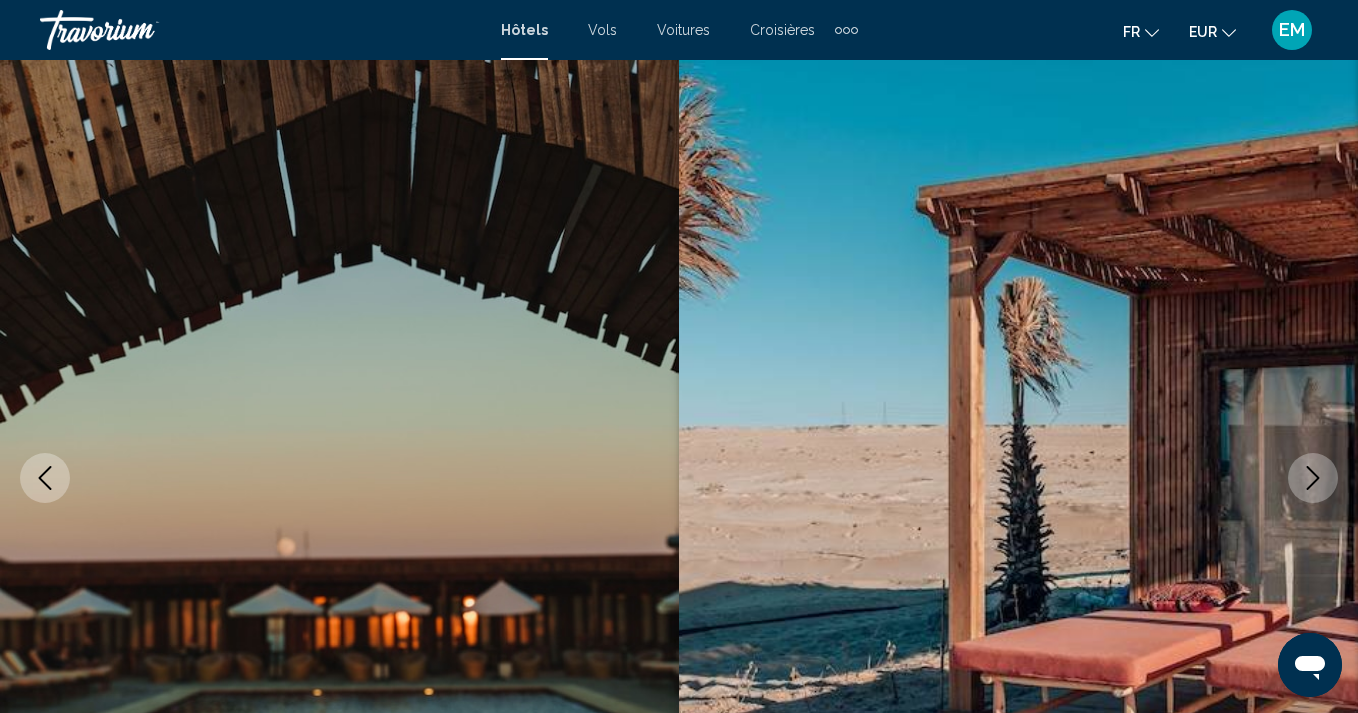 scroll, scrollTop: 0, scrollLeft: 0, axis: both 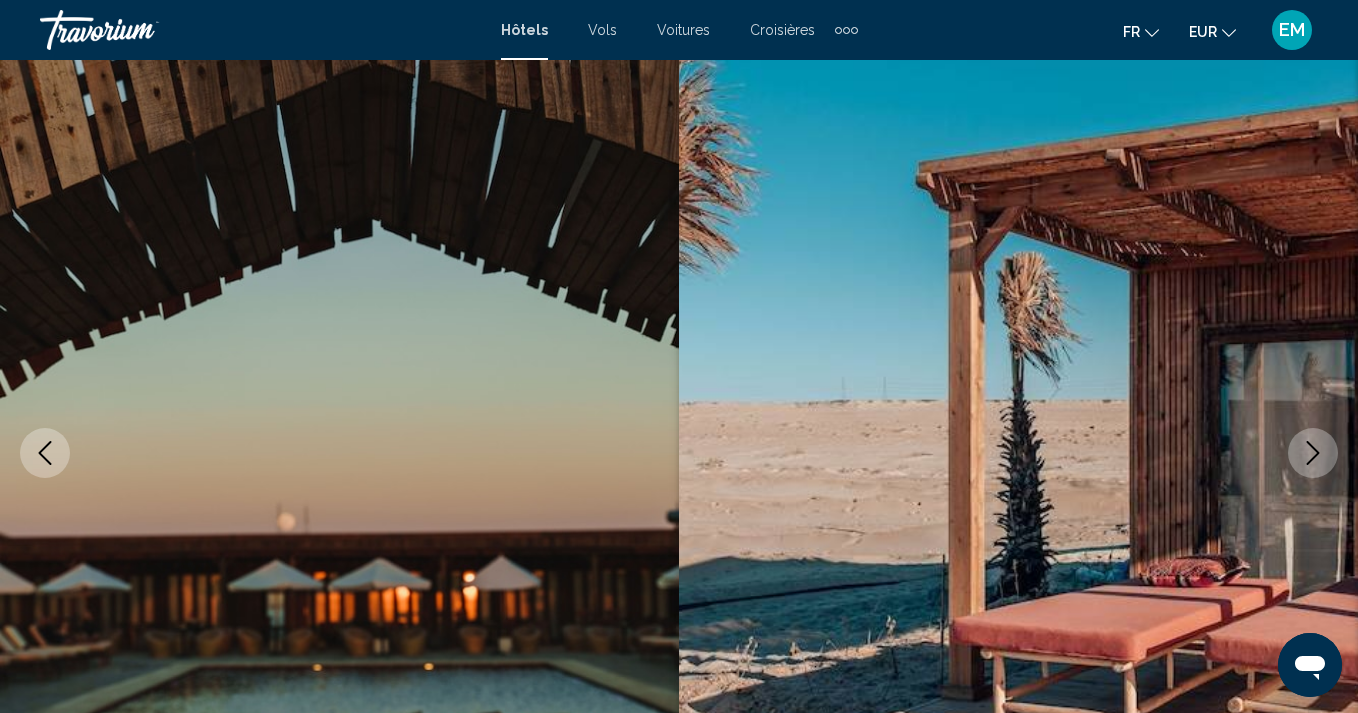 click 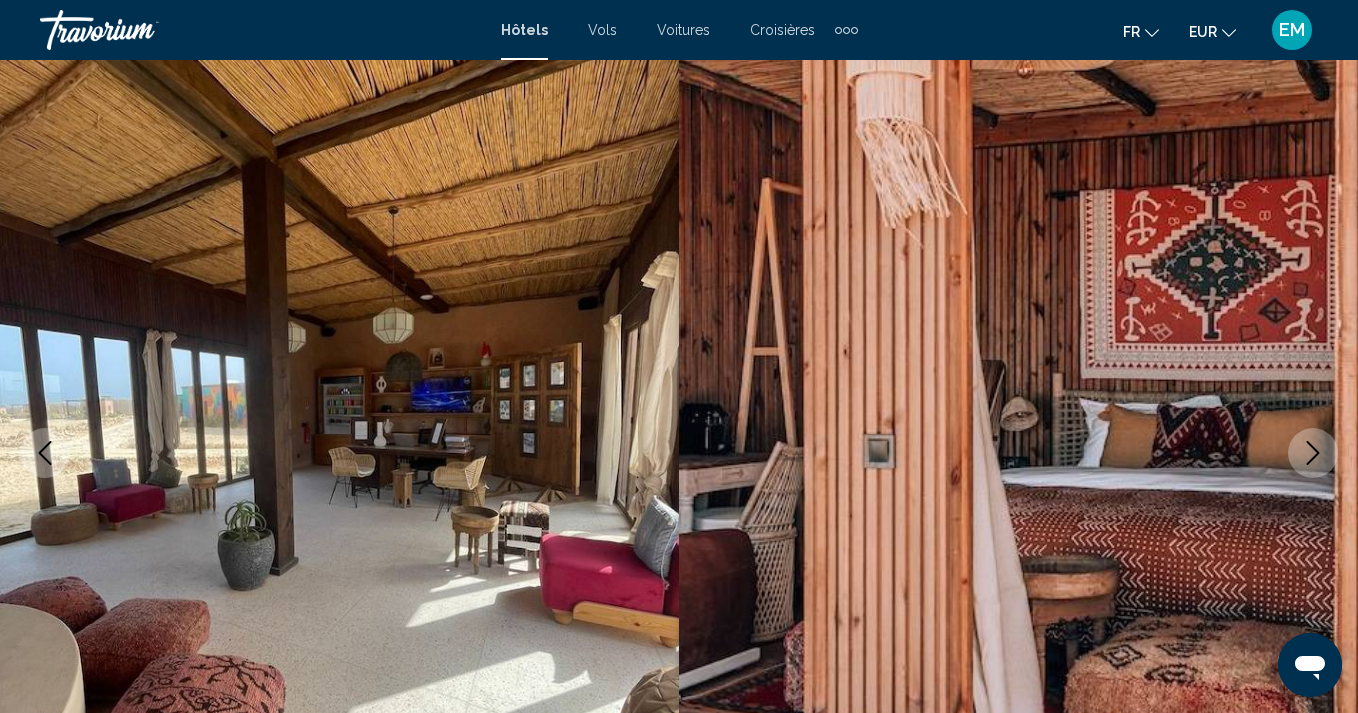 click 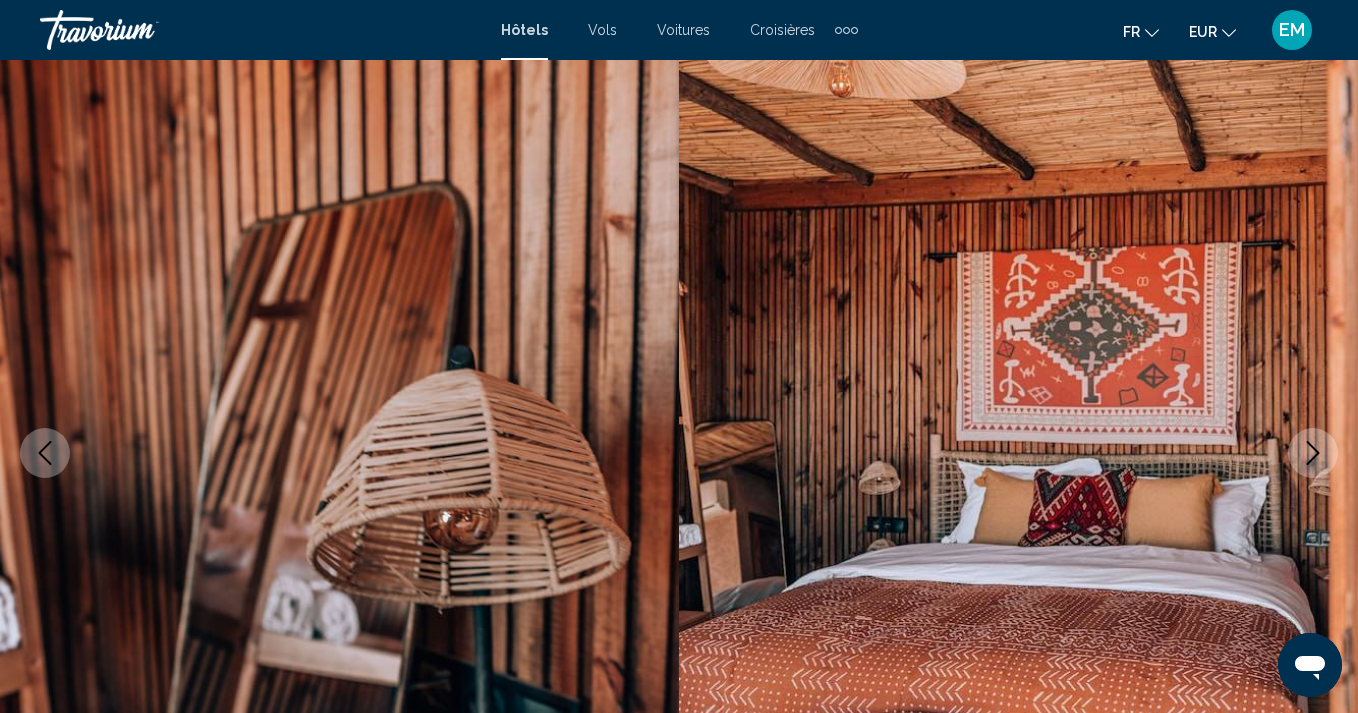 click 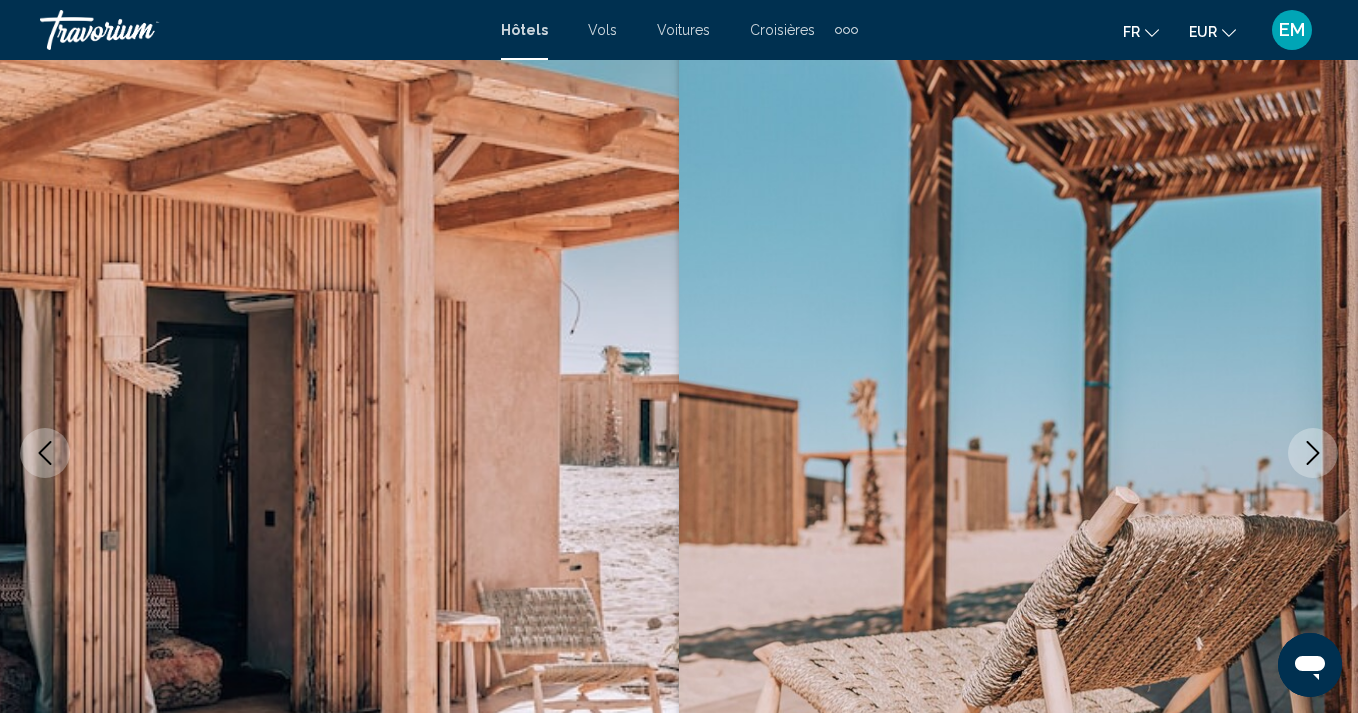 click 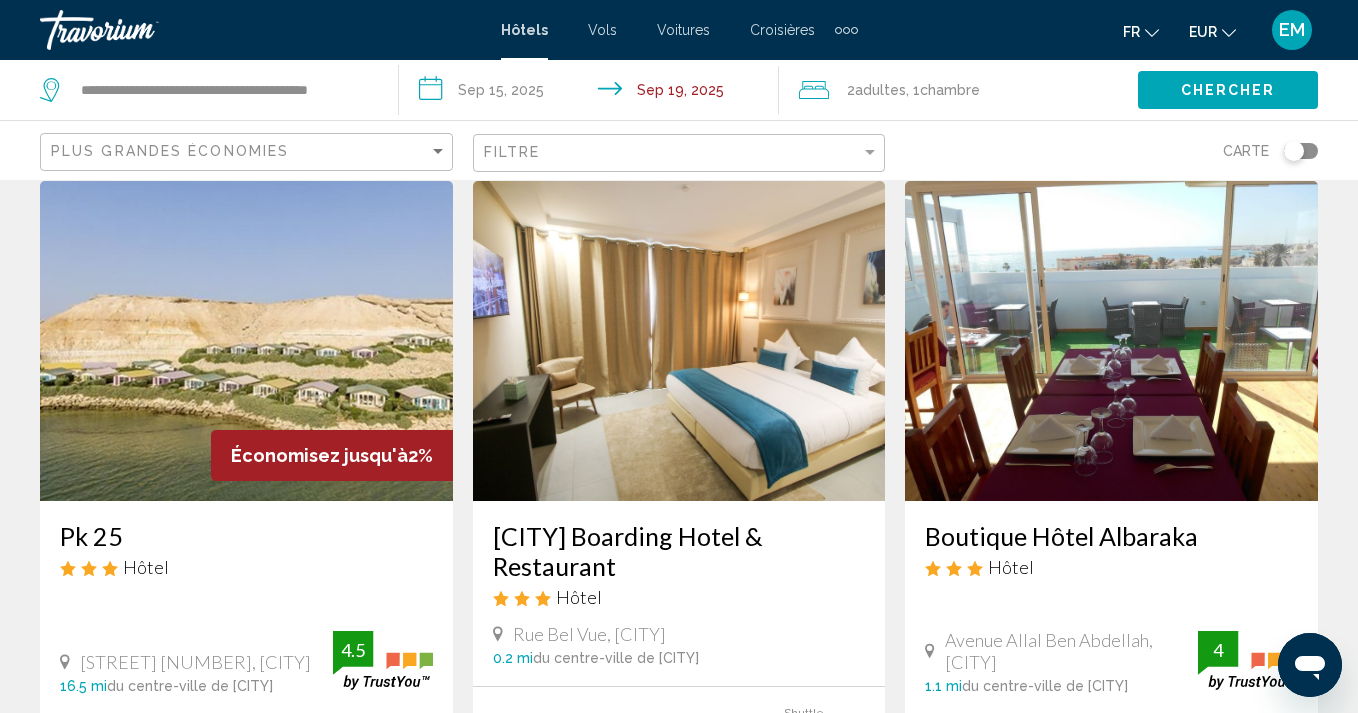 scroll, scrollTop: 100, scrollLeft: 0, axis: vertical 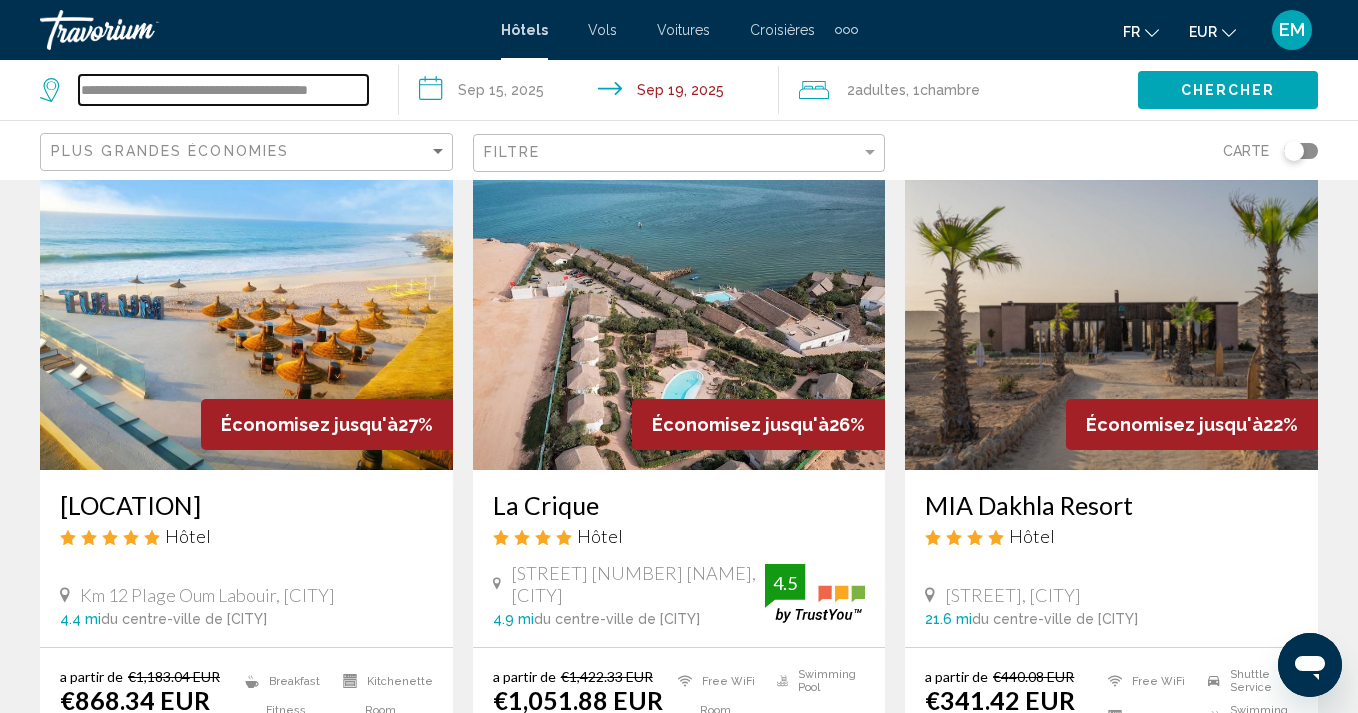 click on "**********" at bounding box center (223, 90) 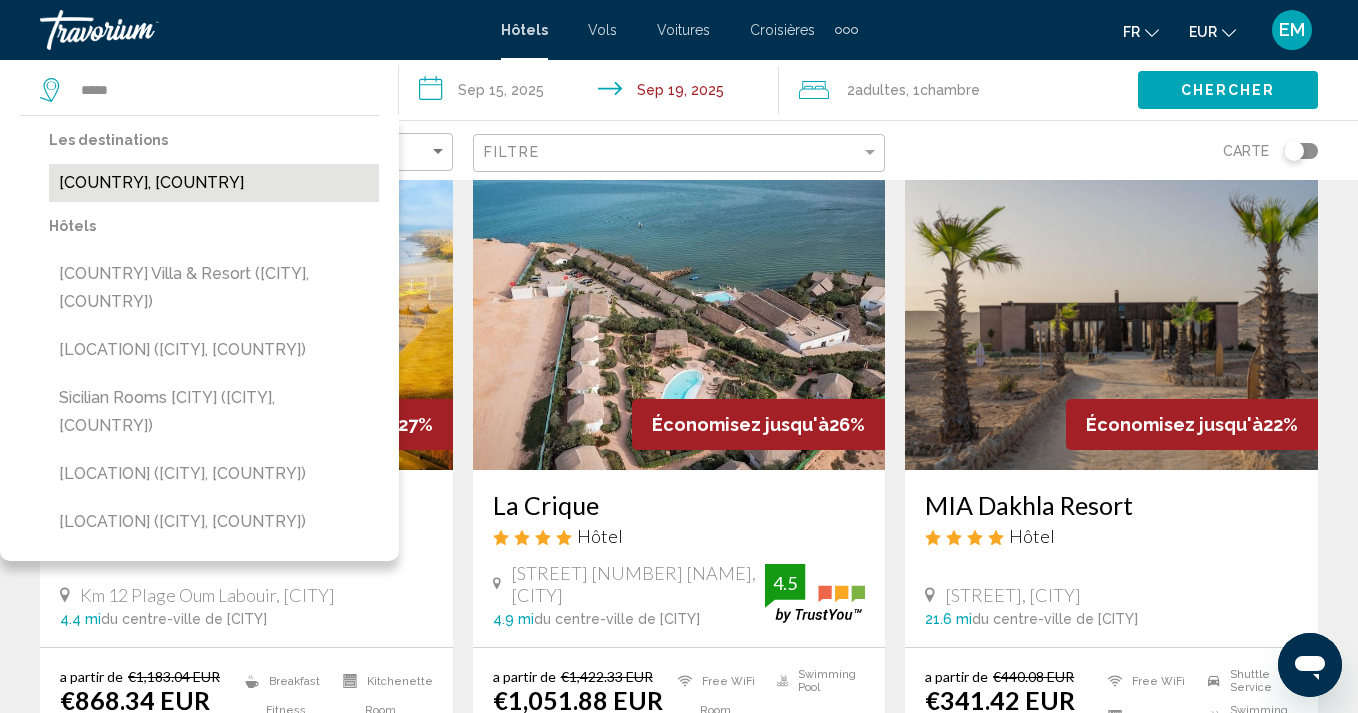click on "Sicilì, Italy" at bounding box center (214, 183) 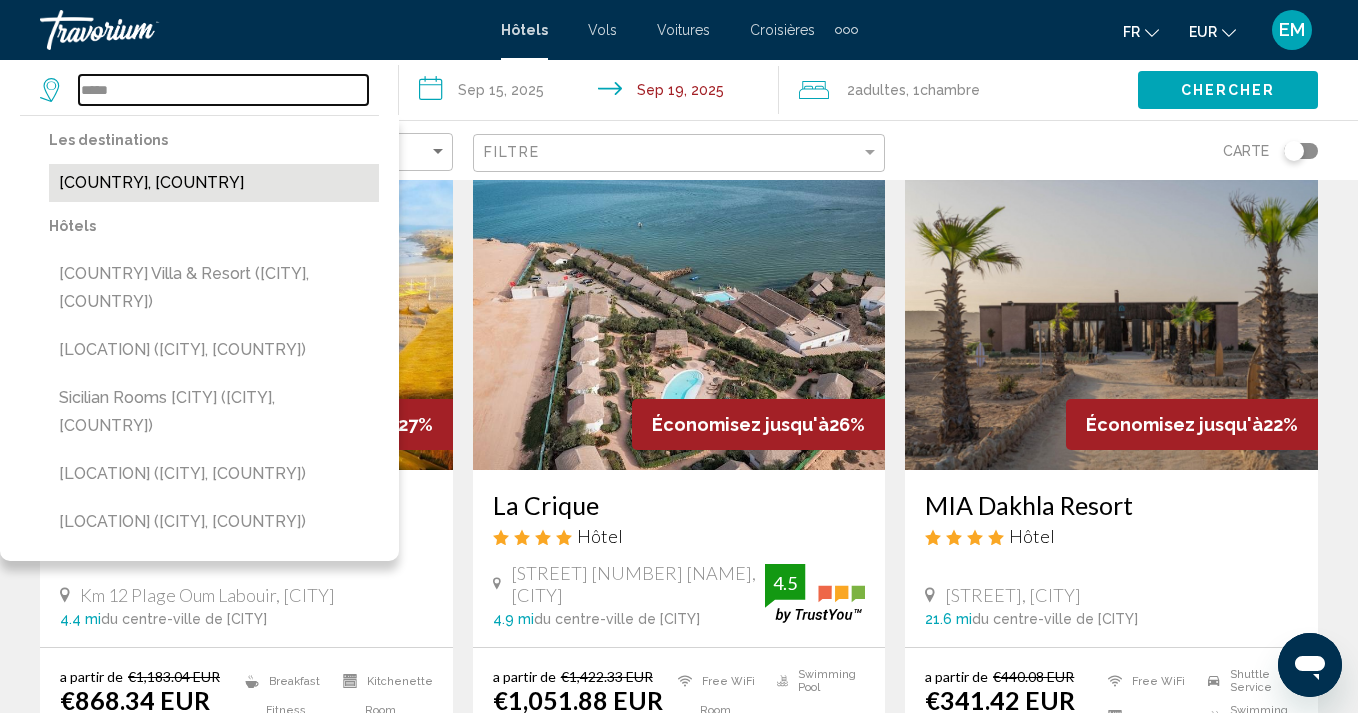 type on "**********" 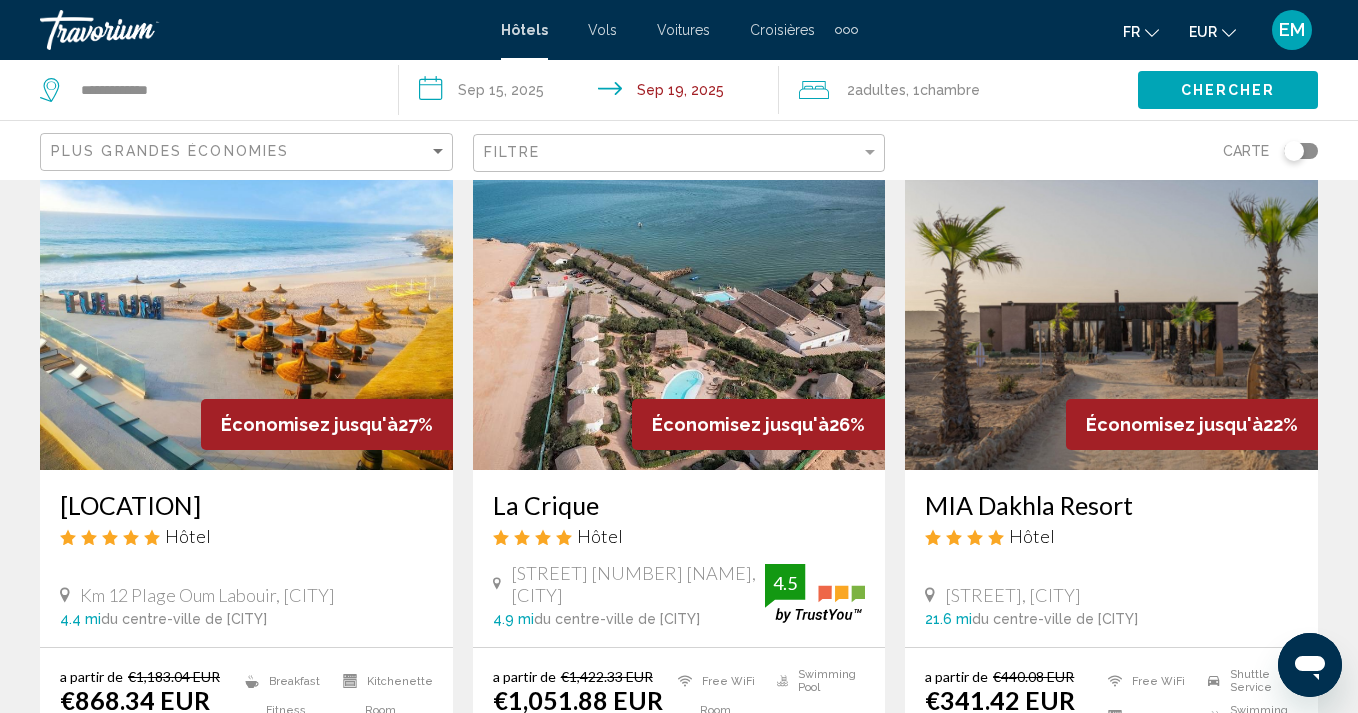 click on "Chercher" 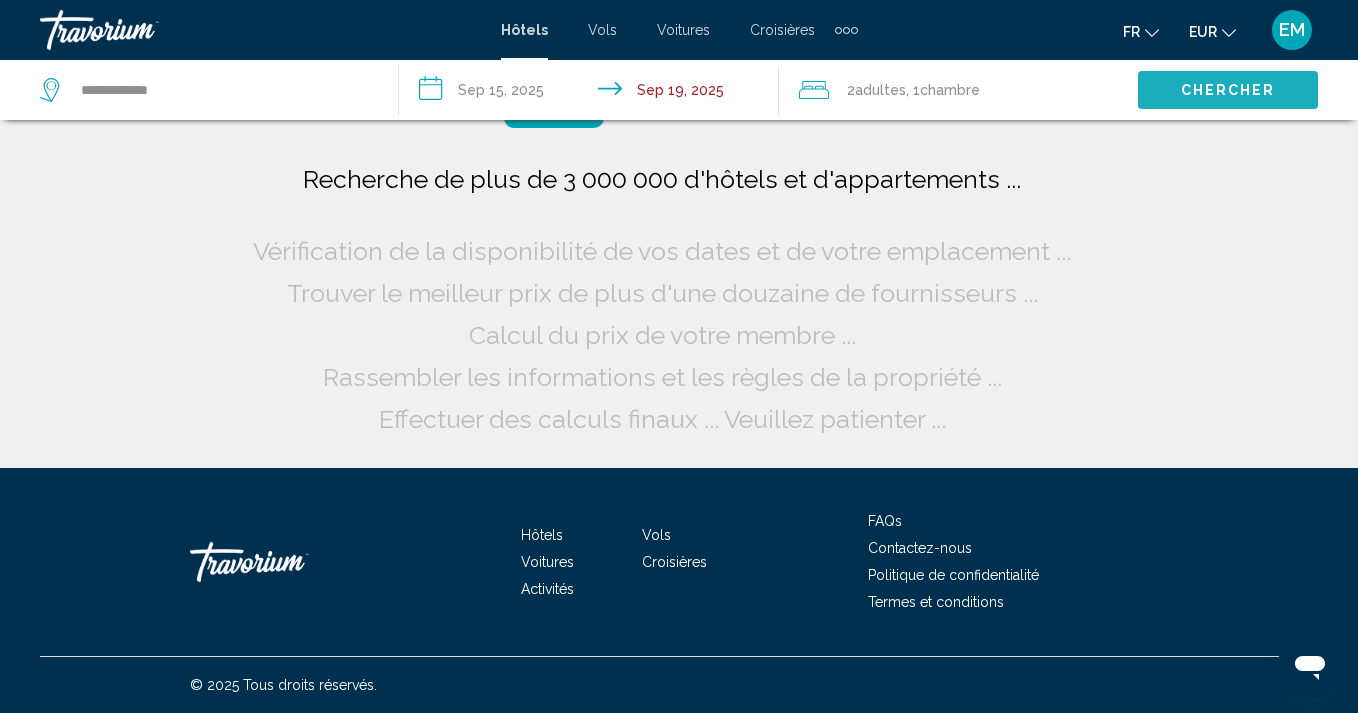 scroll, scrollTop: 0, scrollLeft: 0, axis: both 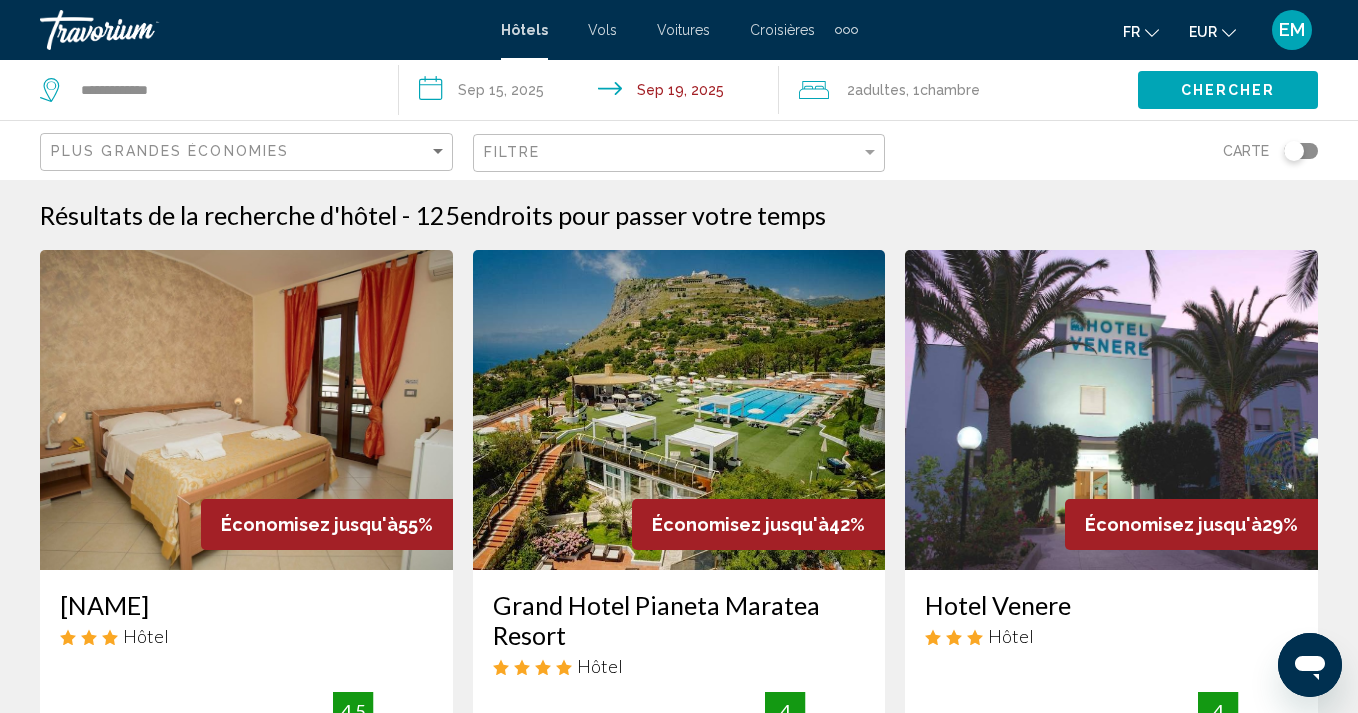 click on "Filtre" 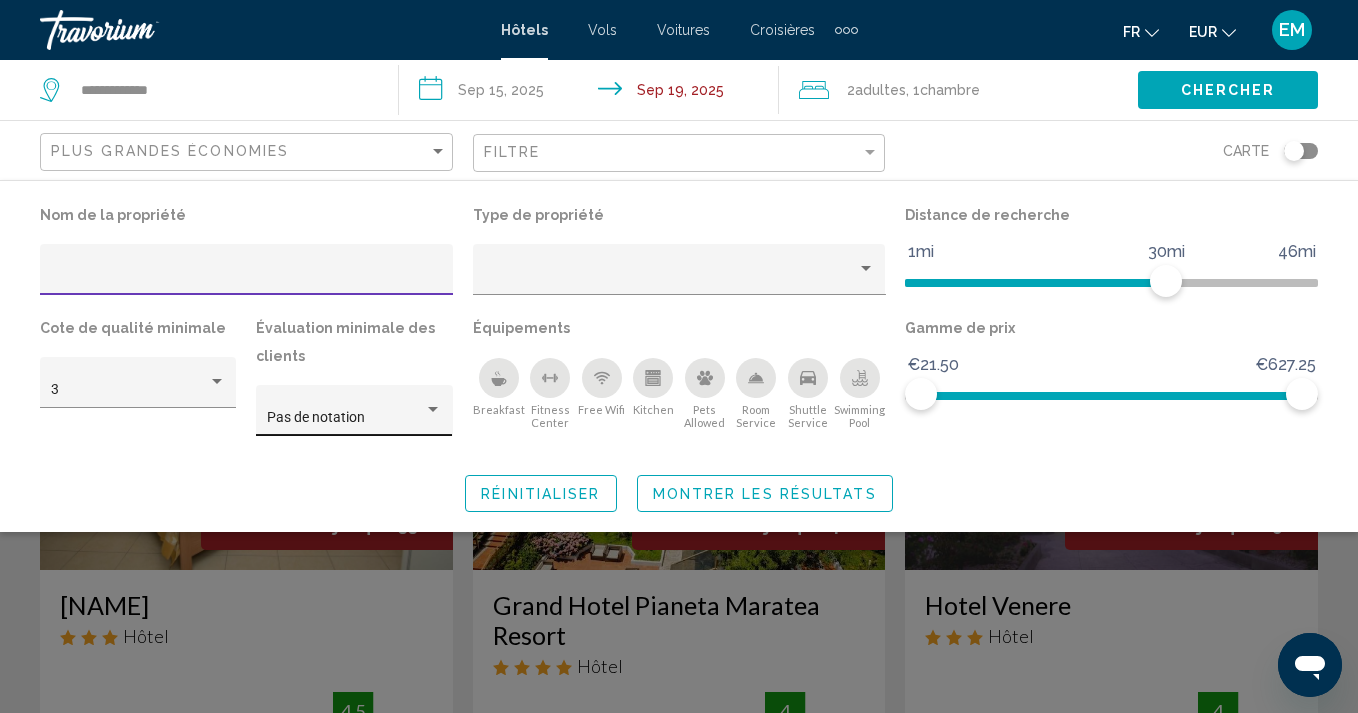 click on "Pas de notation" at bounding box center (316, 417) 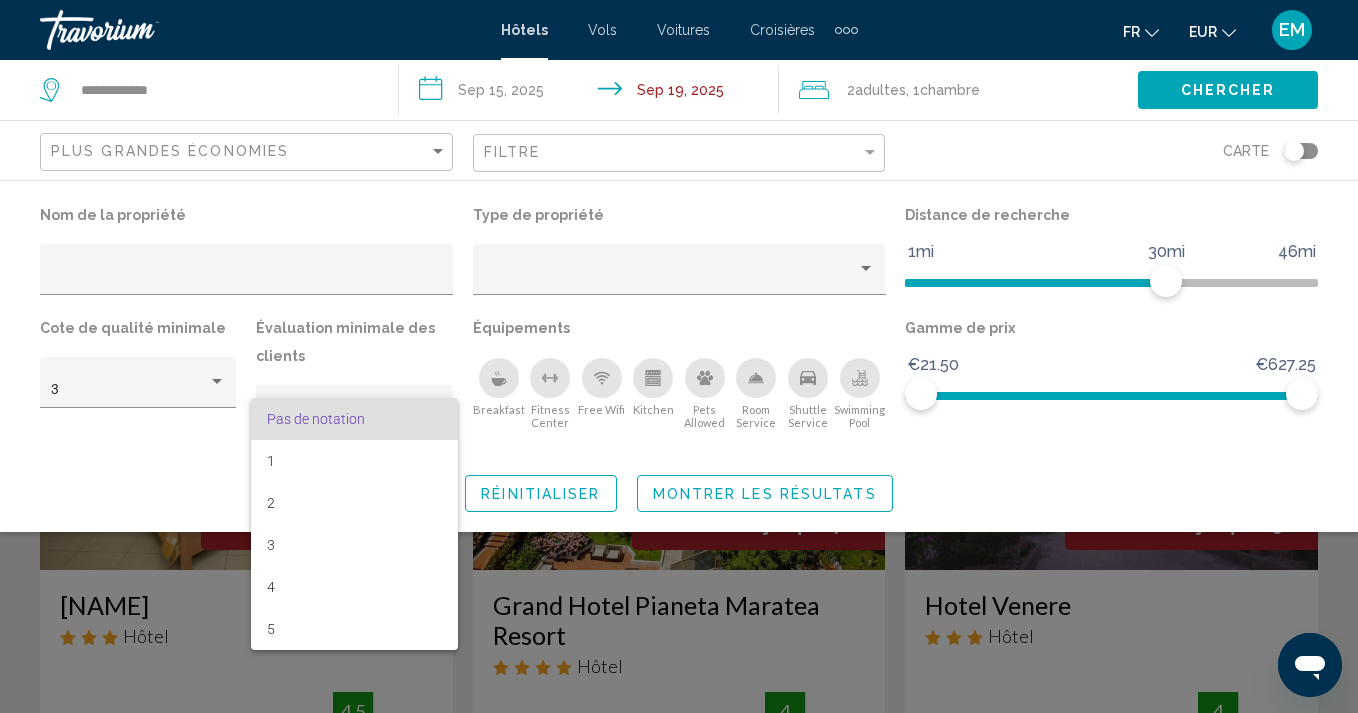 click at bounding box center (679, 356) 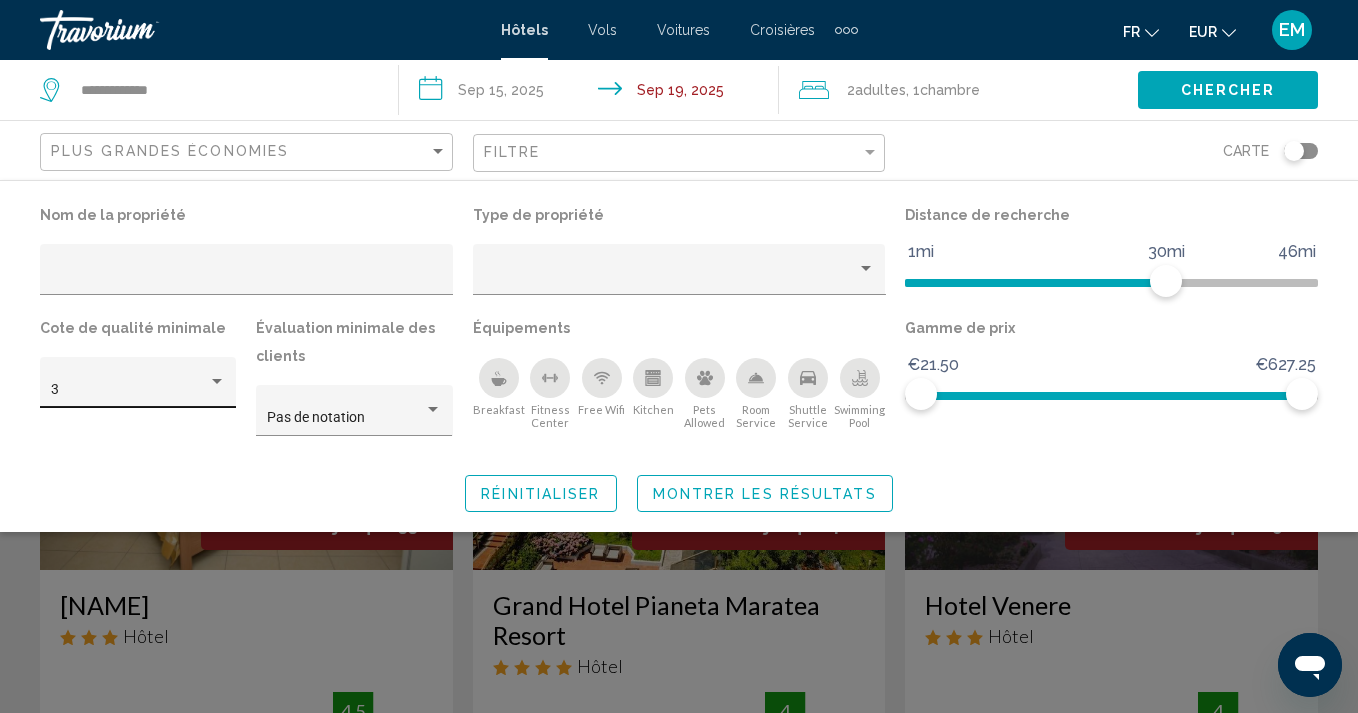 click on "3" 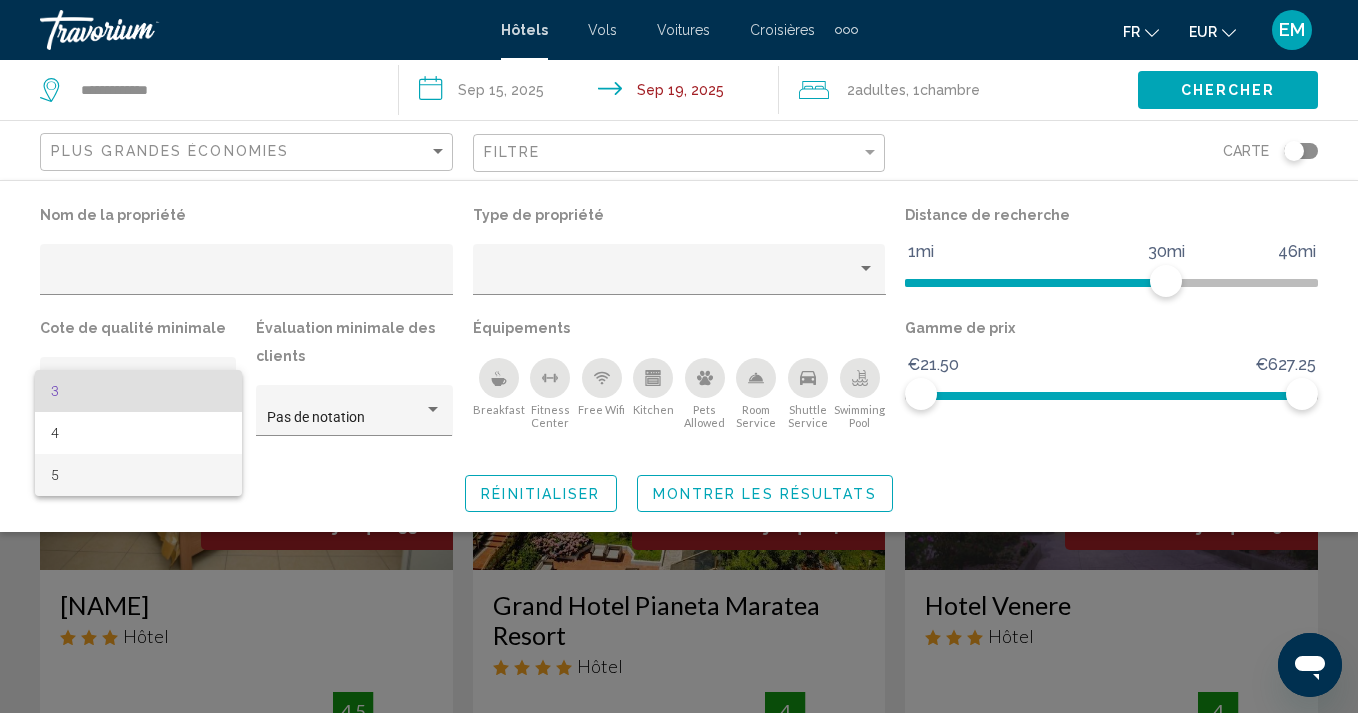 click on "5" at bounding box center (138, 475) 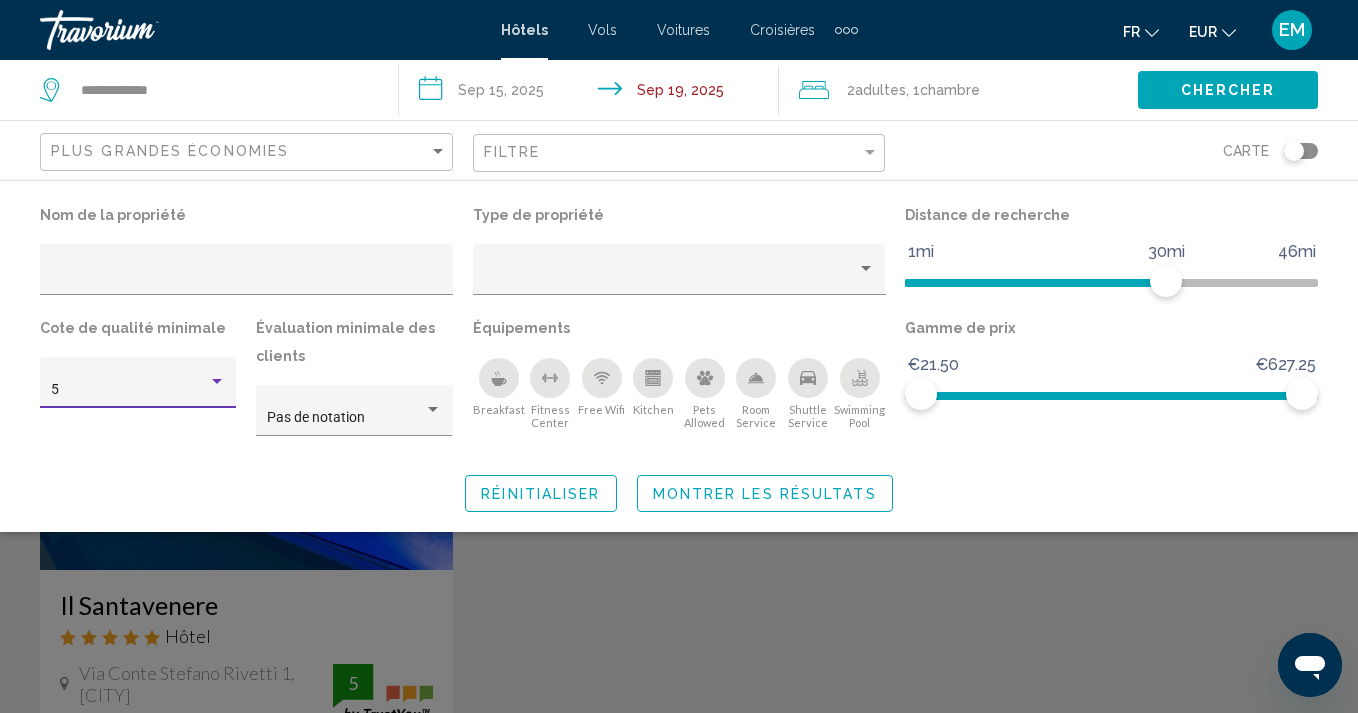 click 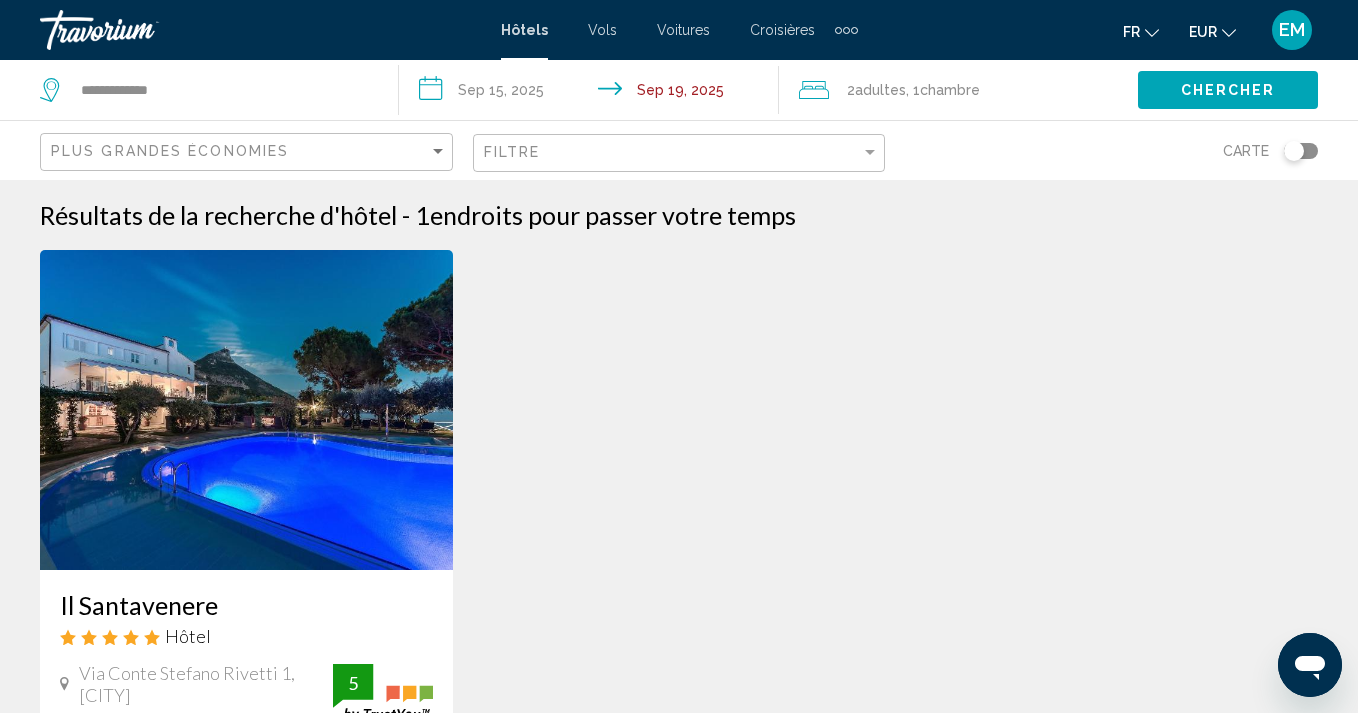 scroll, scrollTop: 0, scrollLeft: 0, axis: both 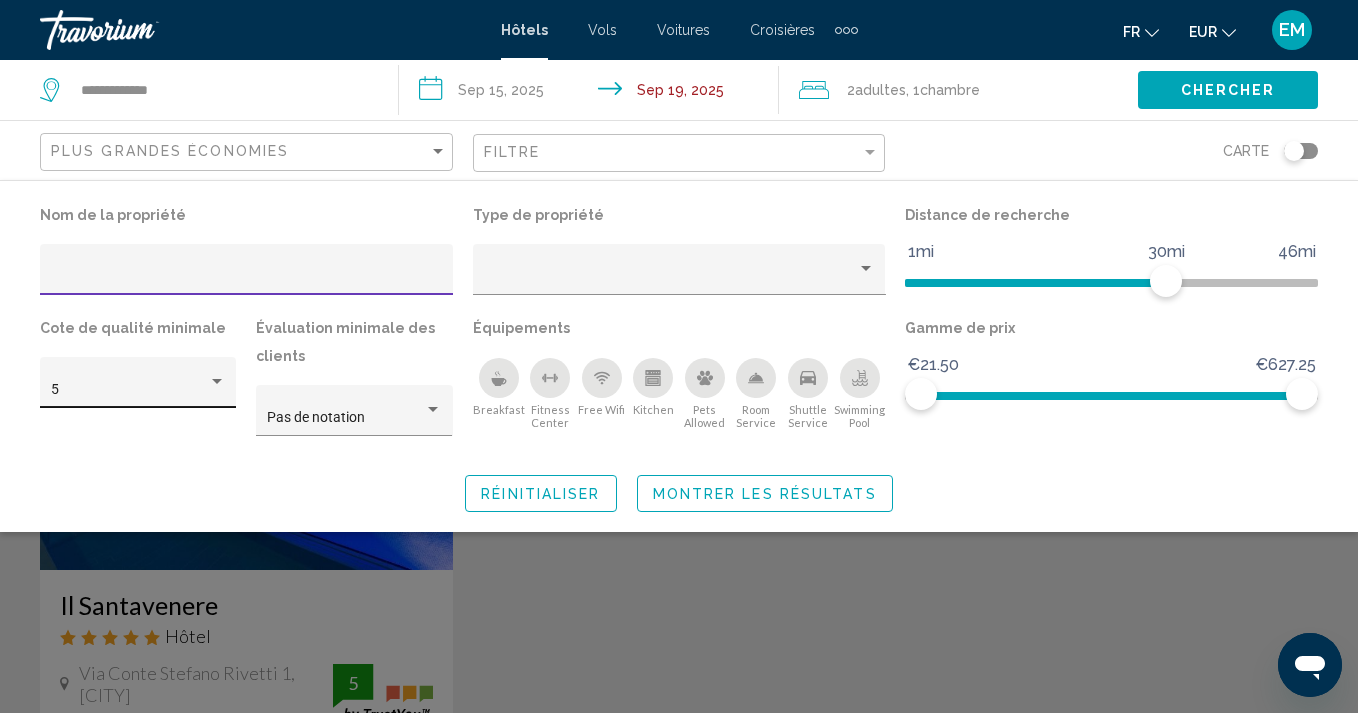 click on "5" 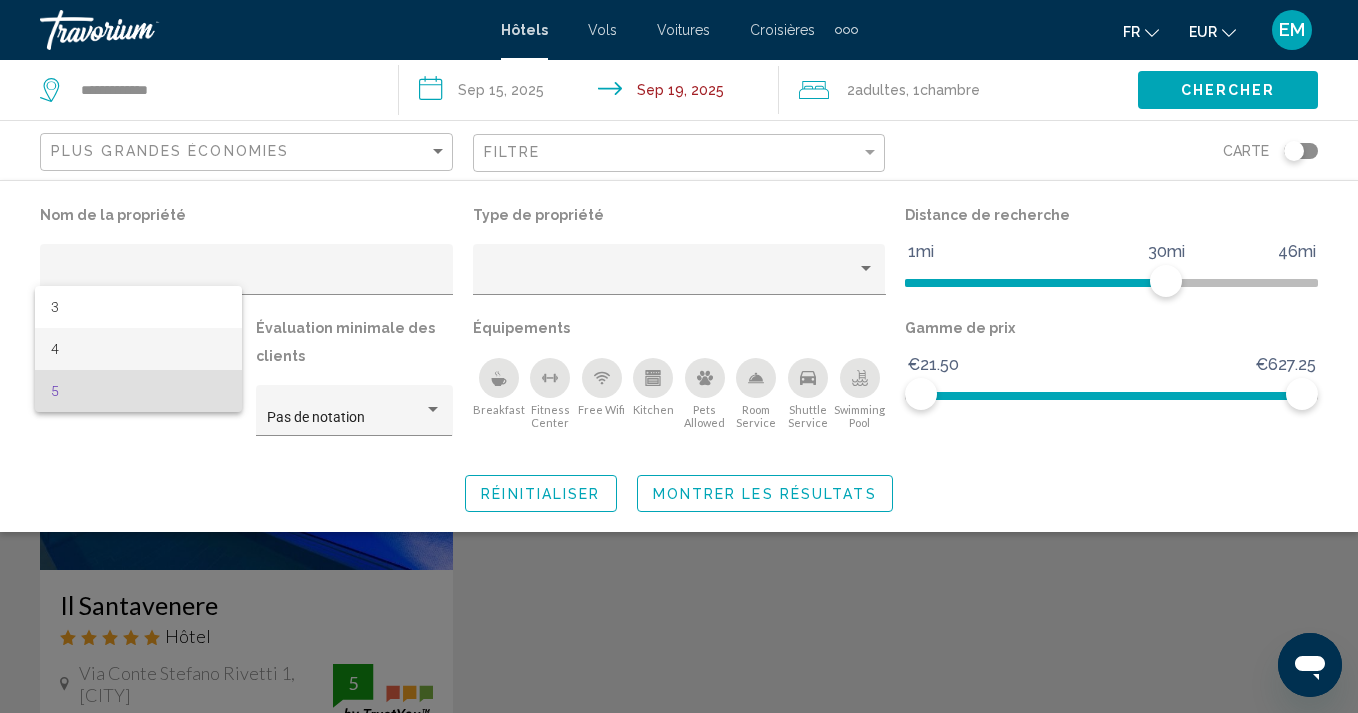 click on "4" at bounding box center (138, 349) 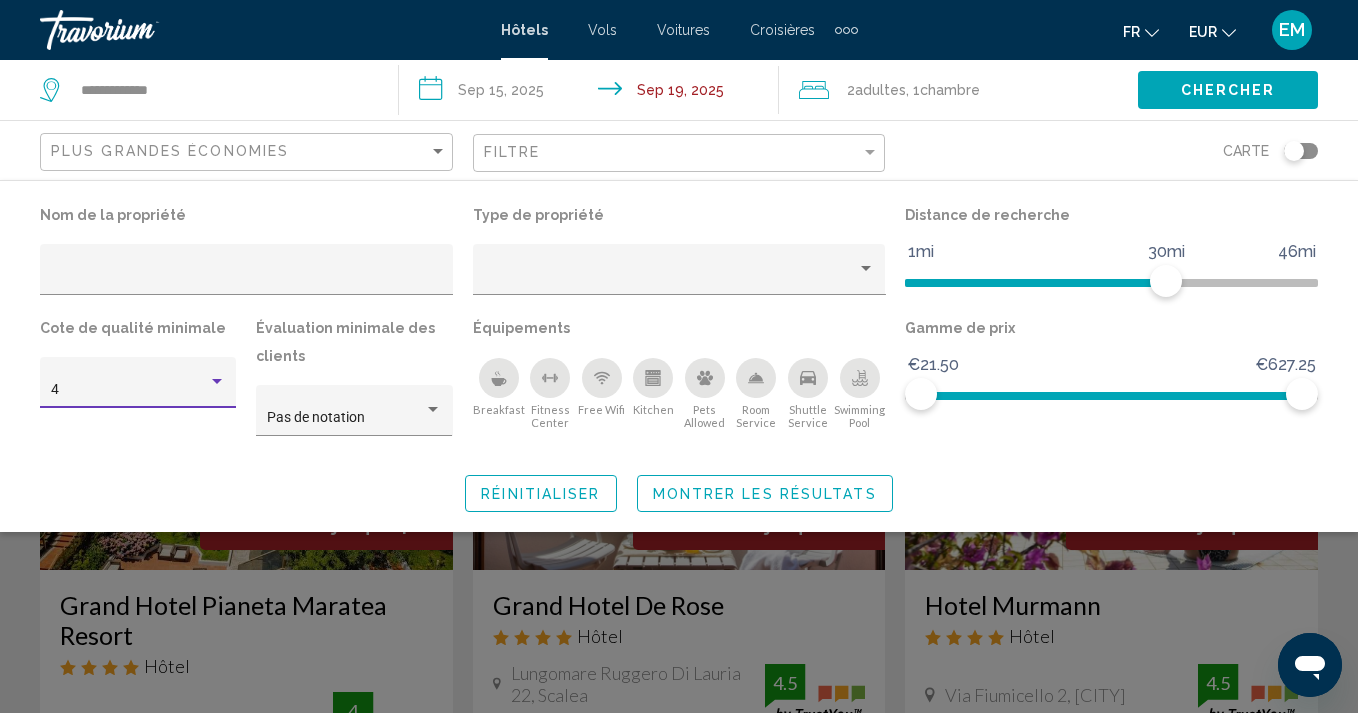 click 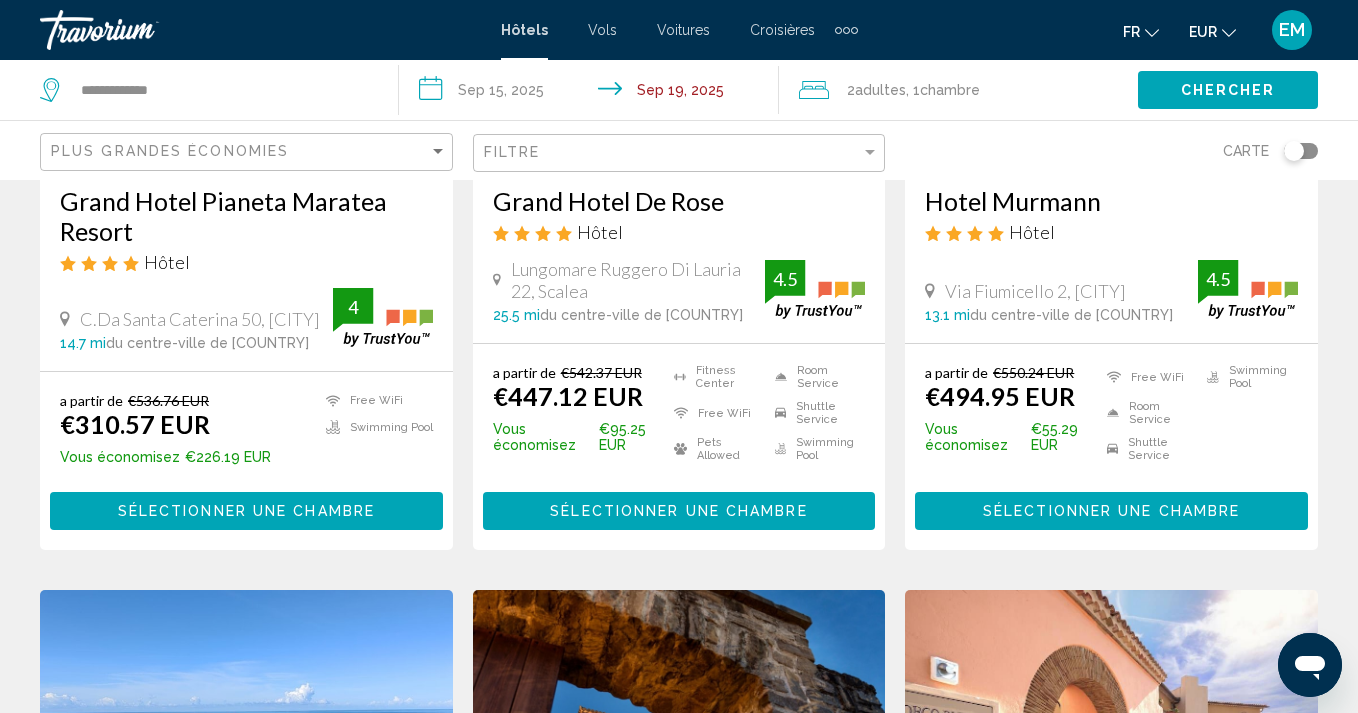 scroll, scrollTop: 187, scrollLeft: 0, axis: vertical 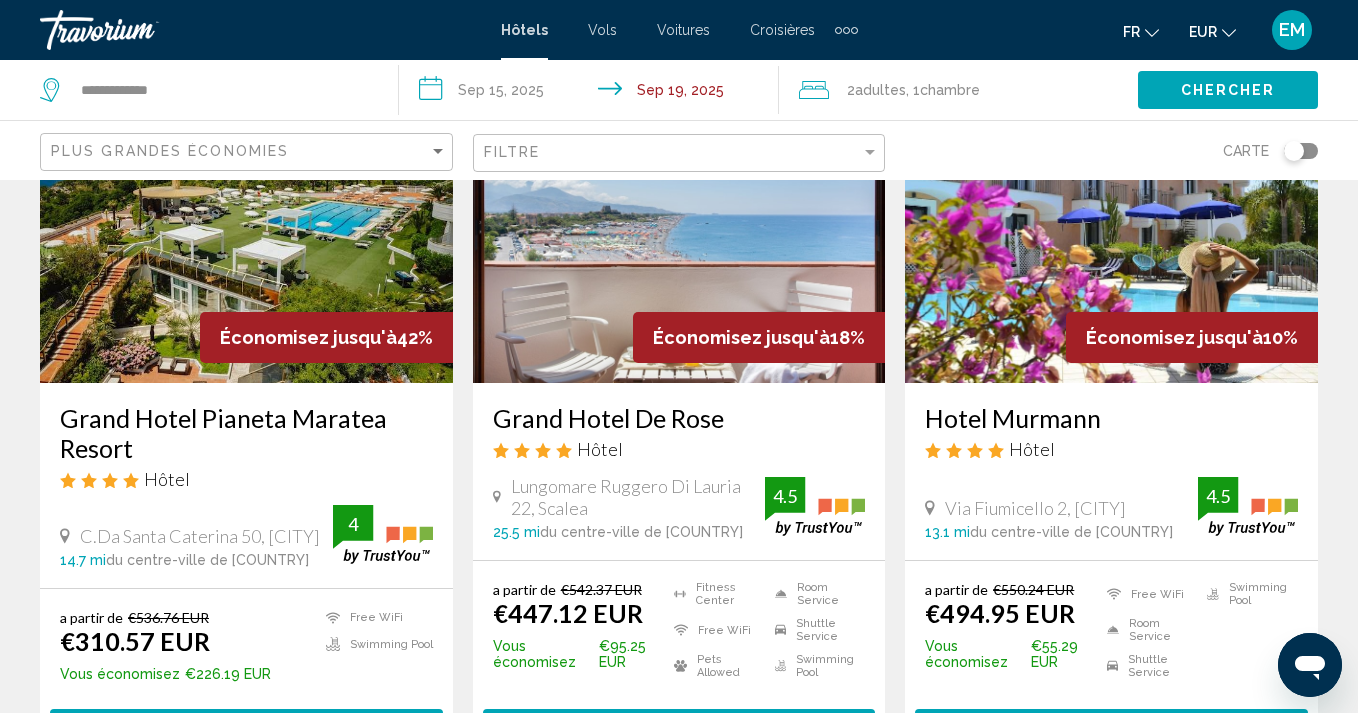 click on "Filtre" 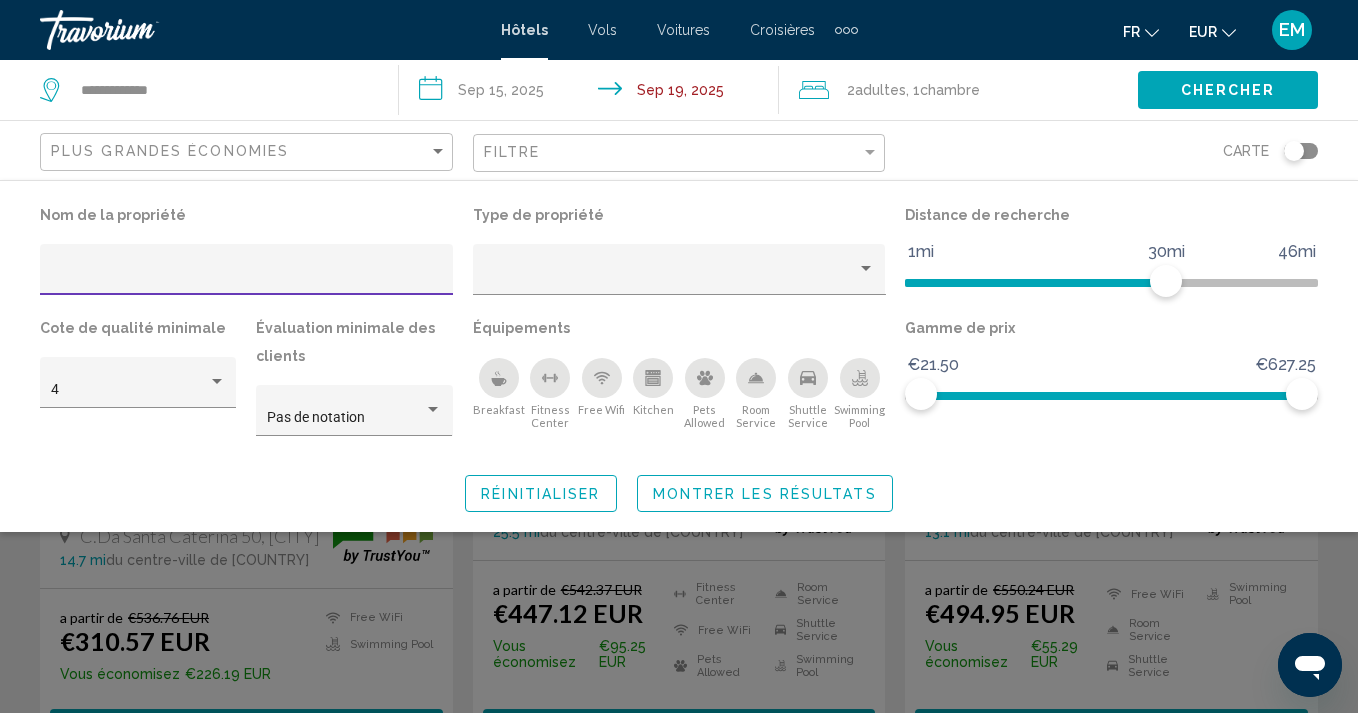 click 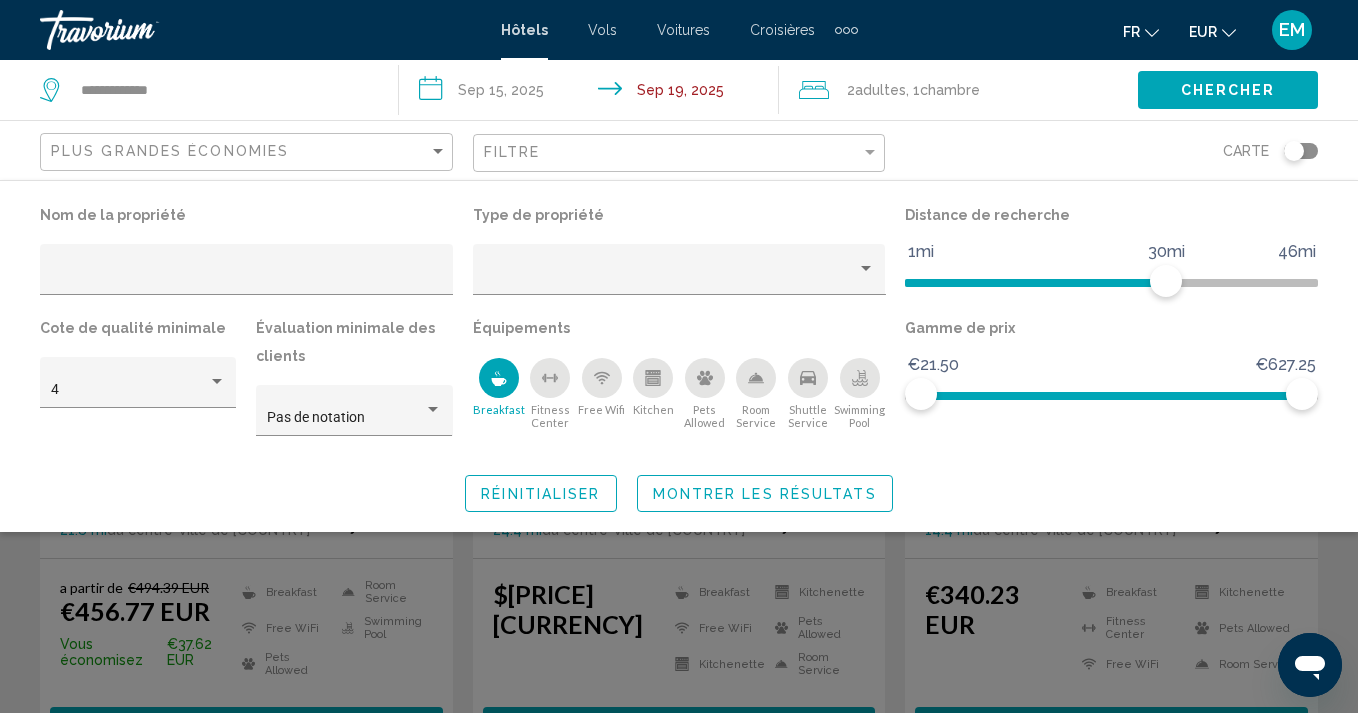 scroll, scrollTop: 187, scrollLeft: 0, axis: vertical 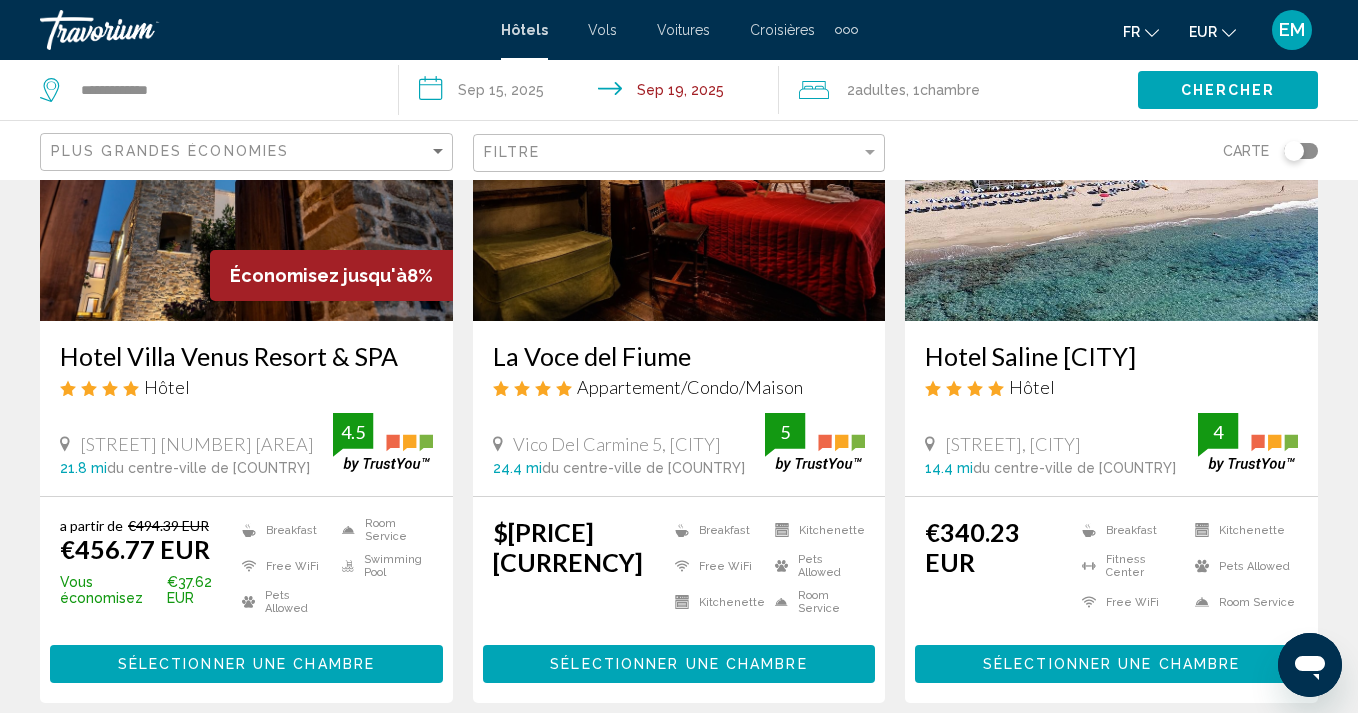 click at bounding box center (1111, 161) 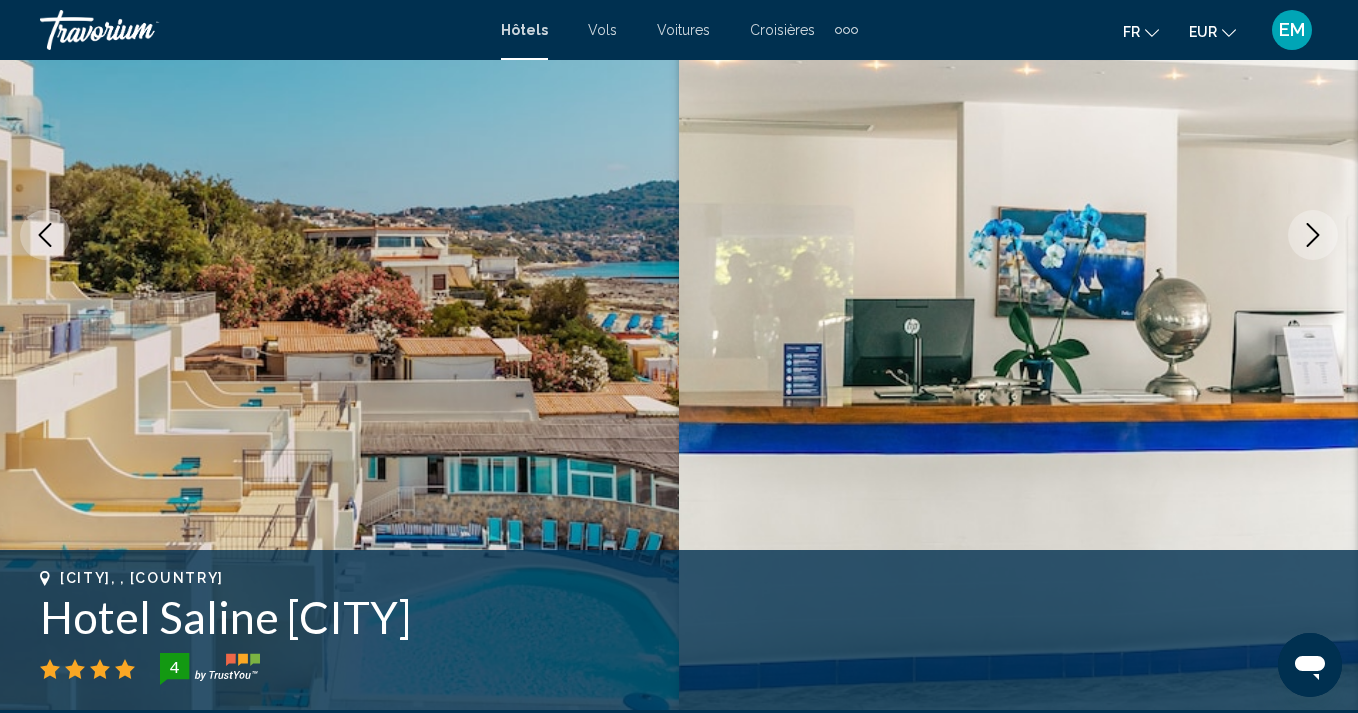 scroll, scrollTop: 301, scrollLeft: 0, axis: vertical 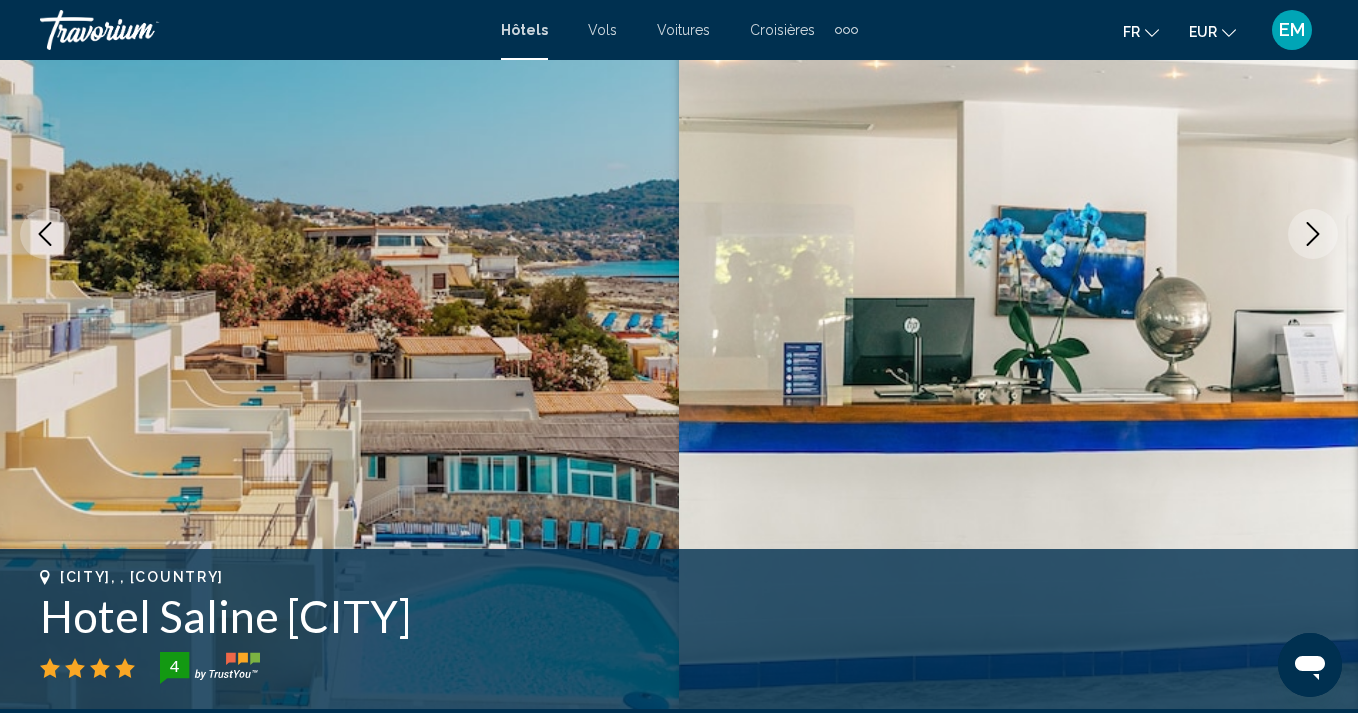 click at bounding box center [1313, 234] 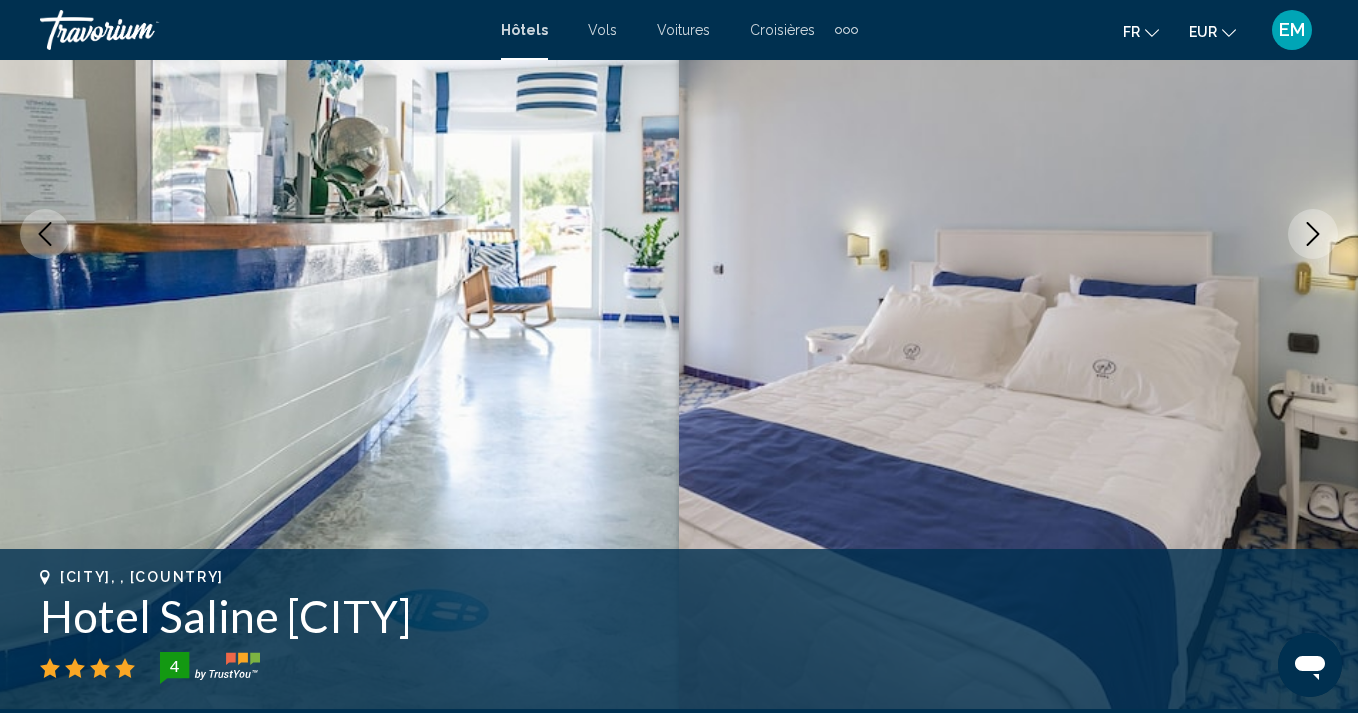 click at bounding box center [1313, 234] 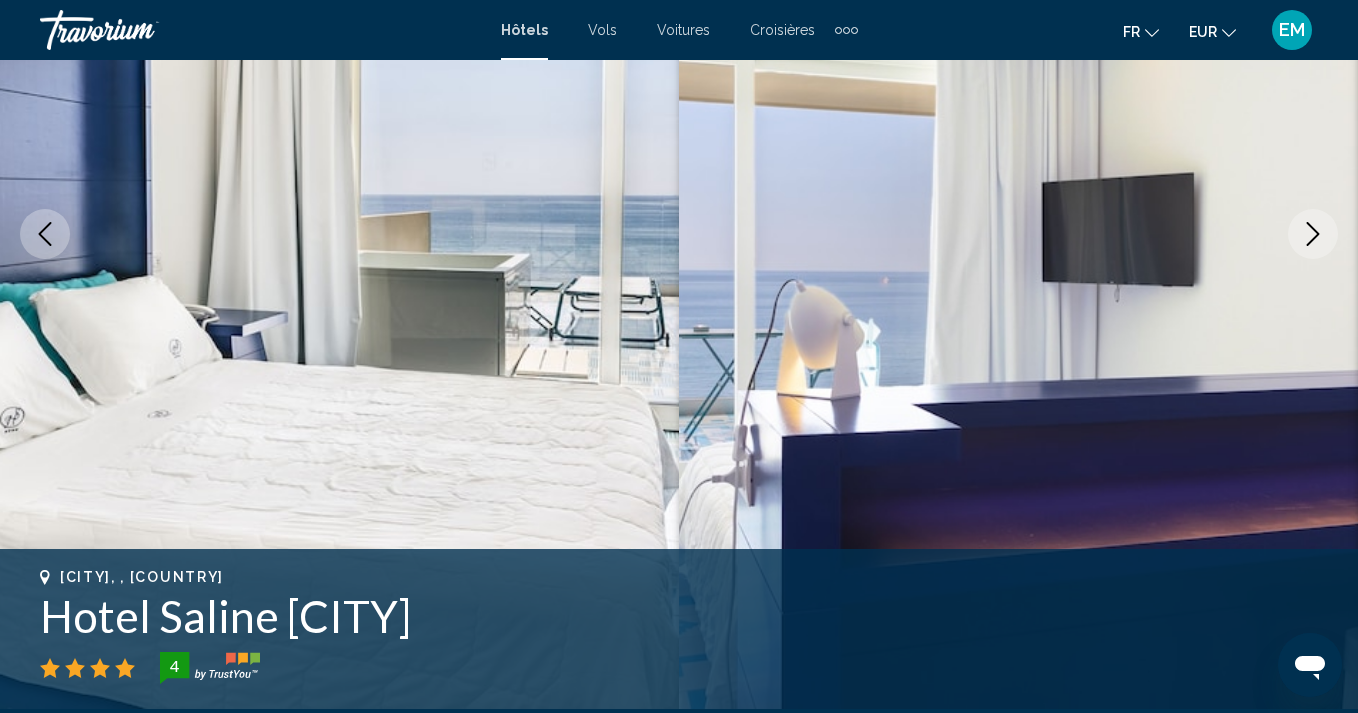 click at bounding box center [1313, 234] 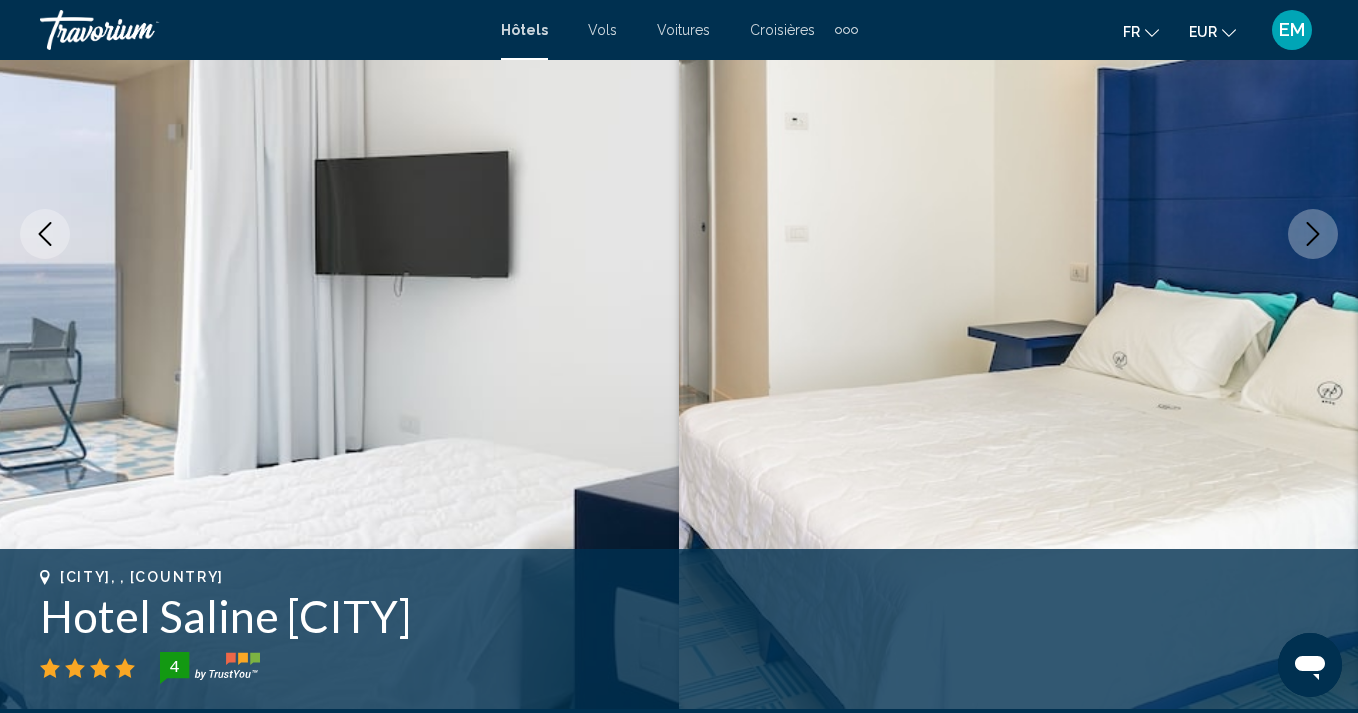 click at bounding box center [1313, 234] 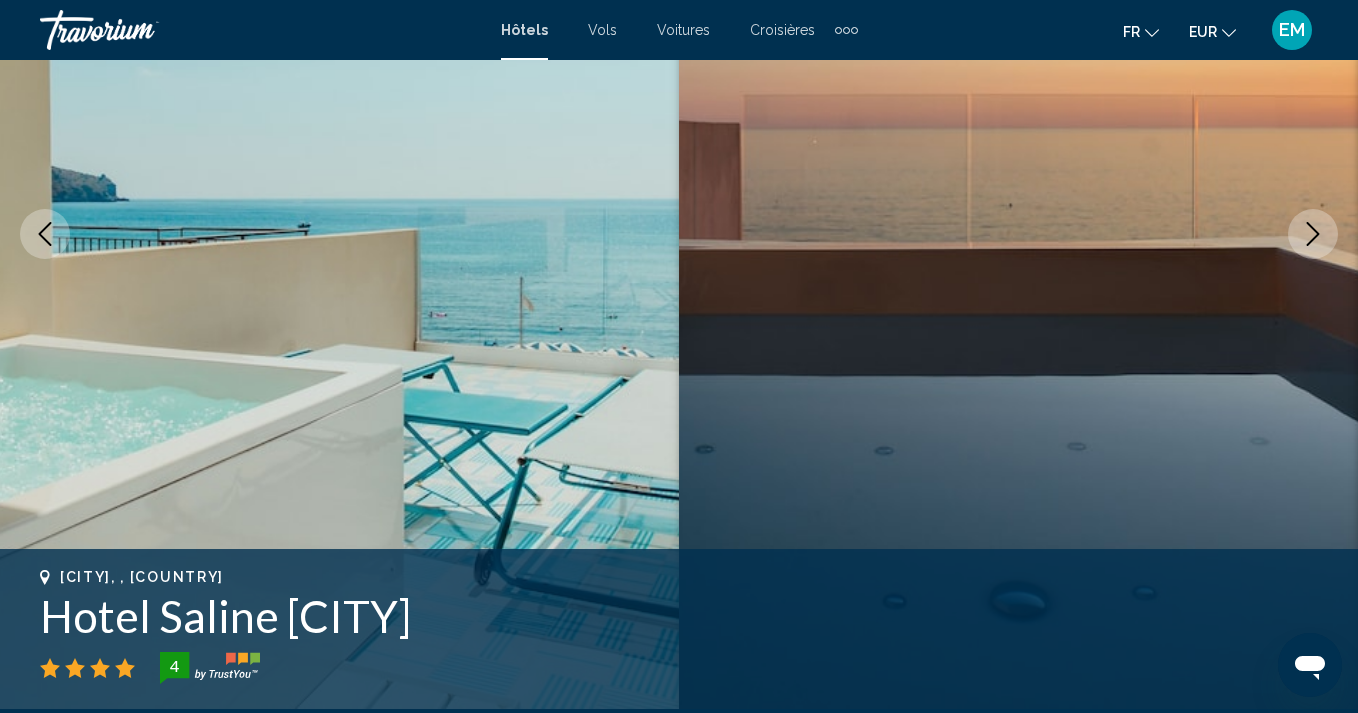 click at bounding box center (1313, 234) 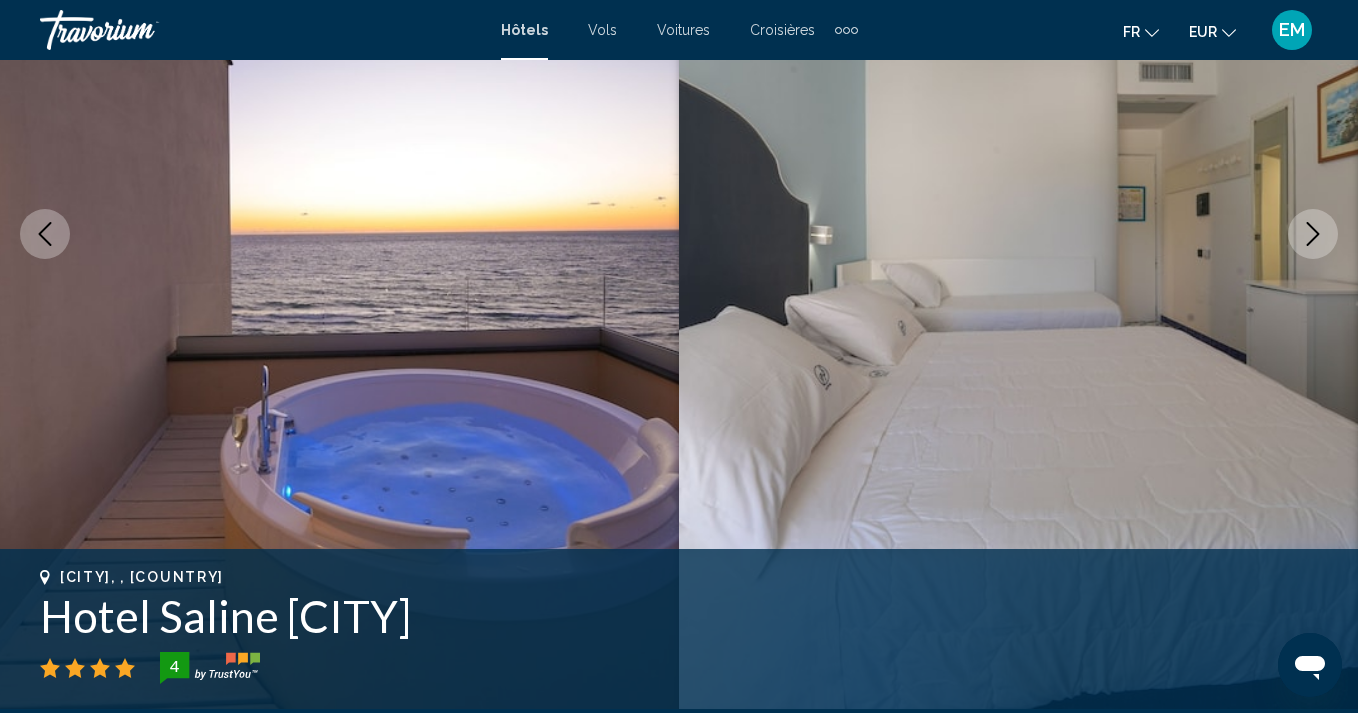 click at bounding box center (1313, 234) 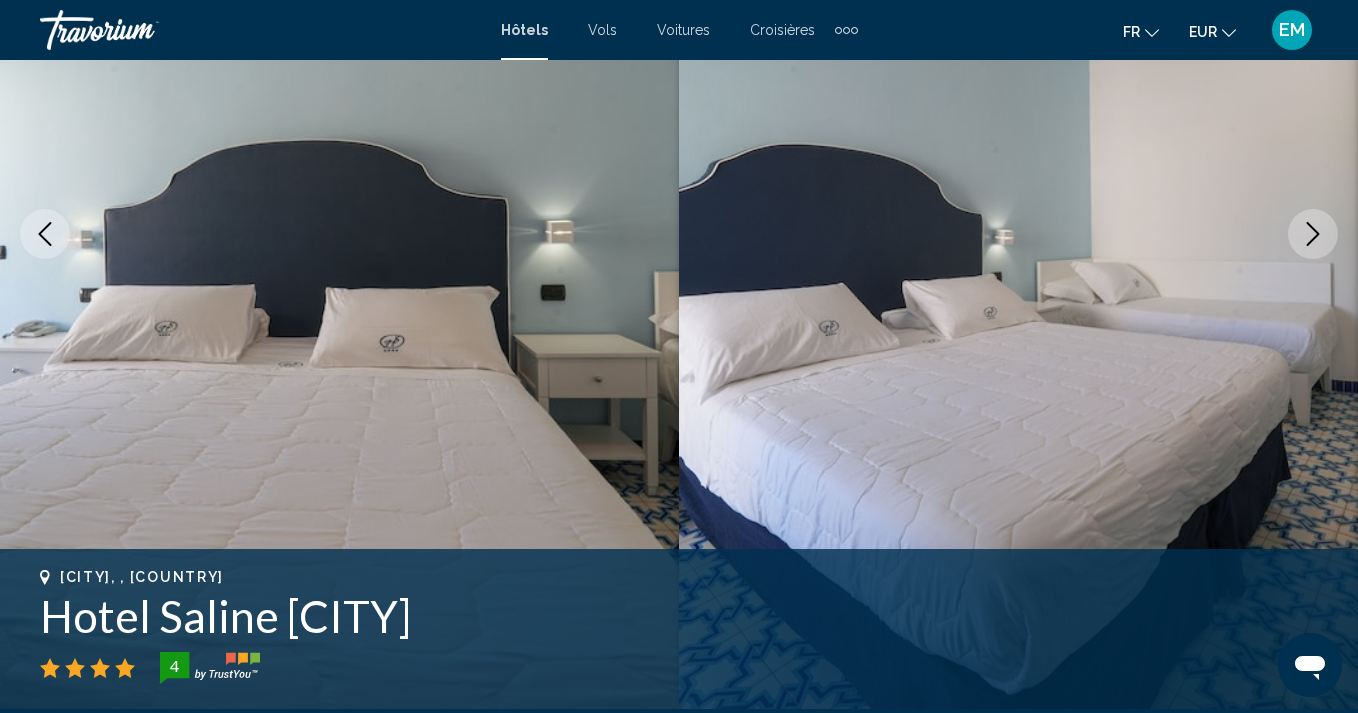 click at bounding box center [1313, 234] 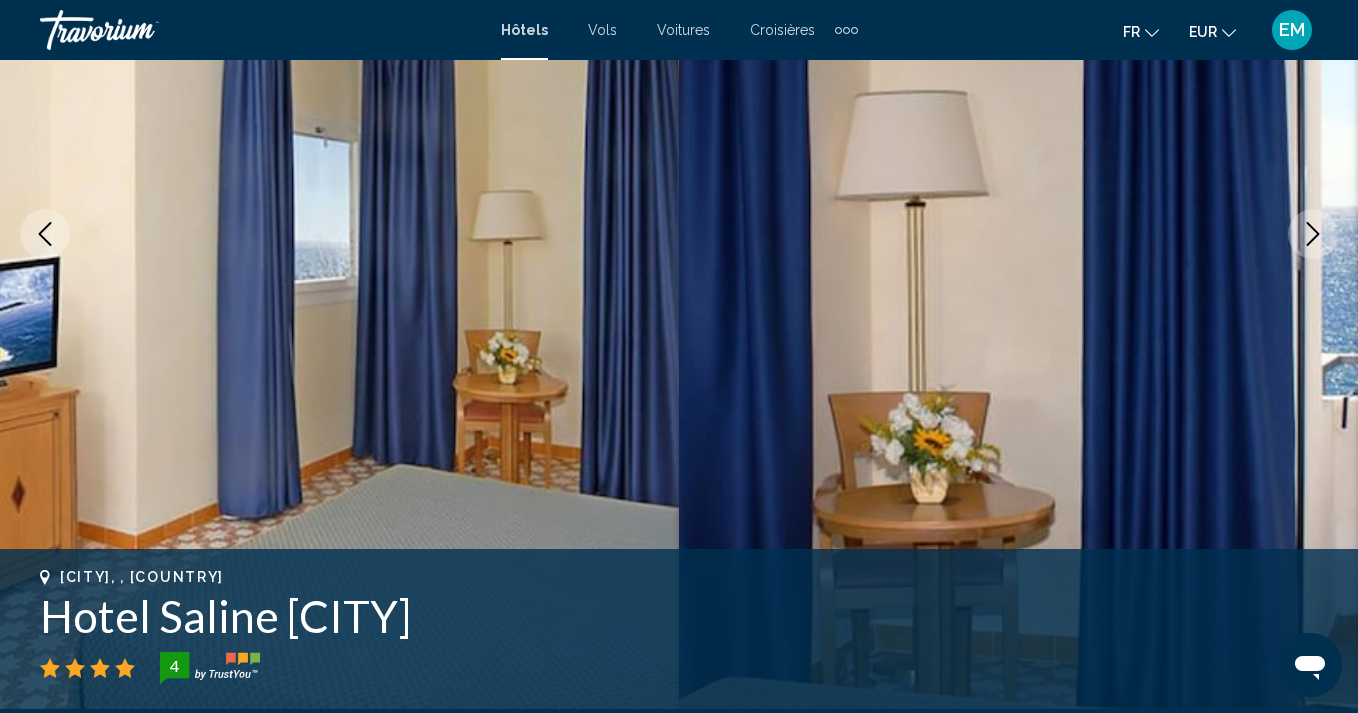 click at bounding box center (1313, 234) 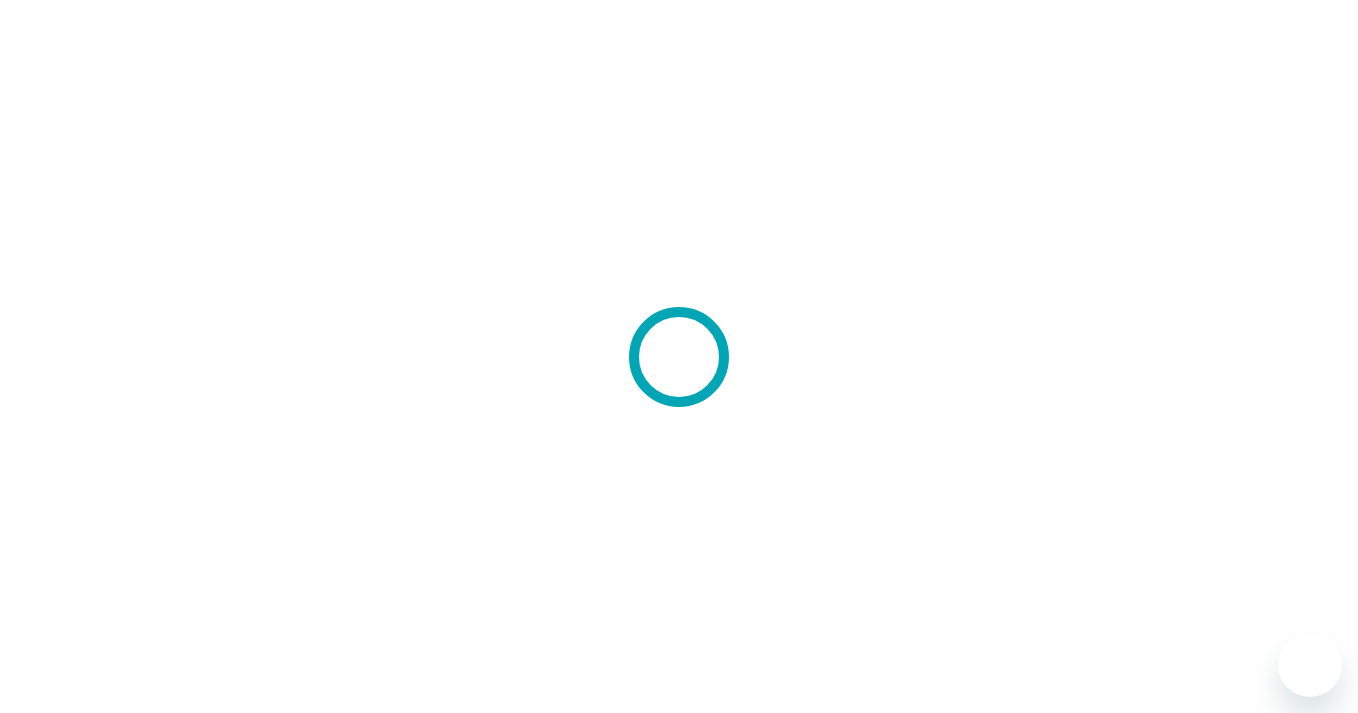 scroll, scrollTop: 0, scrollLeft: 0, axis: both 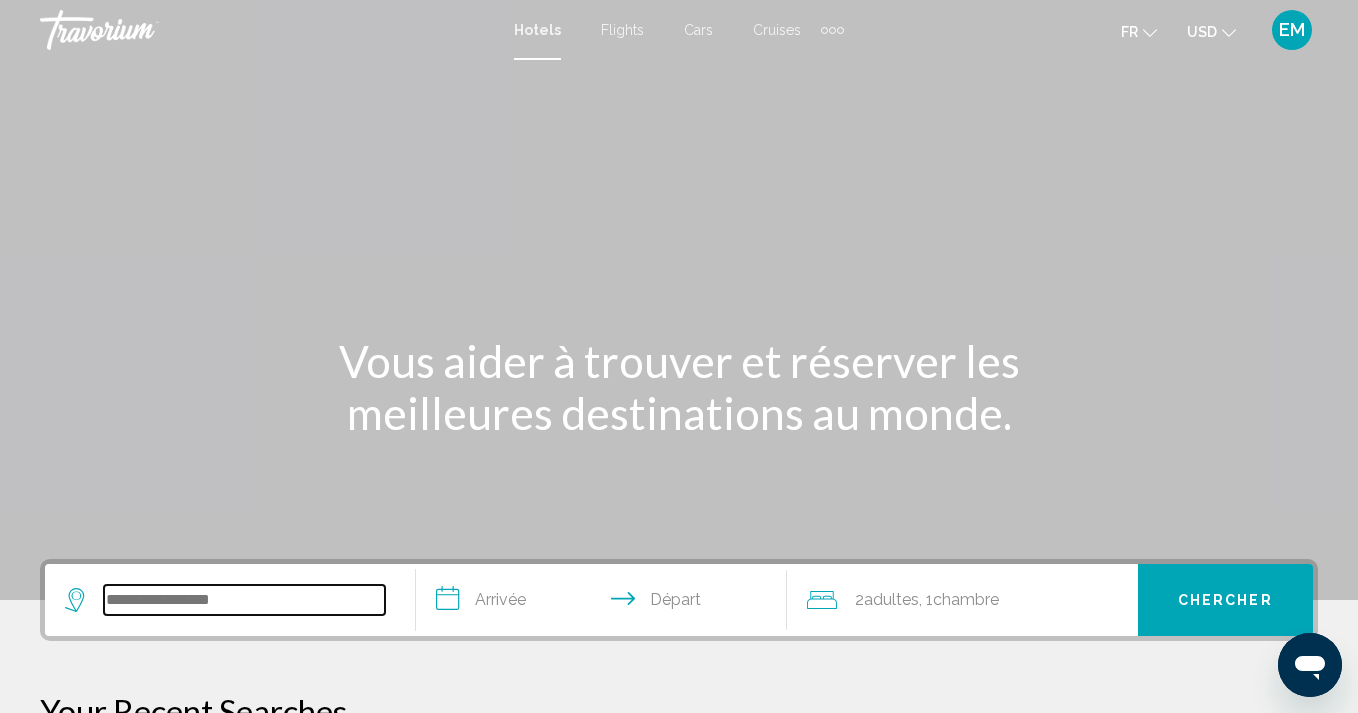 click at bounding box center (244, 600) 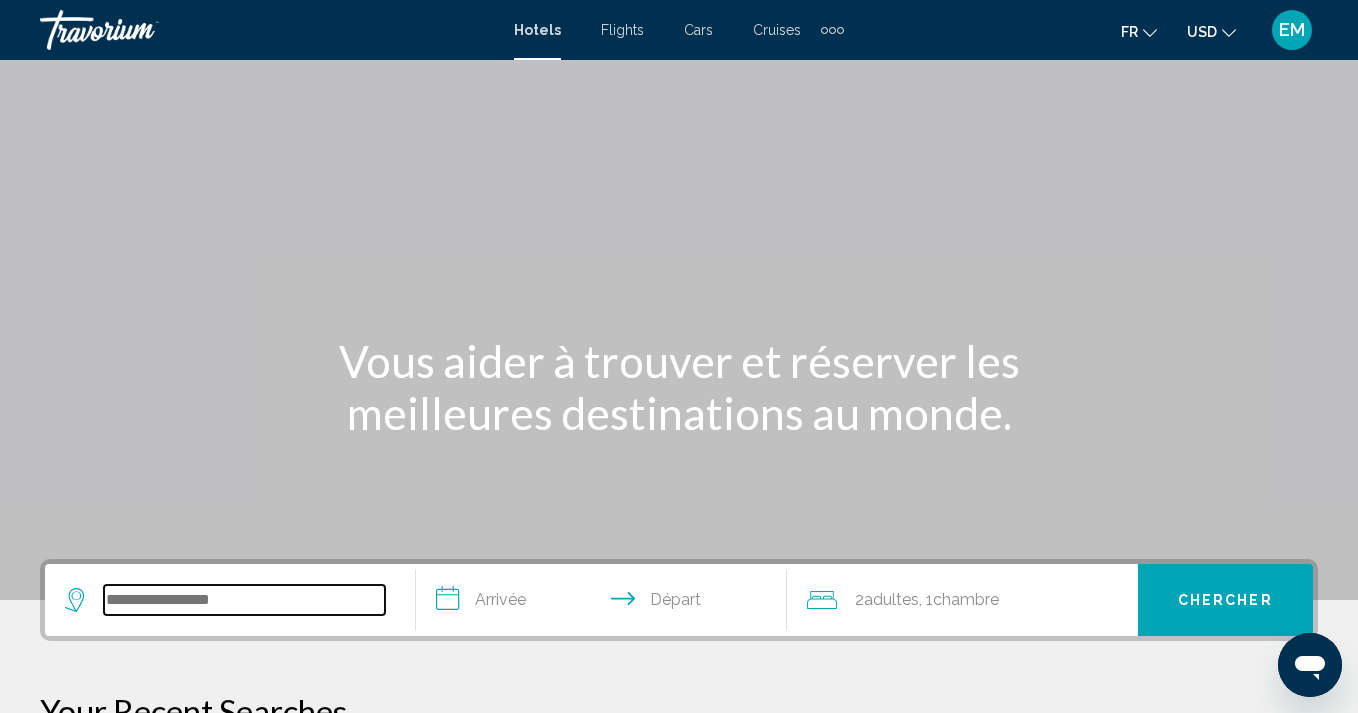 scroll, scrollTop: 494, scrollLeft: 0, axis: vertical 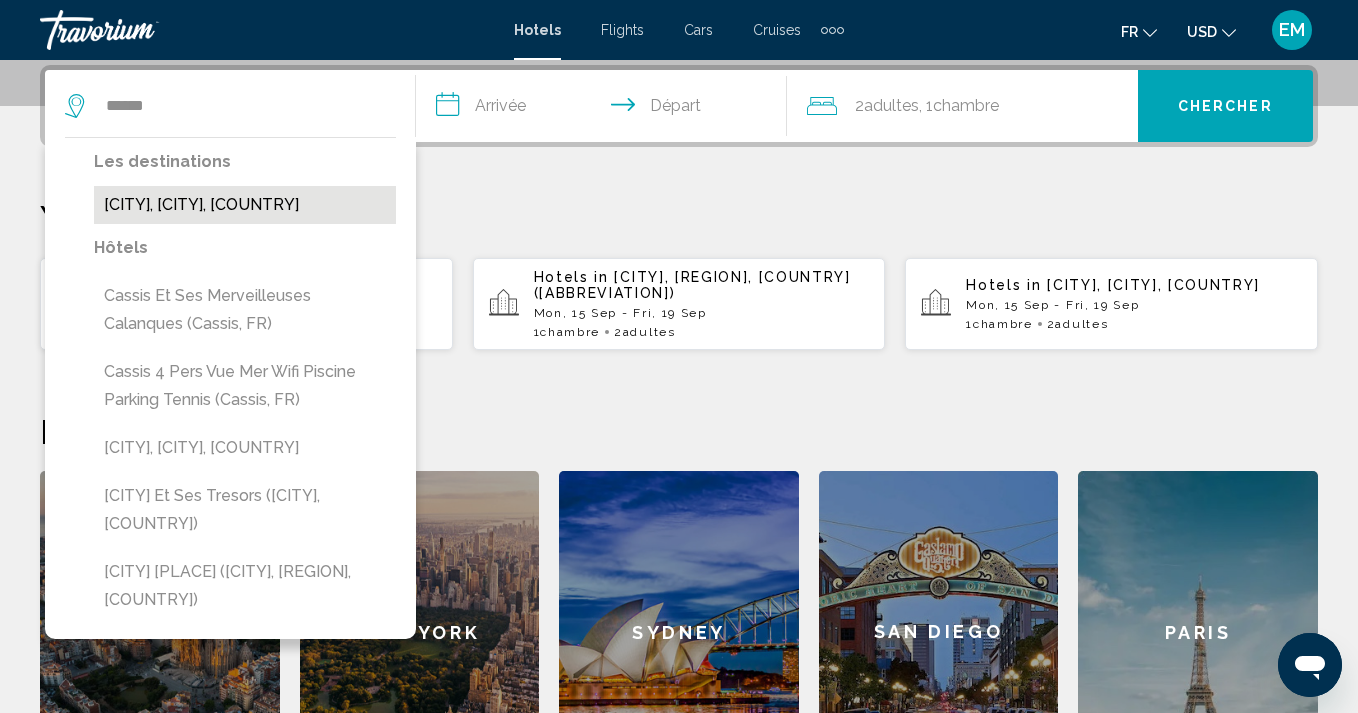 click on "Cassis, Marseille, France" at bounding box center (245, 205) 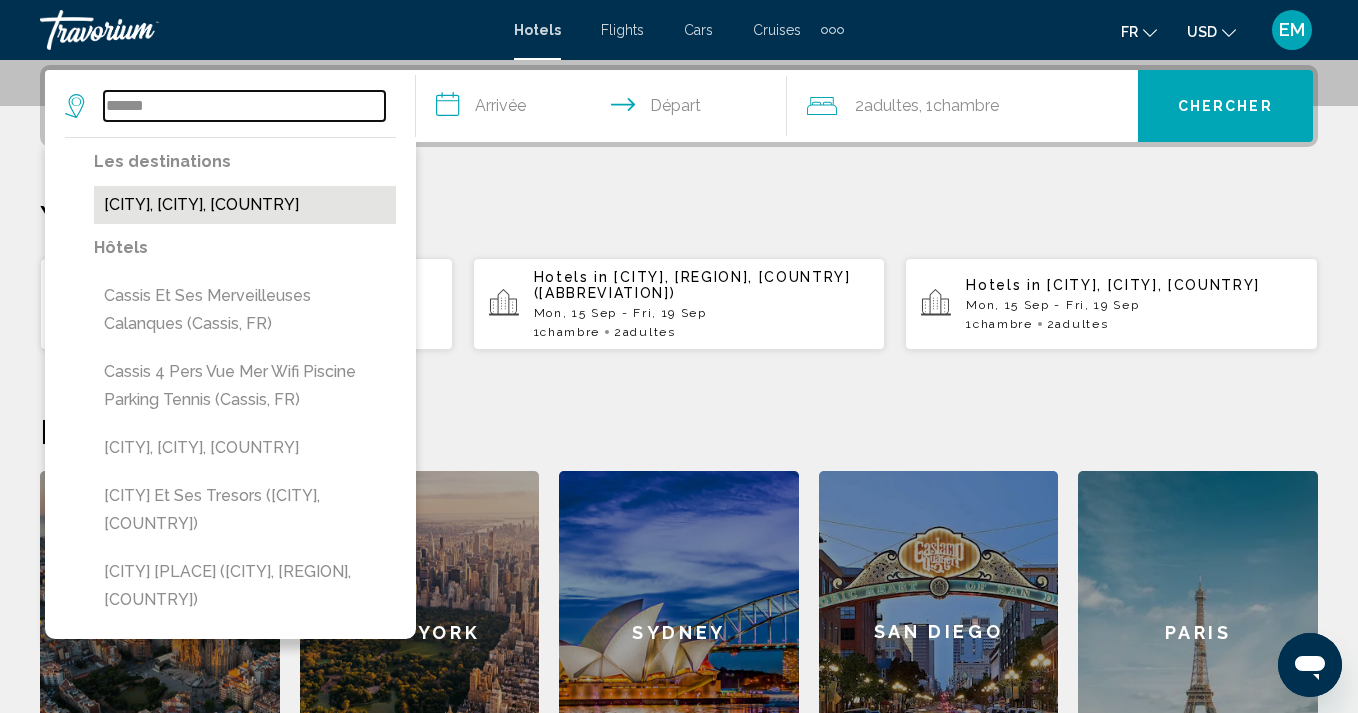 type on "**********" 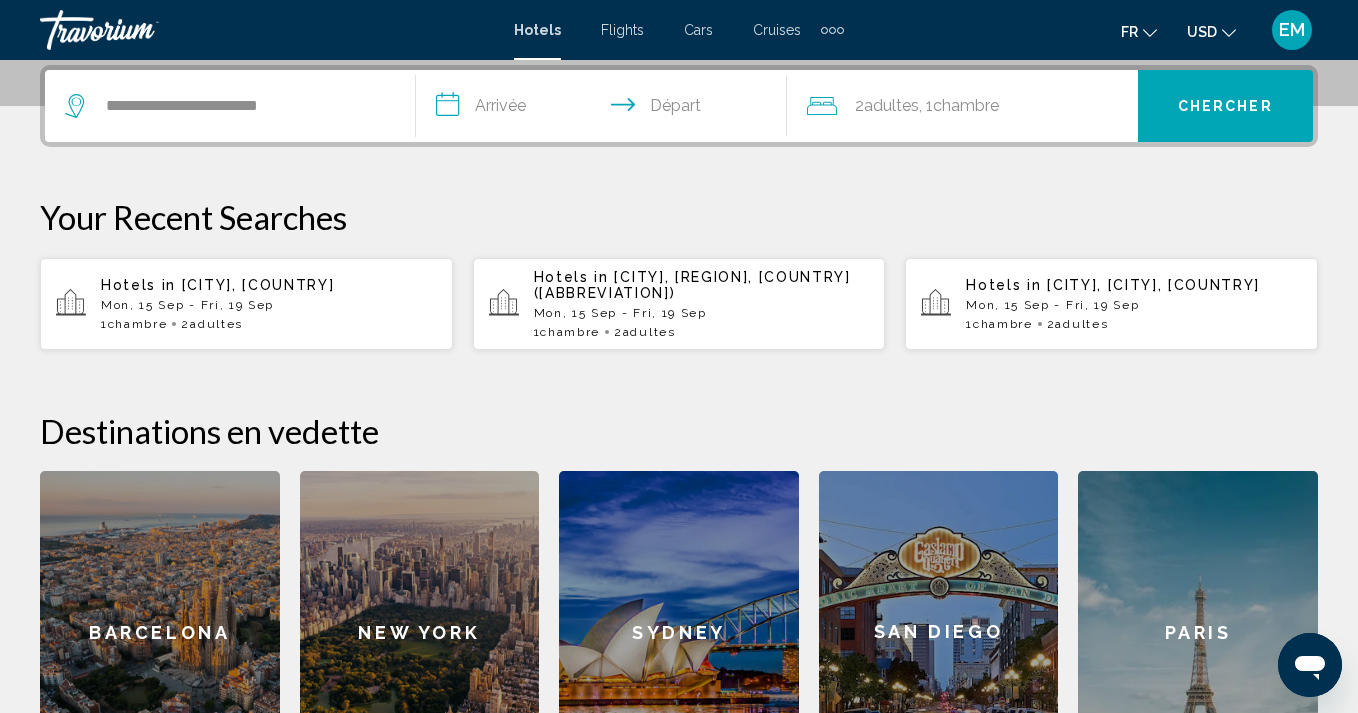 click on "**********" at bounding box center (605, 109) 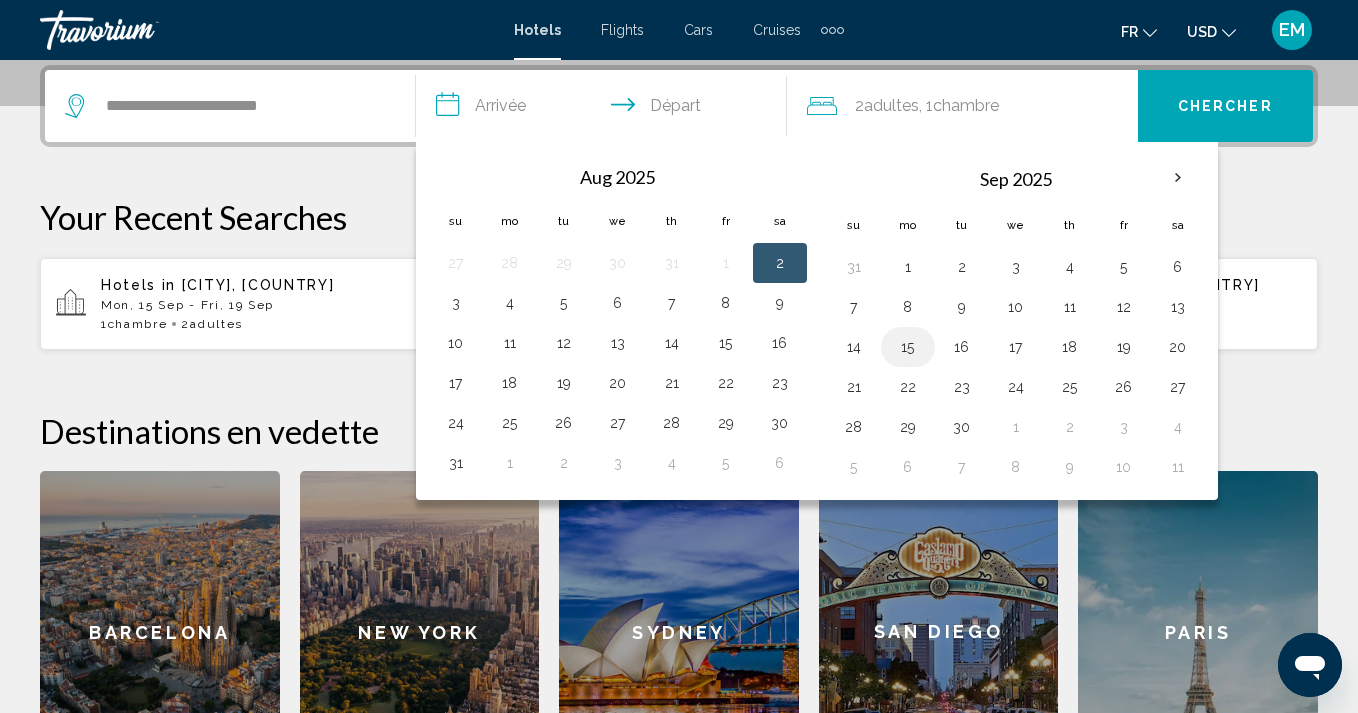 click on "15" at bounding box center (908, 347) 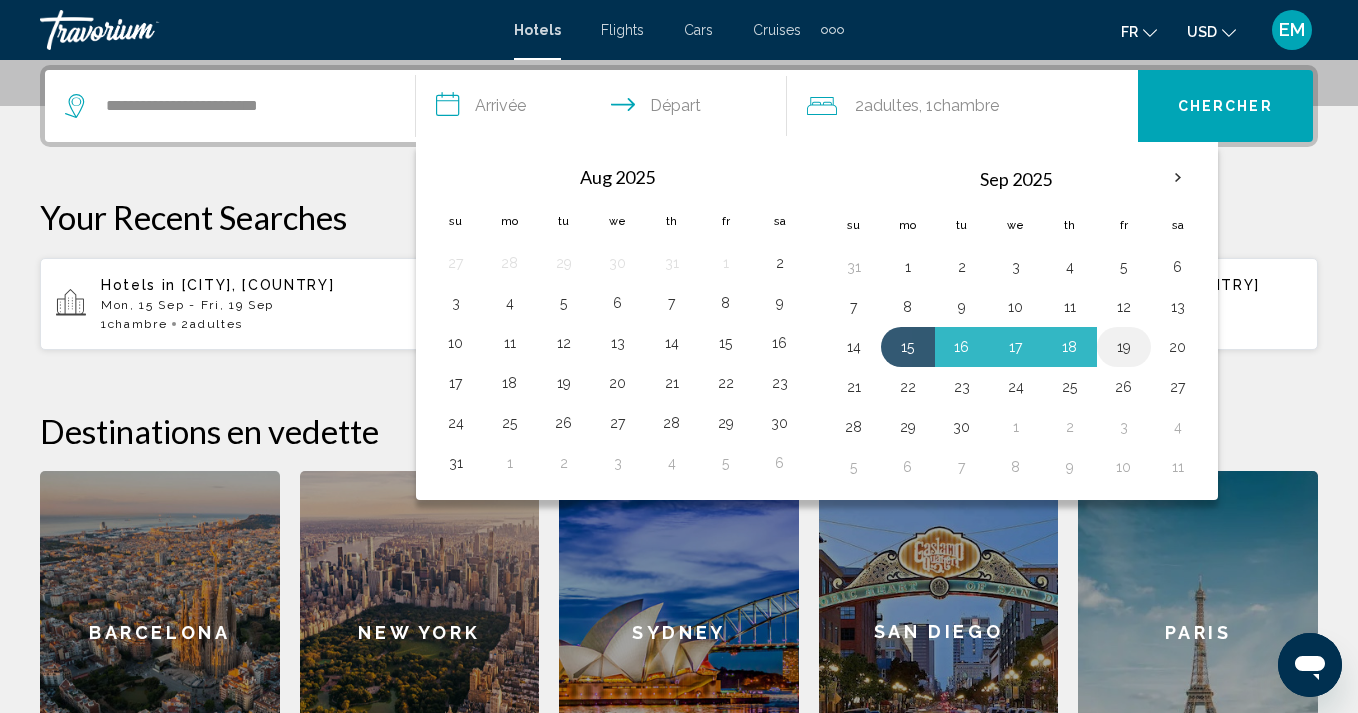 click on "19" at bounding box center [1124, 347] 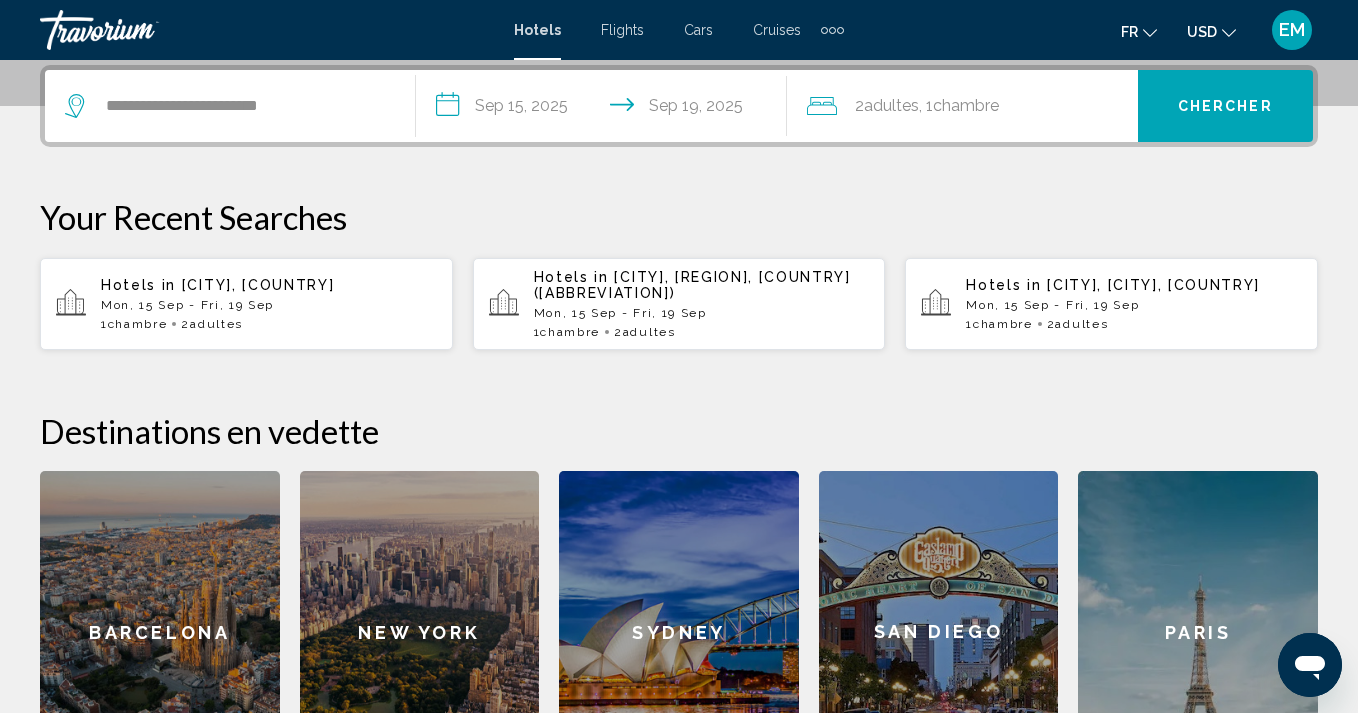click on "Chercher" at bounding box center (1225, 107) 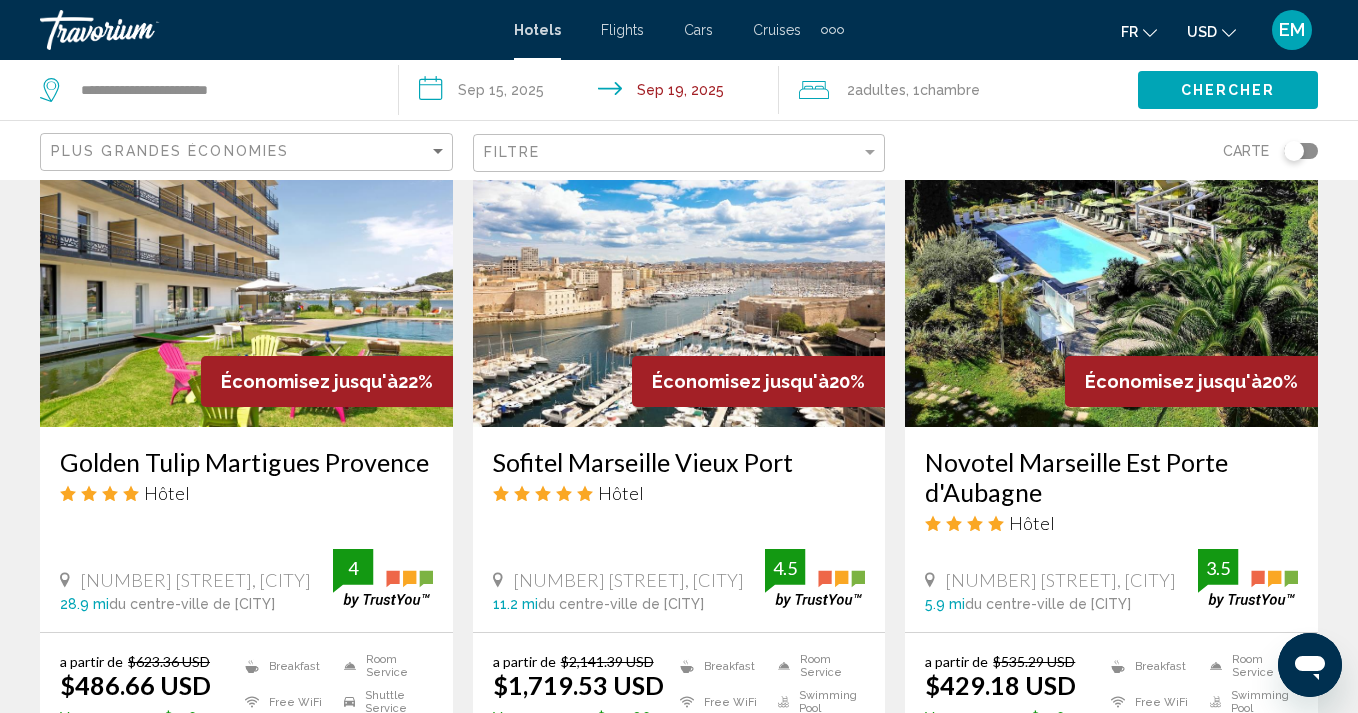 scroll, scrollTop: 944, scrollLeft: 0, axis: vertical 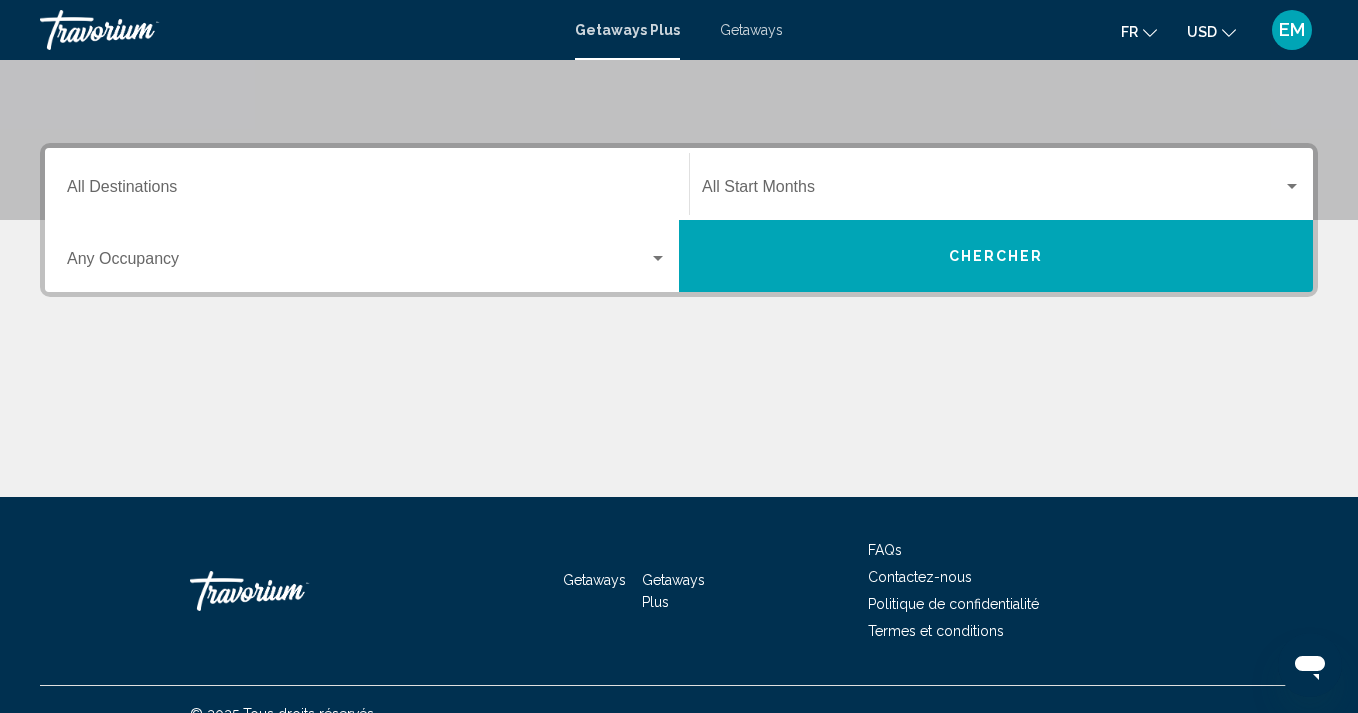 click on "Destination All Destinations" at bounding box center (367, 184) 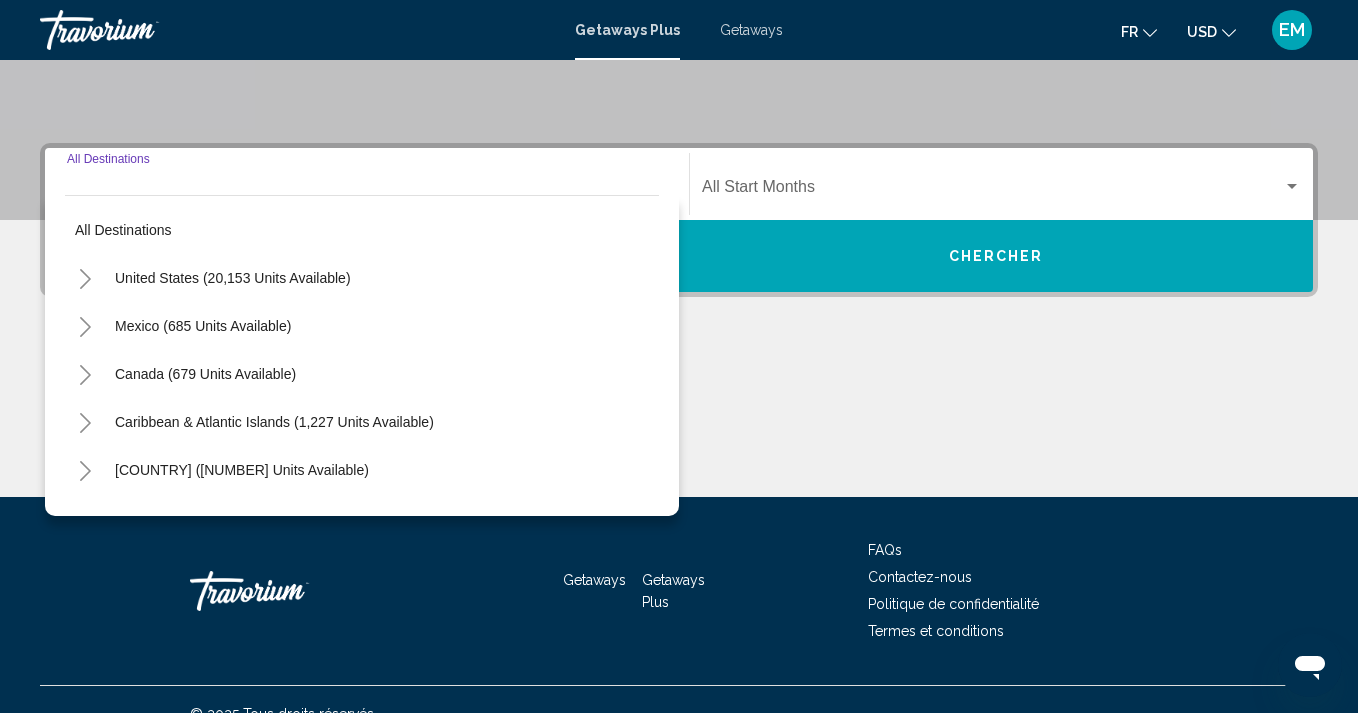 scroll, scrollTop: 409, scrollLeft: 0, axis: vertical 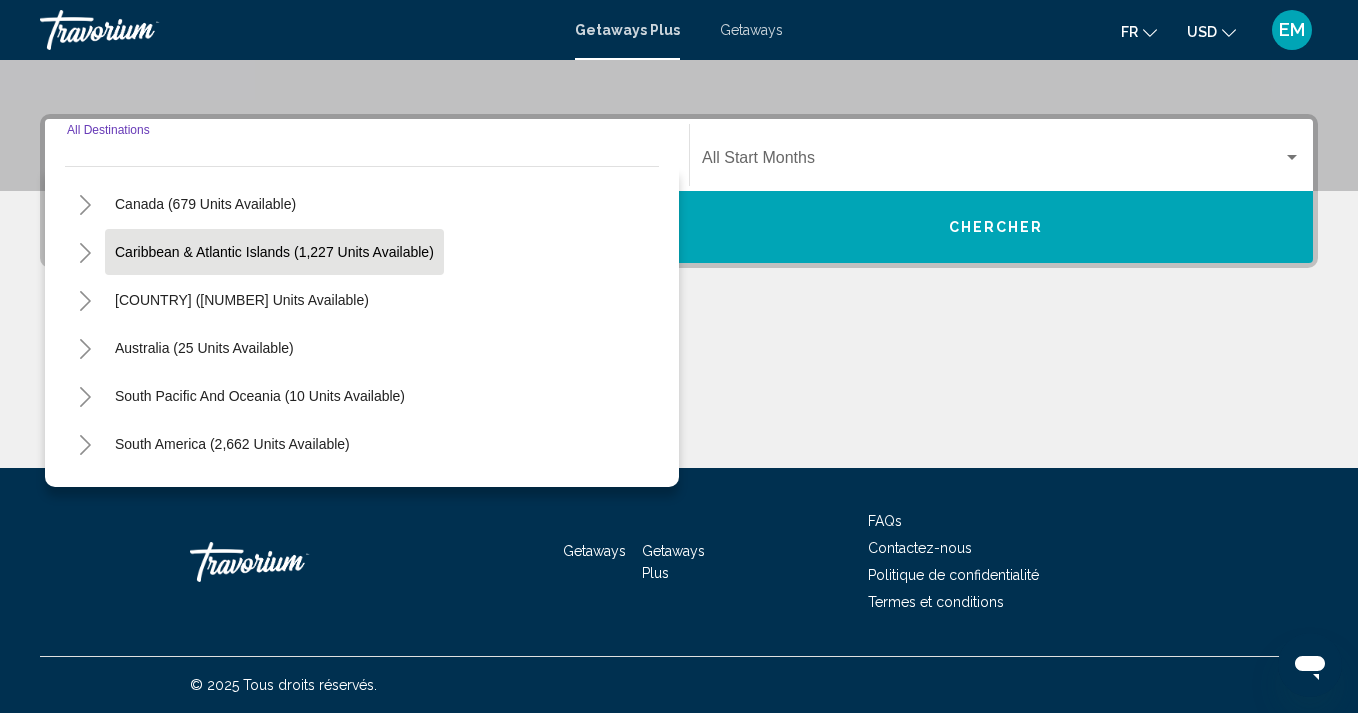 click on "Caribbean & Atlantic Islands (1,227 units available)" at bounding box center [242, 300] 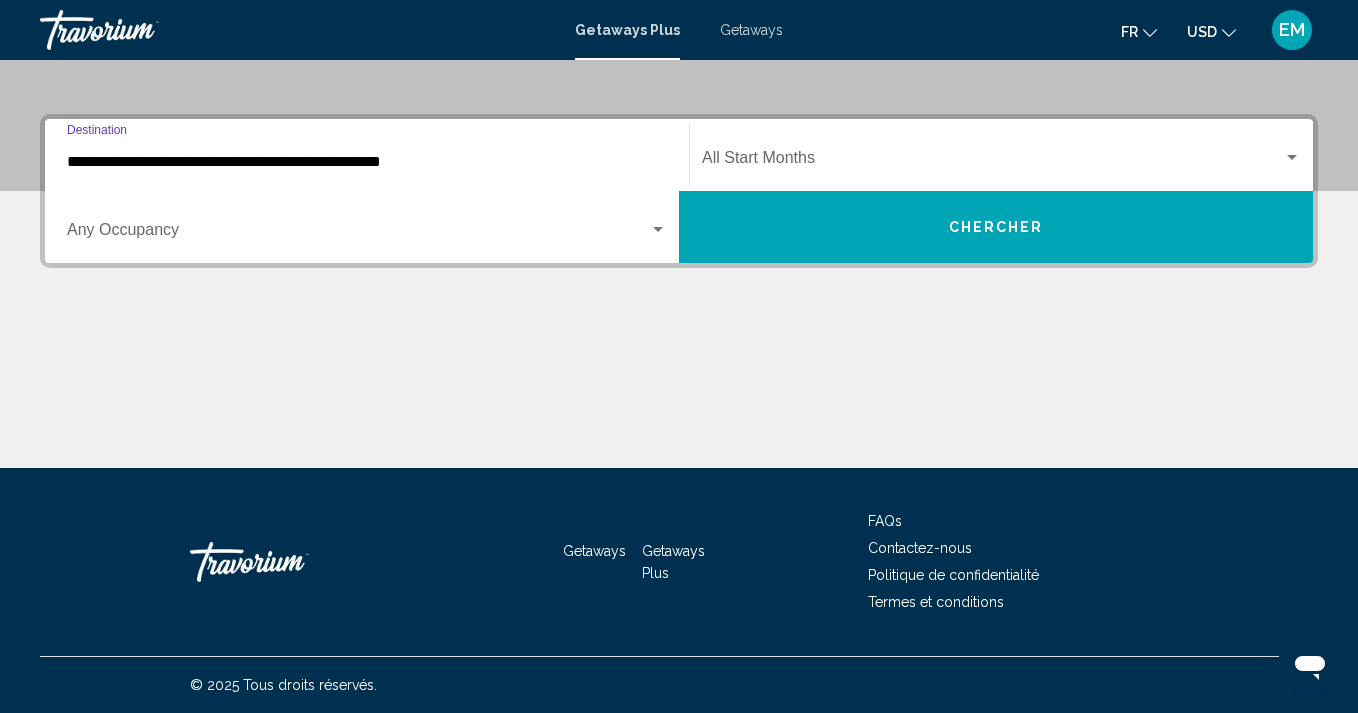 click on "**********" at bounding box center (367, 162) 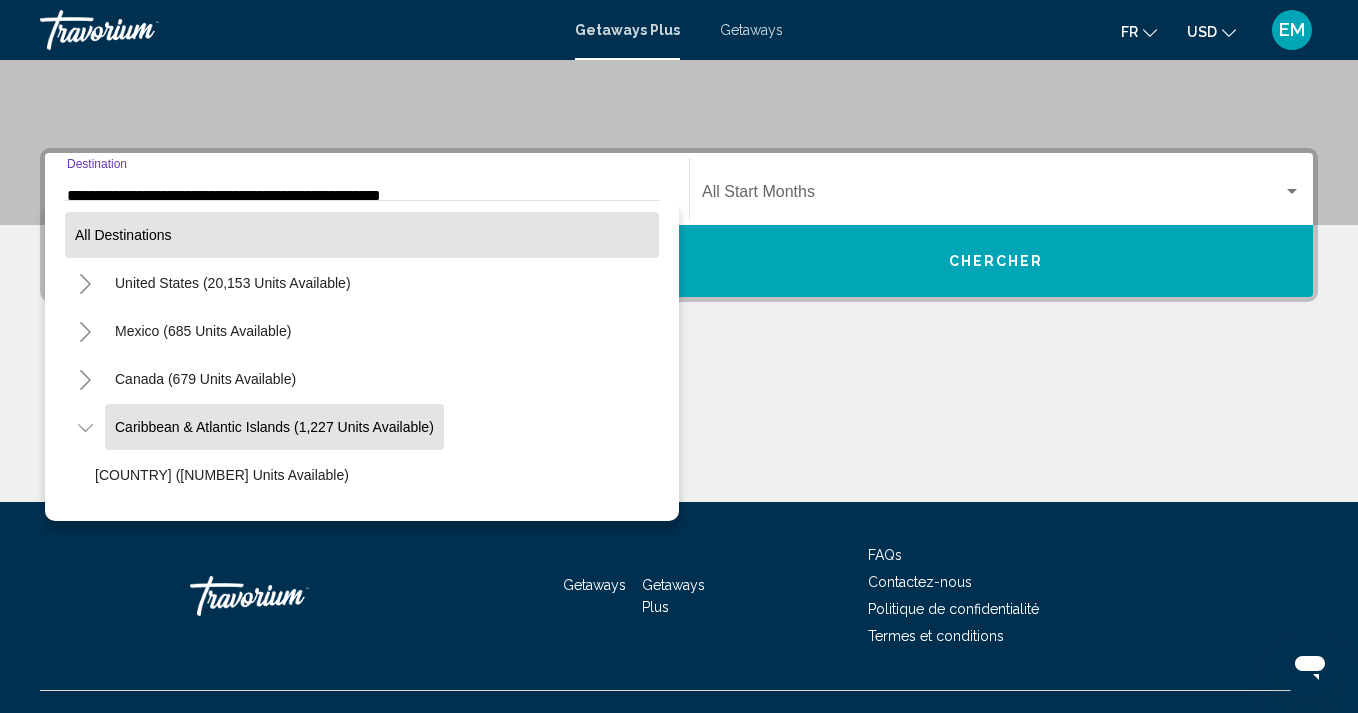 scroll, scrollTop: 0, scrollLeft: 0, axis: both 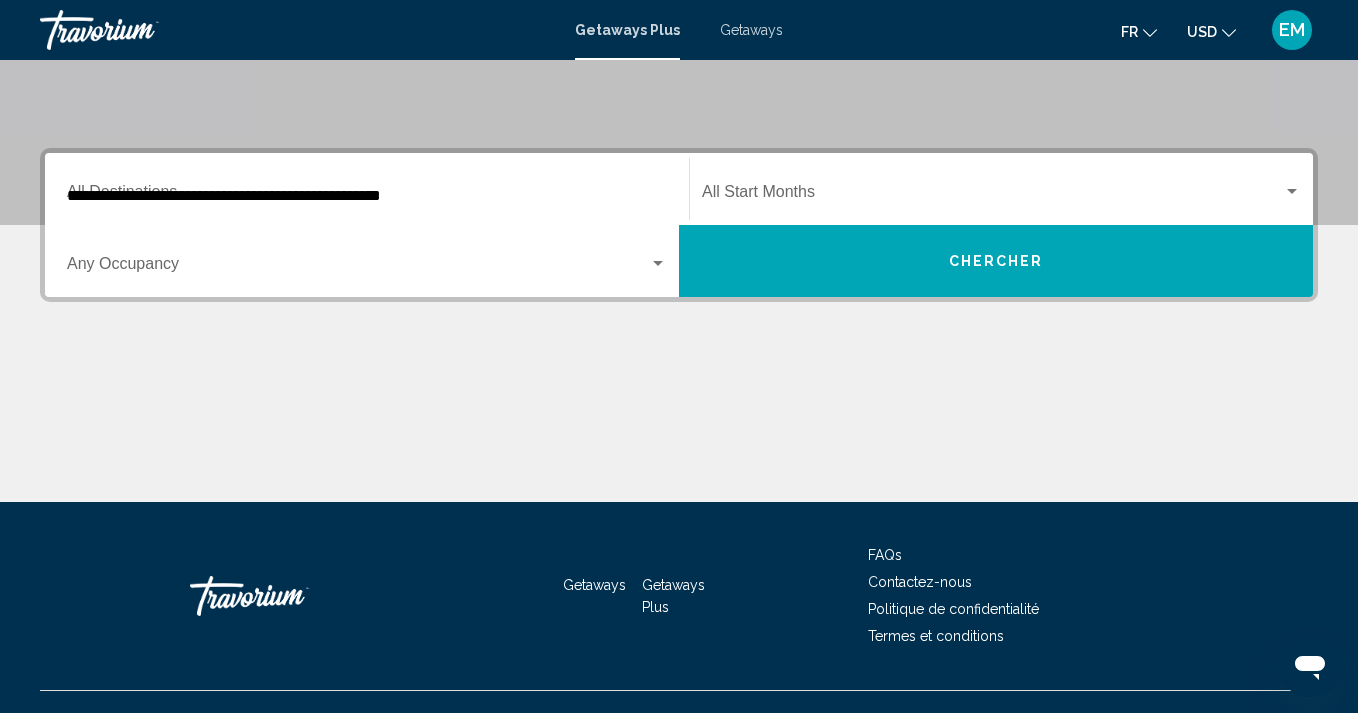 type 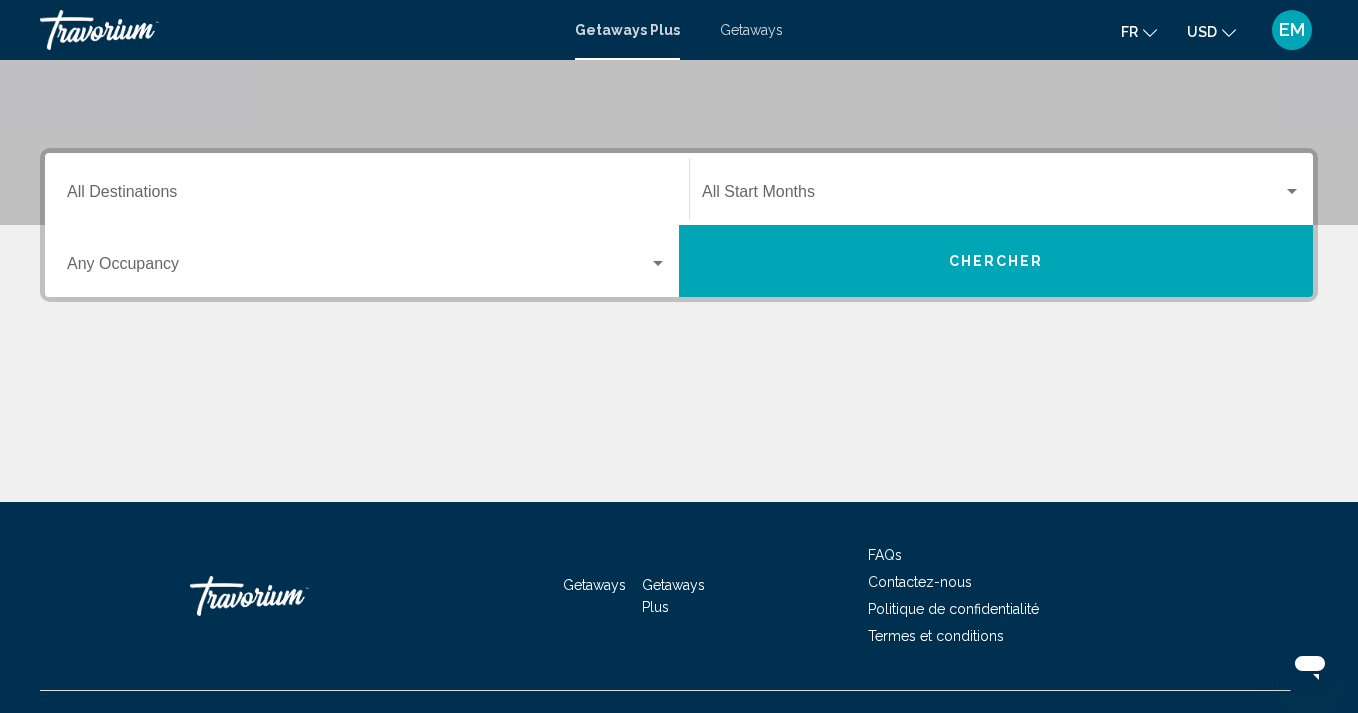scroll, scrollTop: 409, scrollLeft: 0, axis: vertical 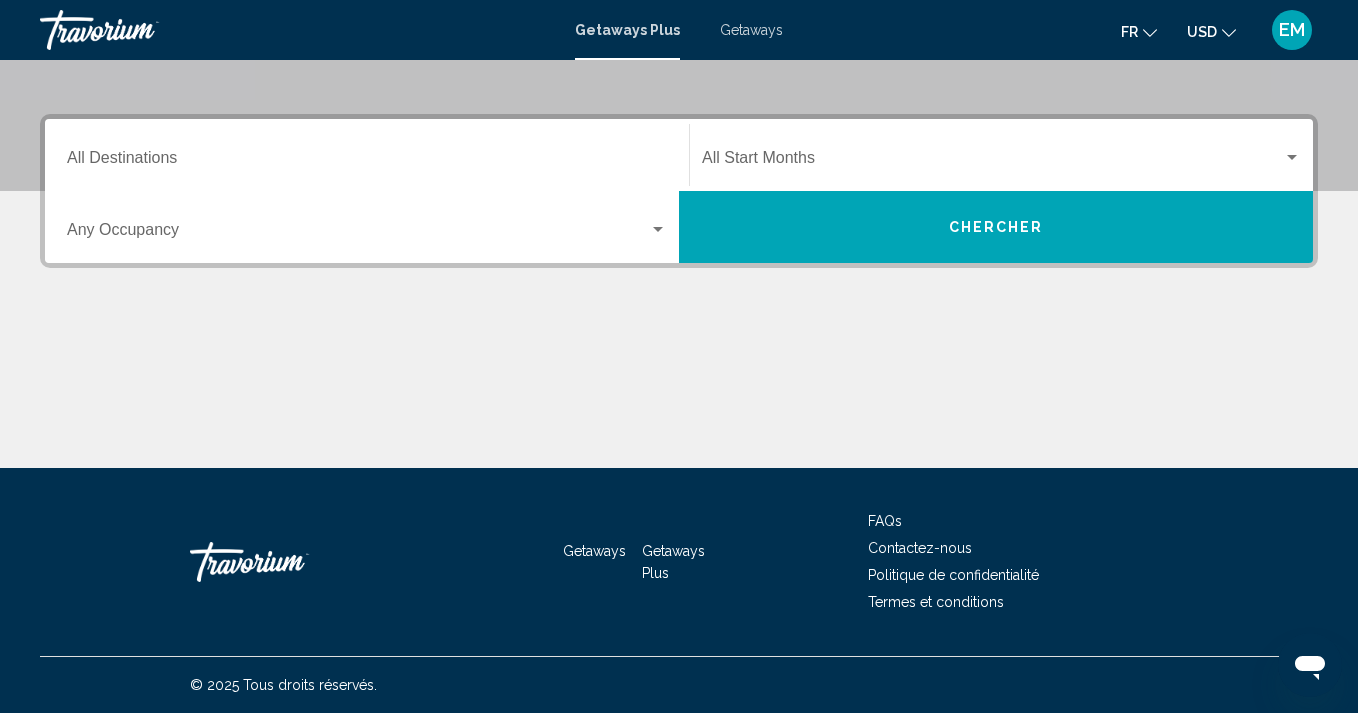 click on "Chercher" at bounding box center [996, 227] 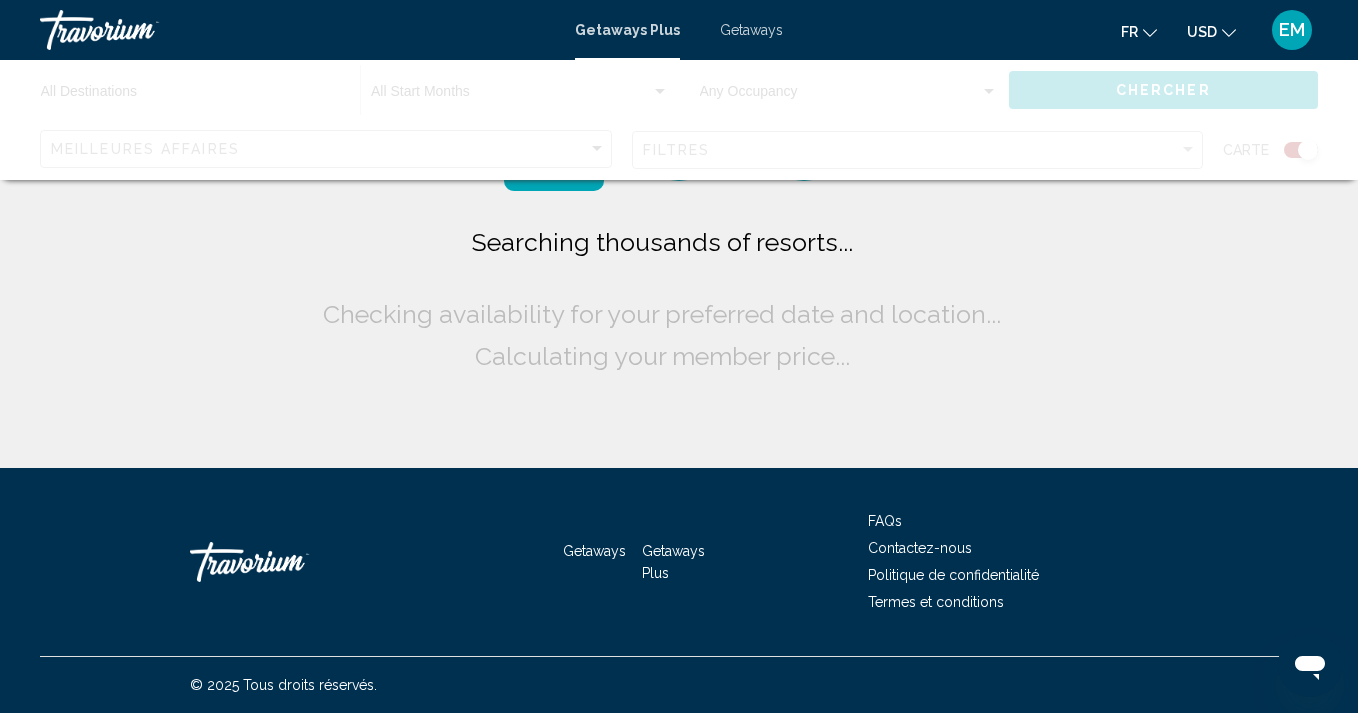 scroll, scrollTop: 0, scrollLeft: 0, axis: both 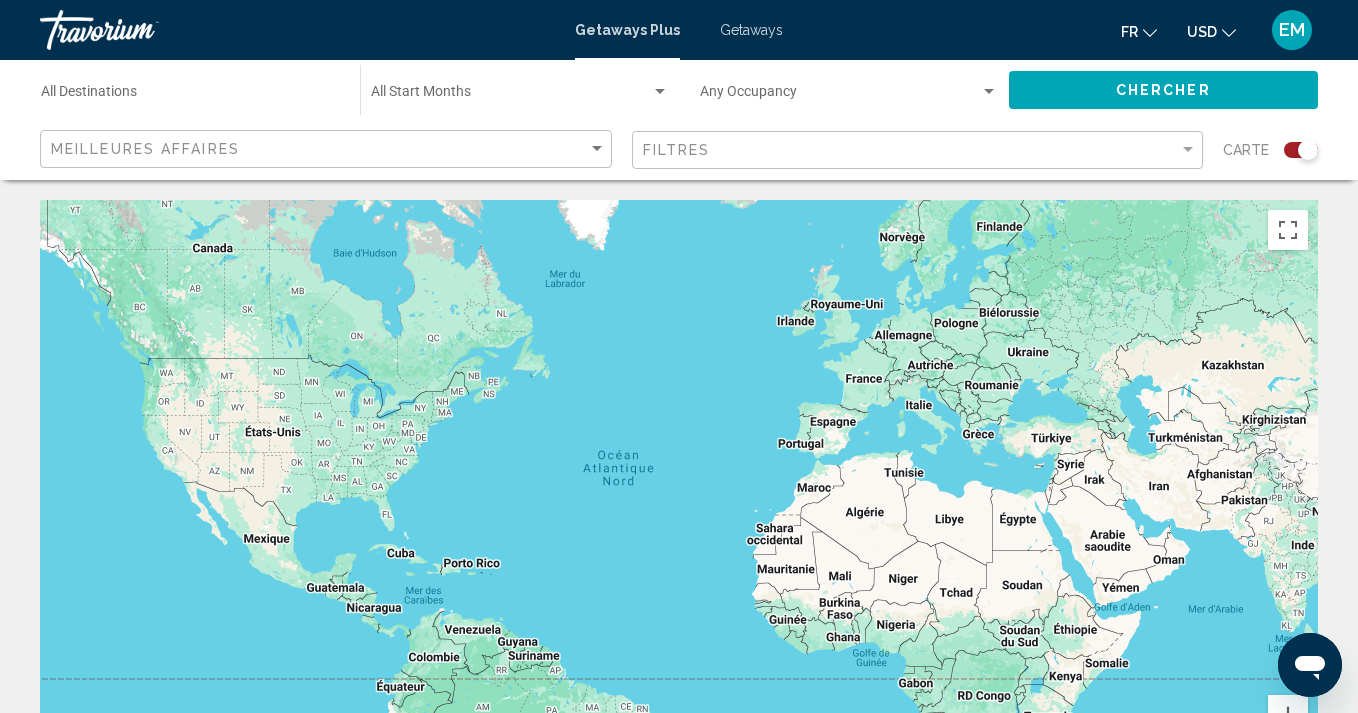 click at bounding box center [511, 96] 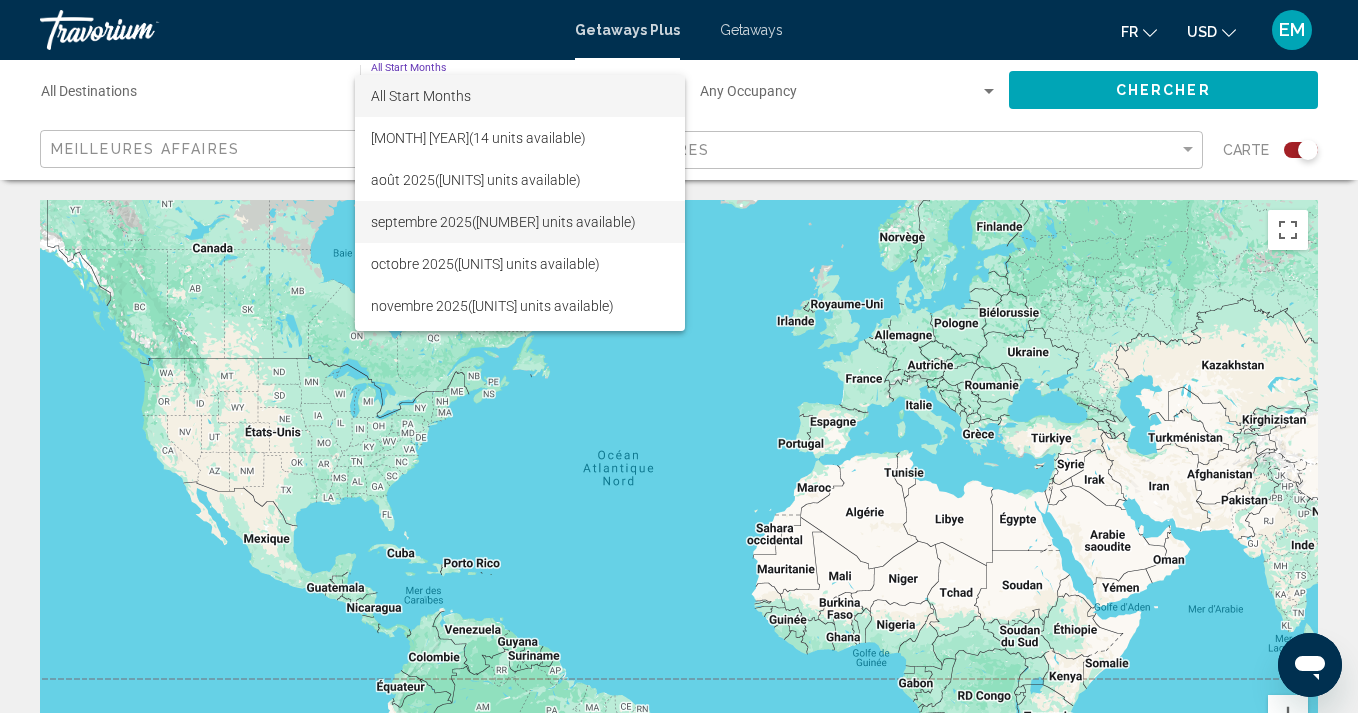 click on "[MONTH] [YEAR] ([NUMBER] units available)" at bounding box center [520, 222] 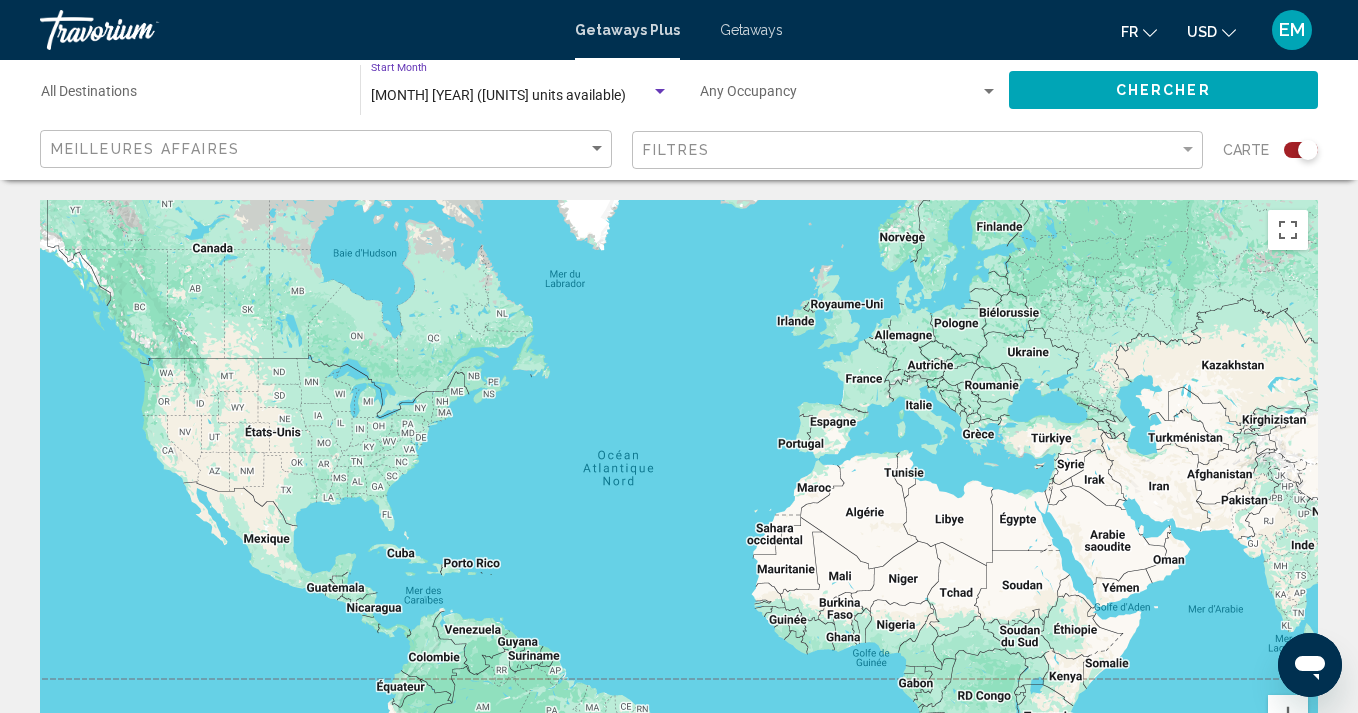 click on "Chercher" 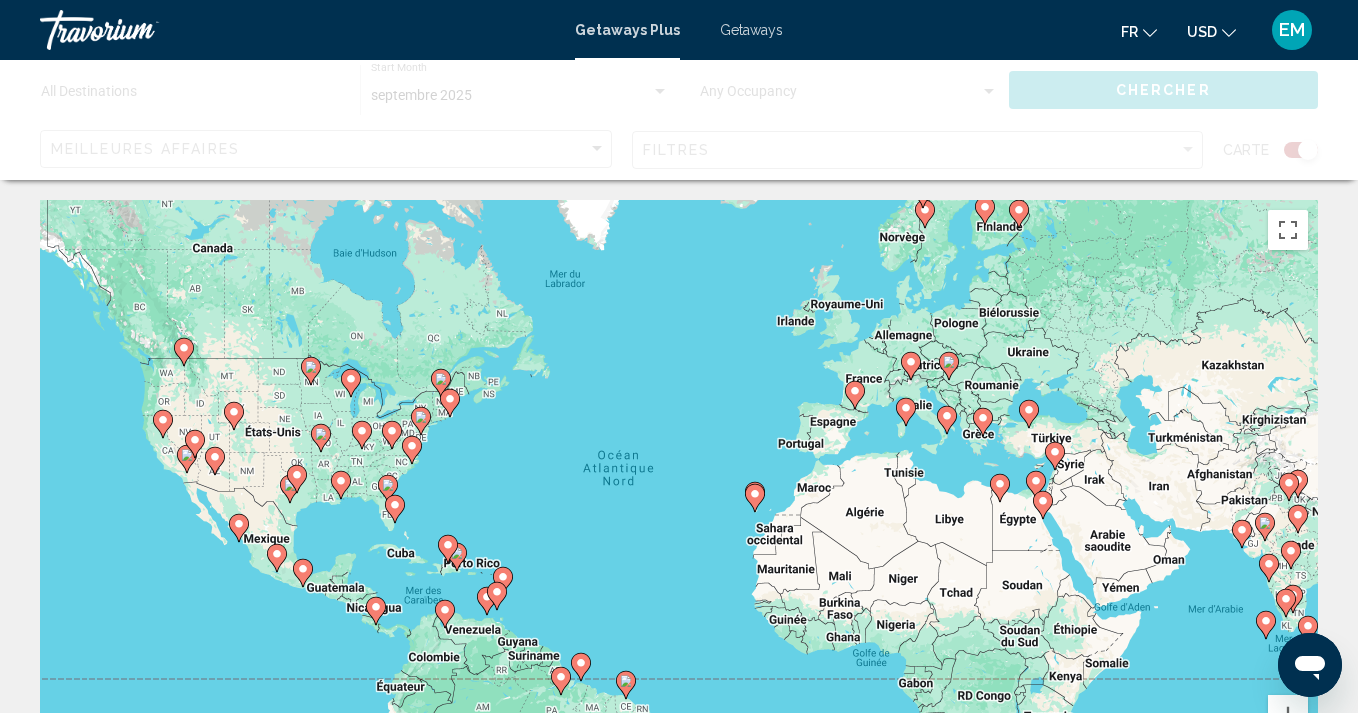 click 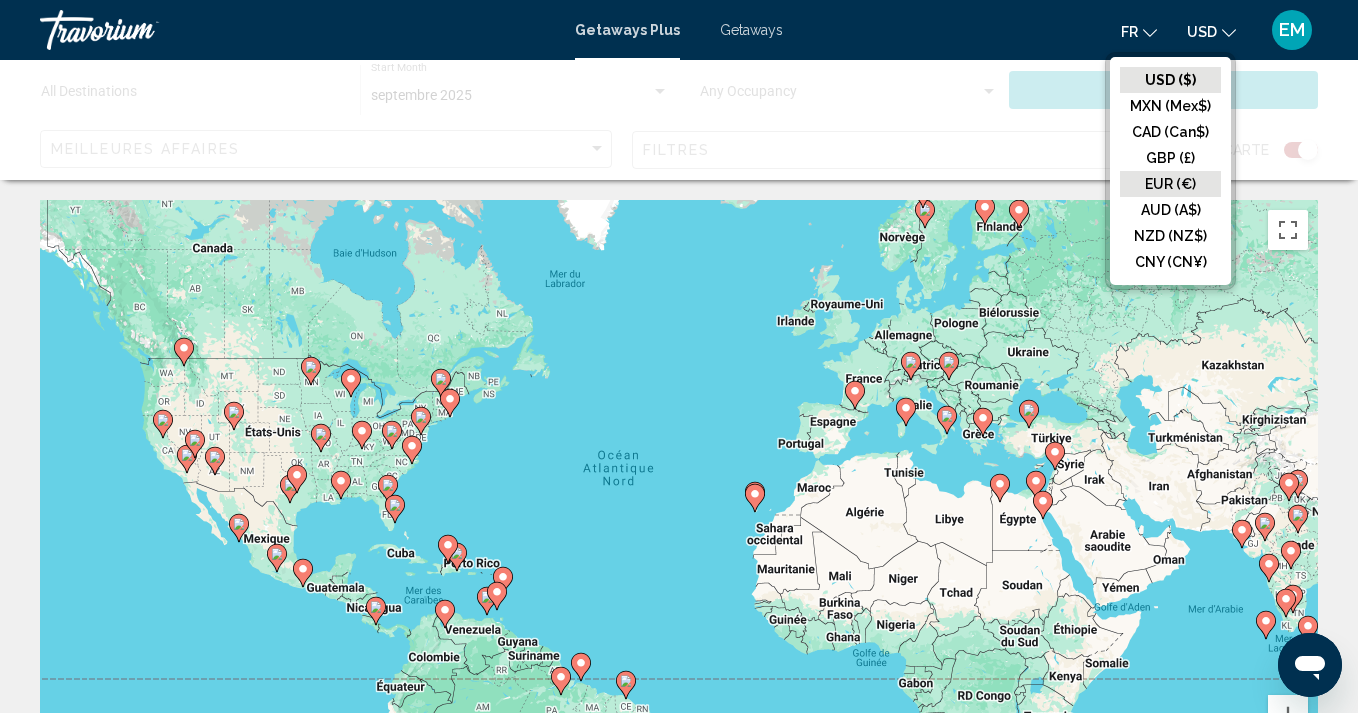 click on "EUR (€)" 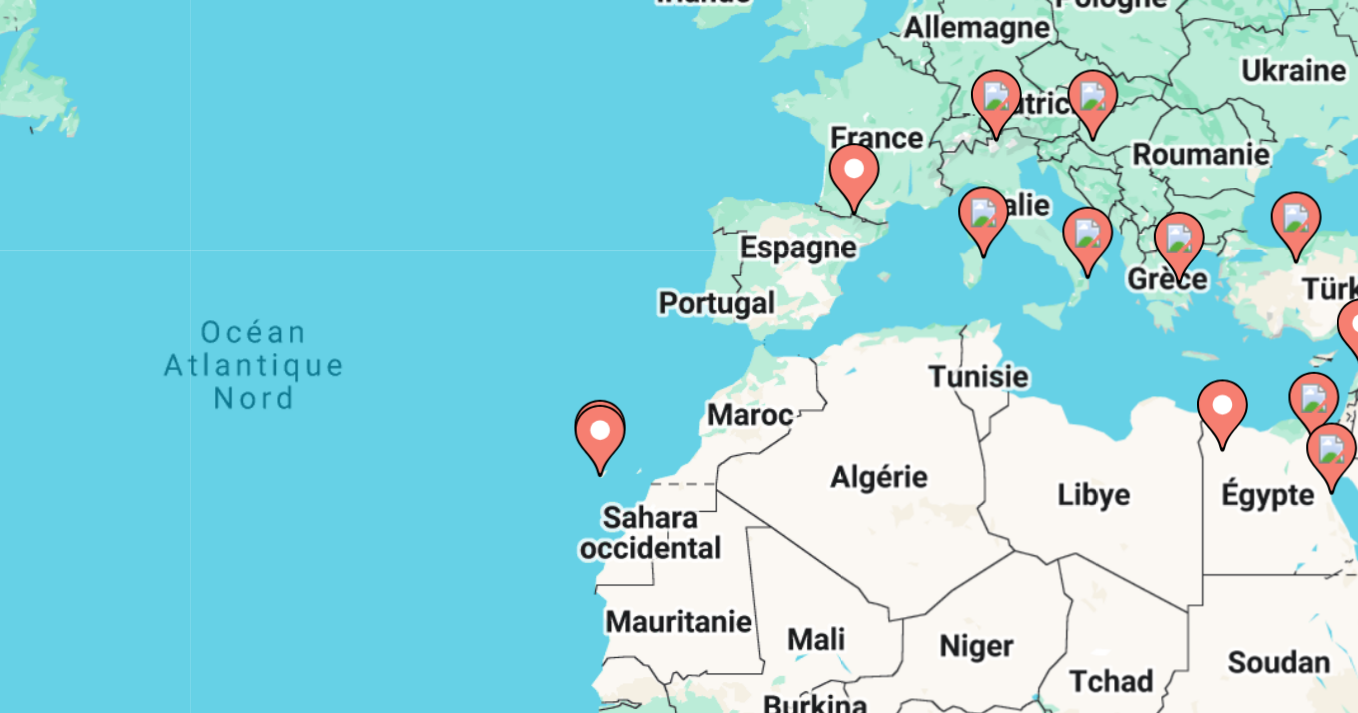 drag, startPoint x: 175, startPoint y: 170, endPoint x: 269, endPoint y: 166, distance: 94.08507 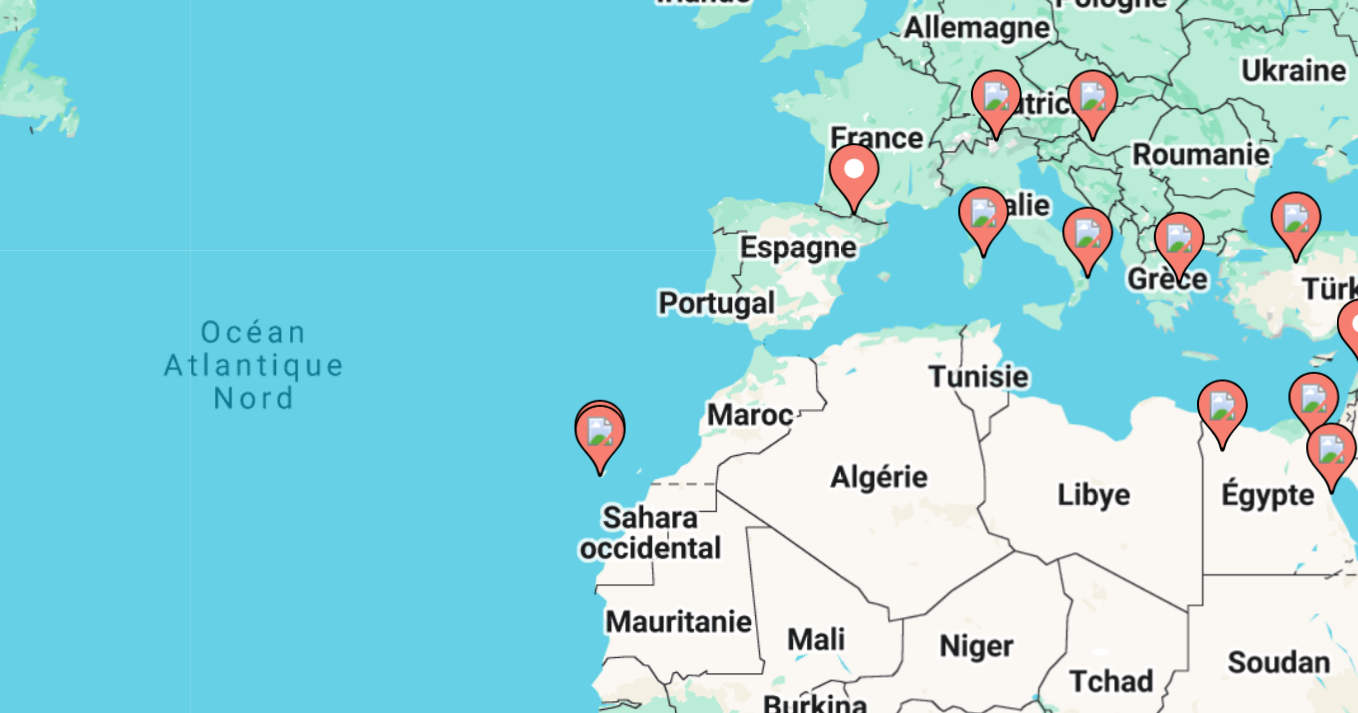 click on "Pour activer le glissement avec le clavier, appuyez sur Alt+Entrée. Une fois ce mode activé, utilisez les touches fléchées pour déplacer le repère. Pour valider le déplacement, appuyez sur Entrée. Pour annuler, appuyez sur Échap." at bounding box center (679, 500) 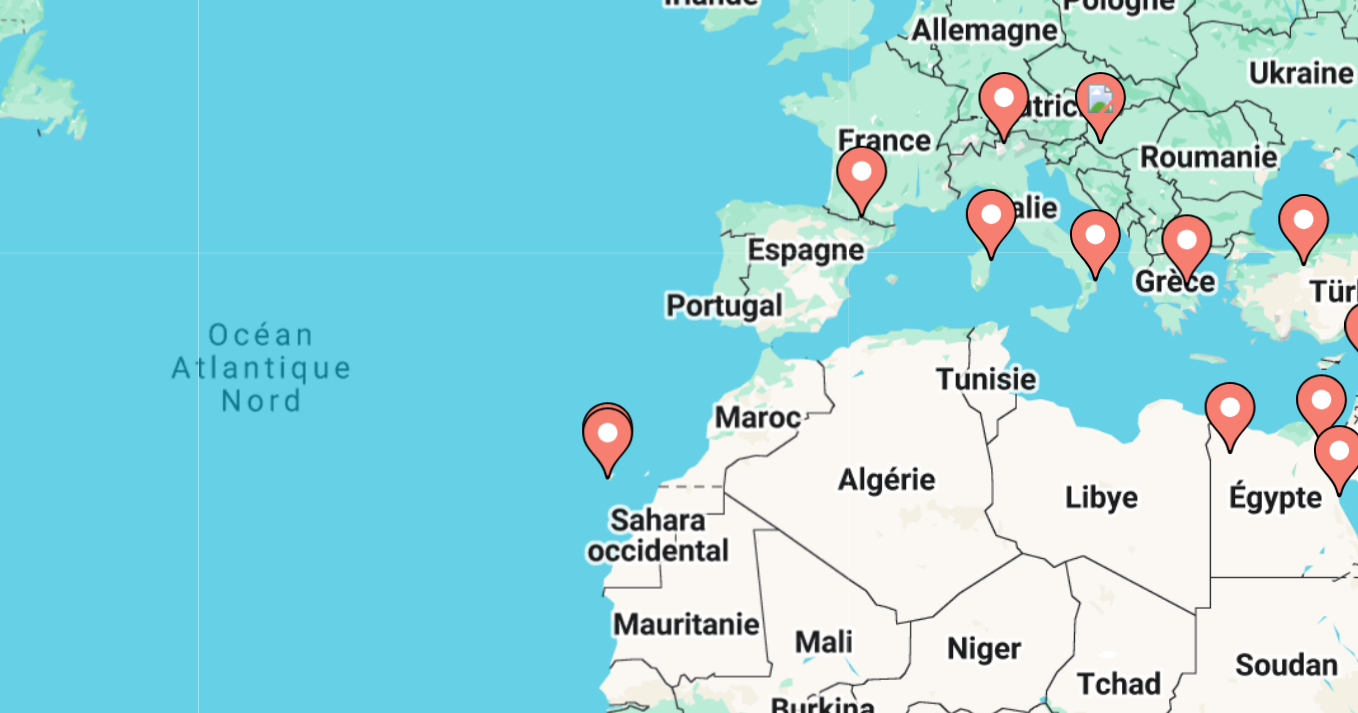click 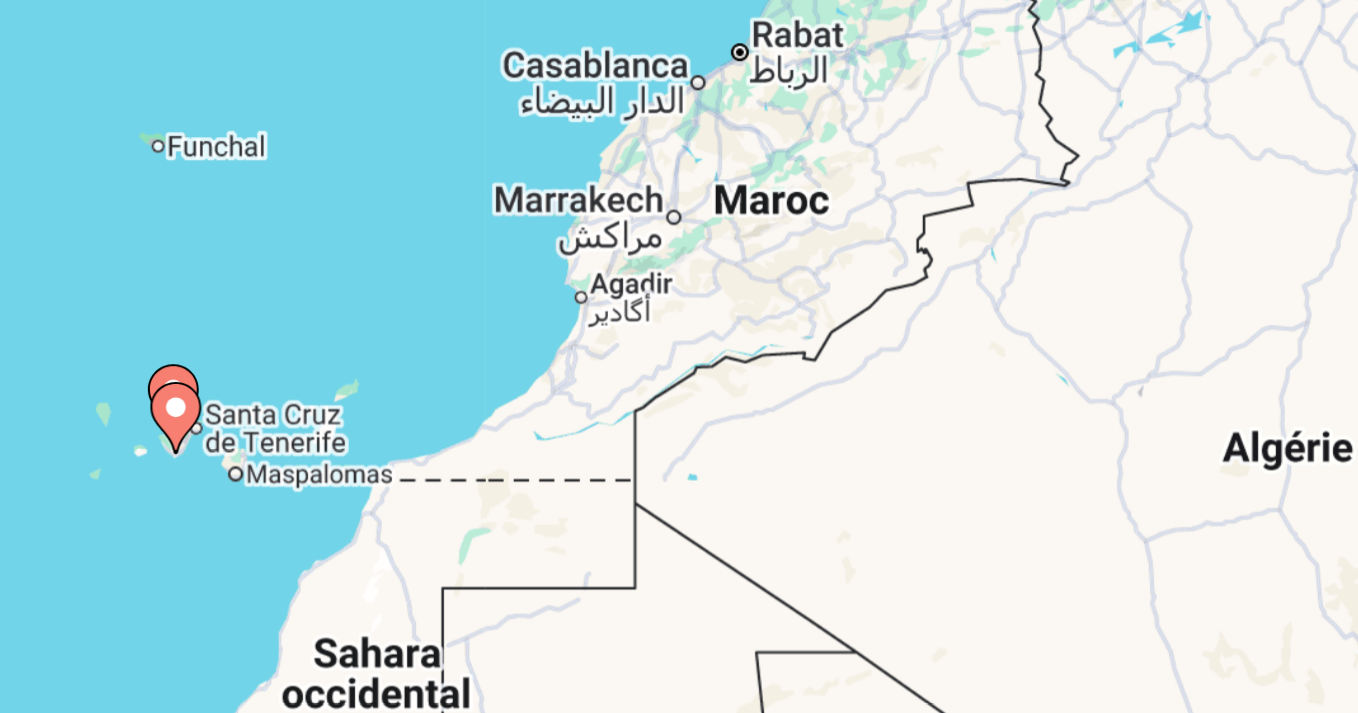 click 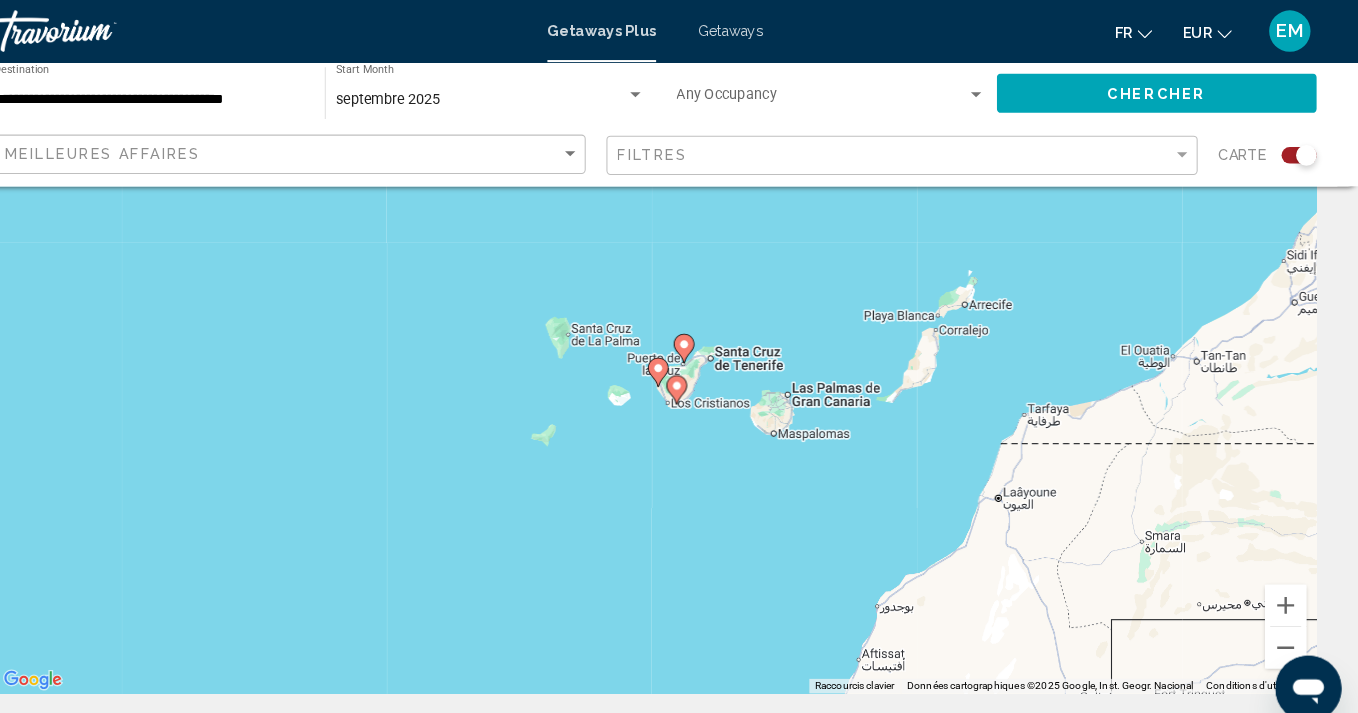 scroll, scrollTop: 119, scrollLeft: 0, axis: vertical 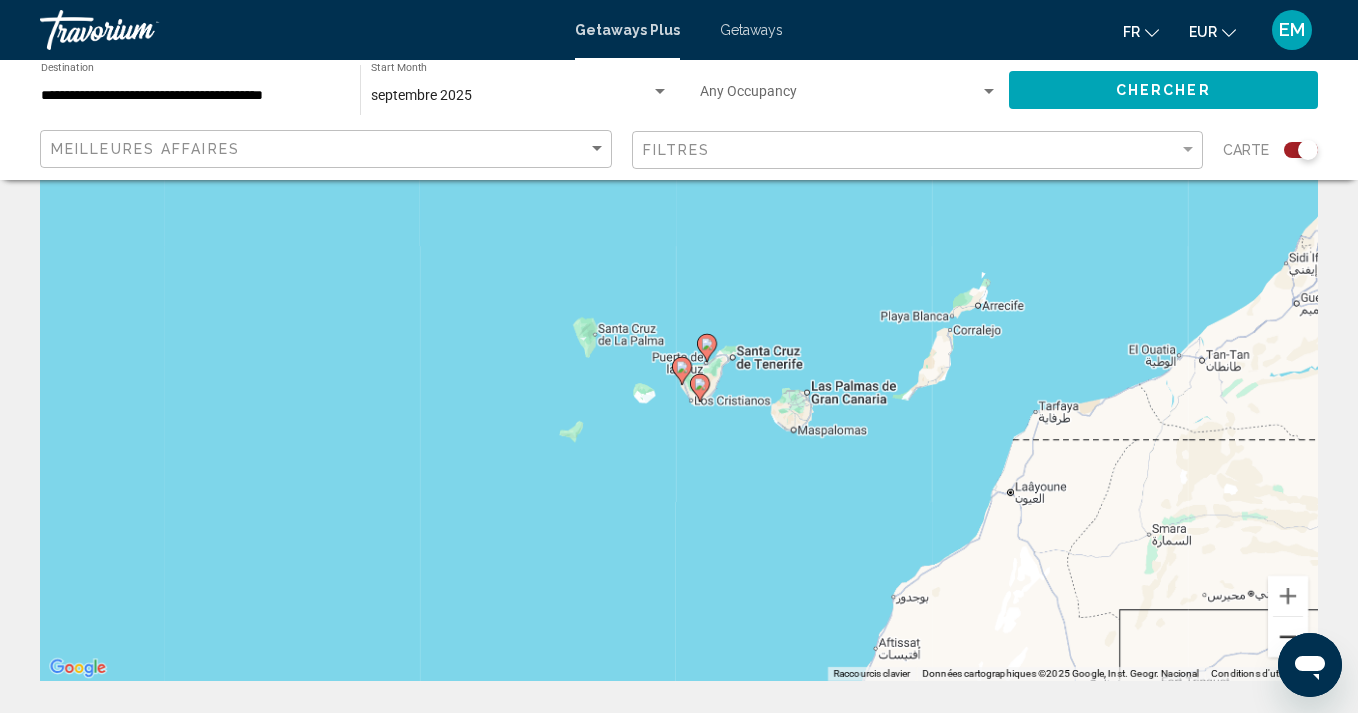click at bounding box center [1288, 637] 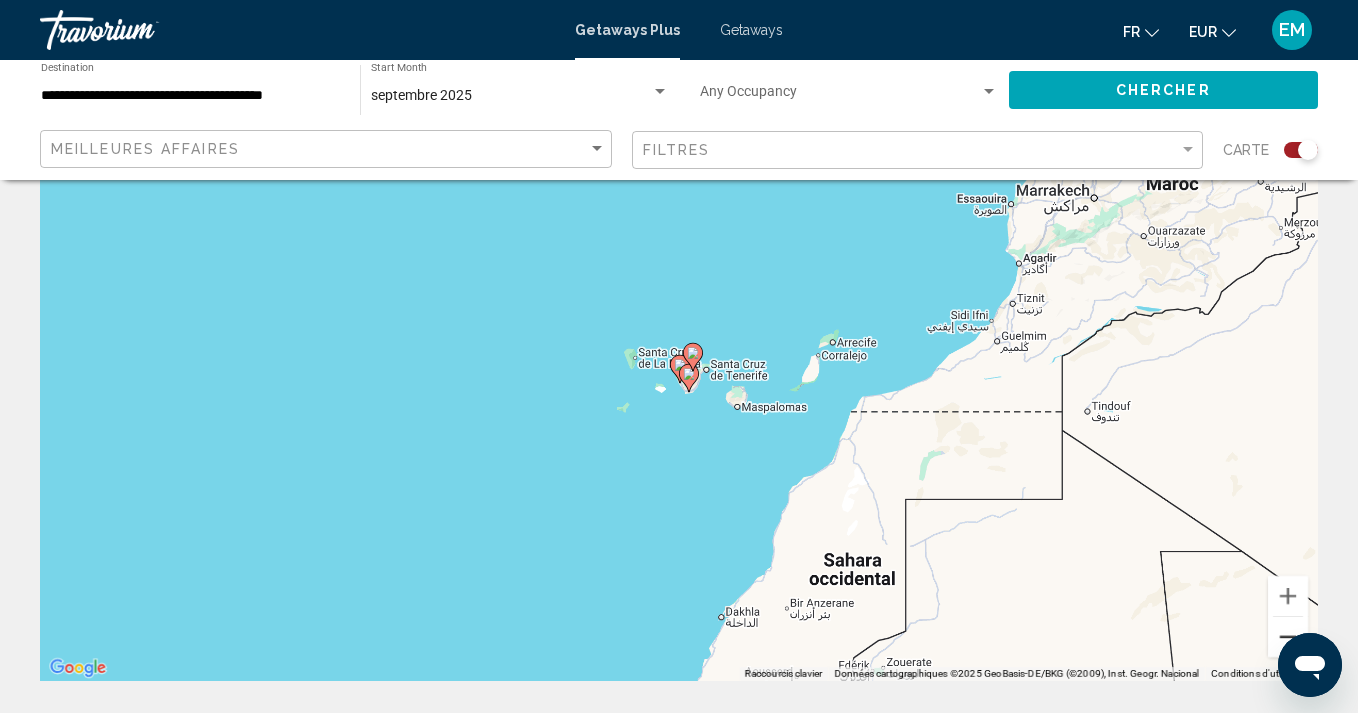 click at bounding box center [1288, 637] 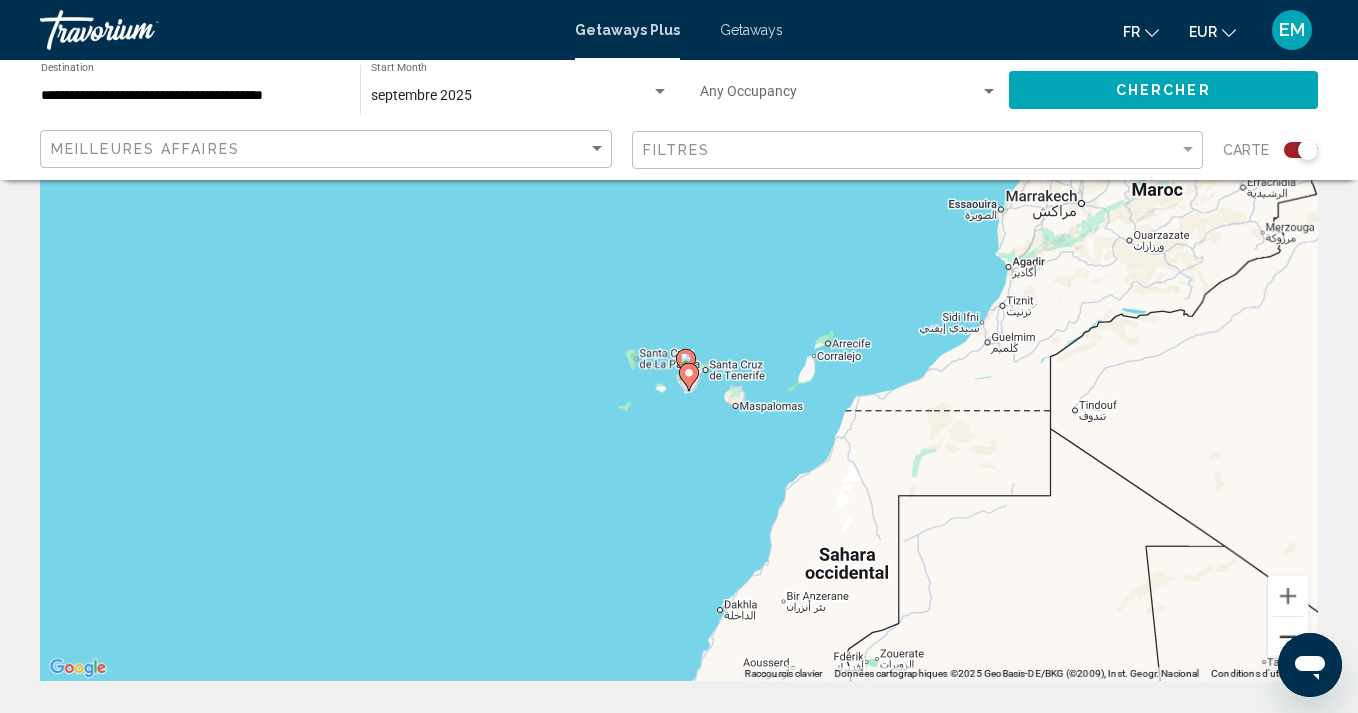 click at bounding box center [1288, 637] 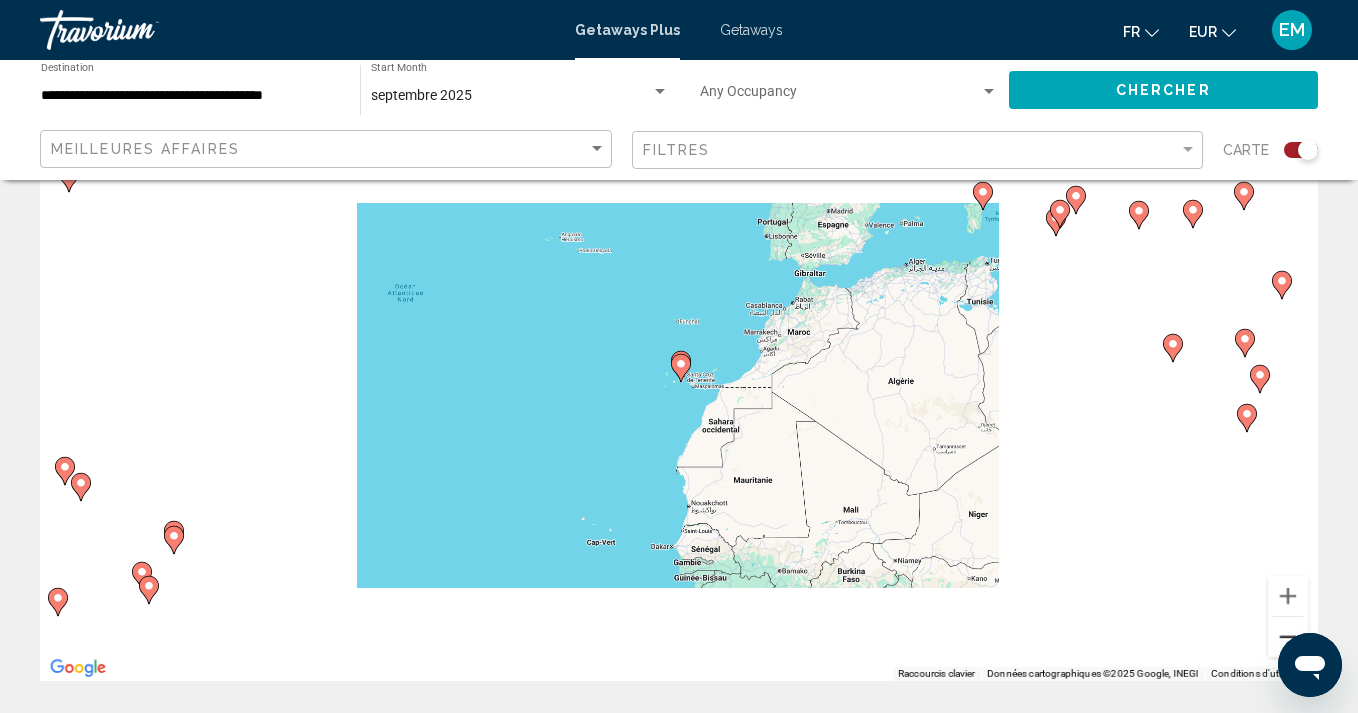 click at bounding box center [1288, 637] 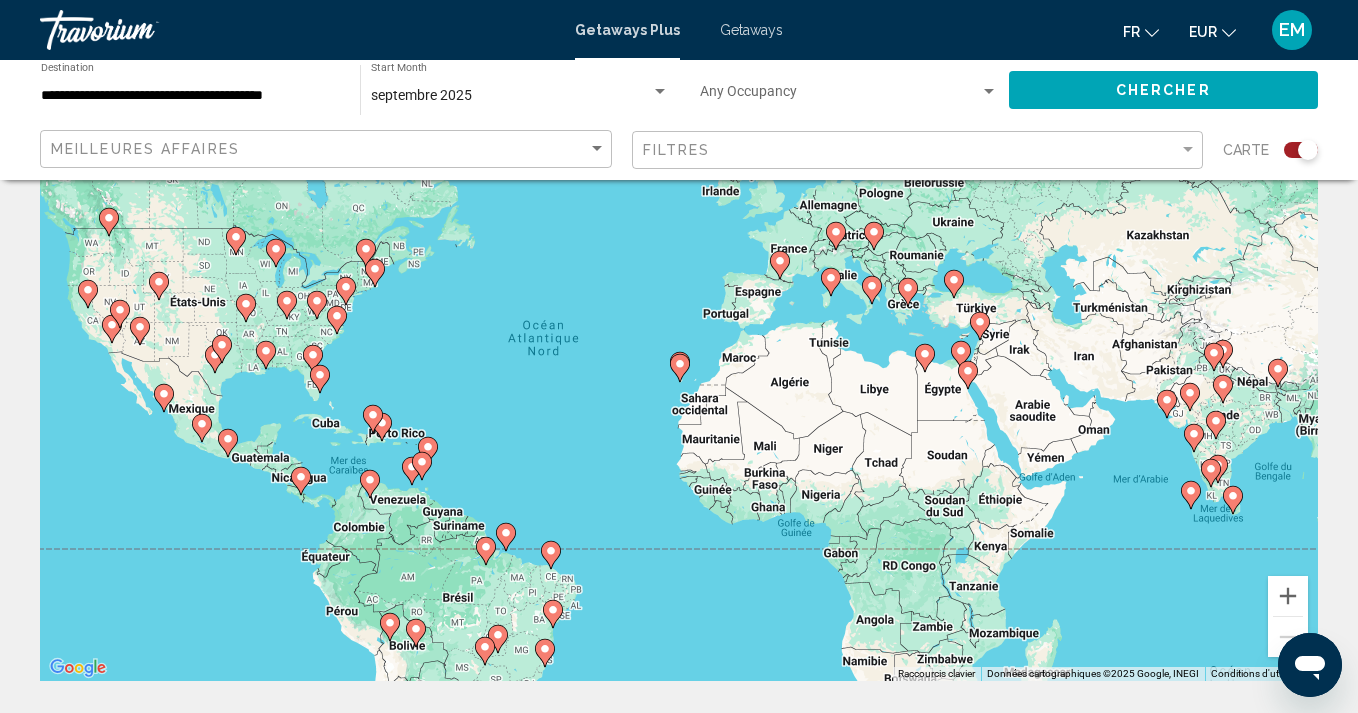 click 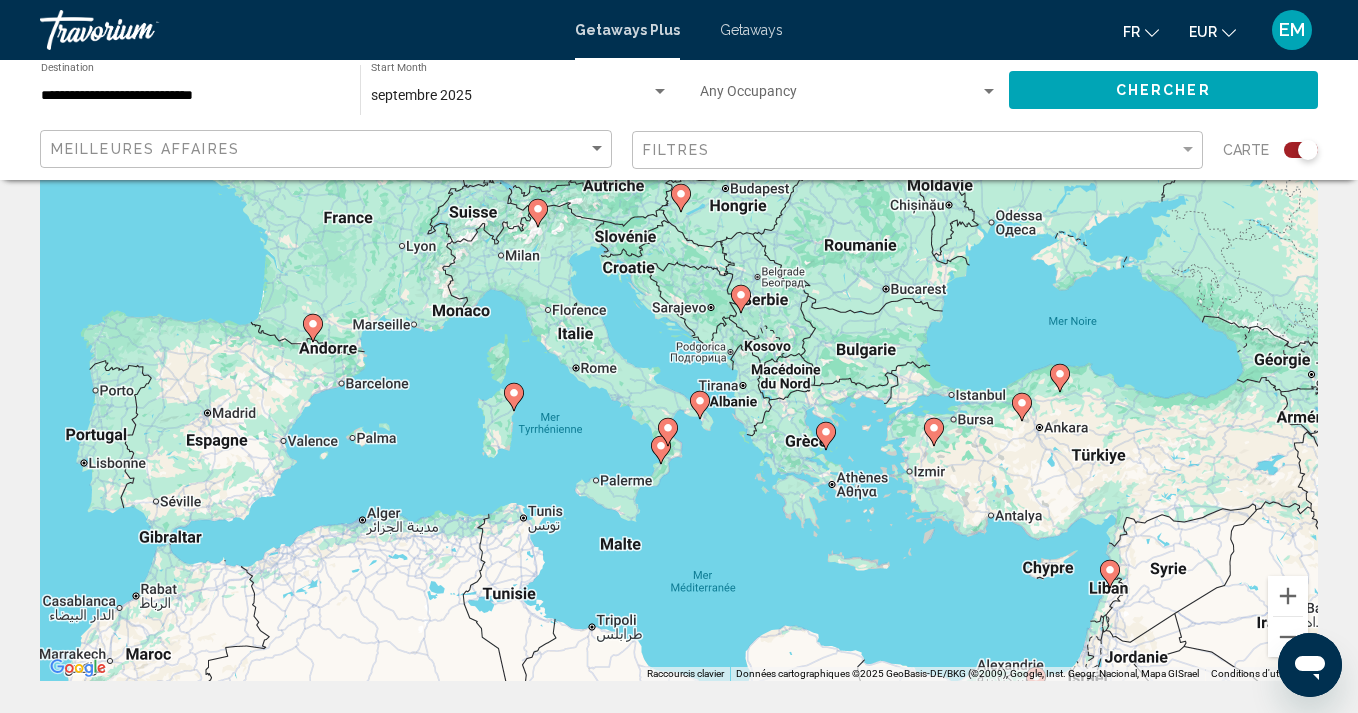 drag, startPoint x: 557, startPoint y: 424, endPoint x: 706, endPoint y: 494, distance: 164.62381 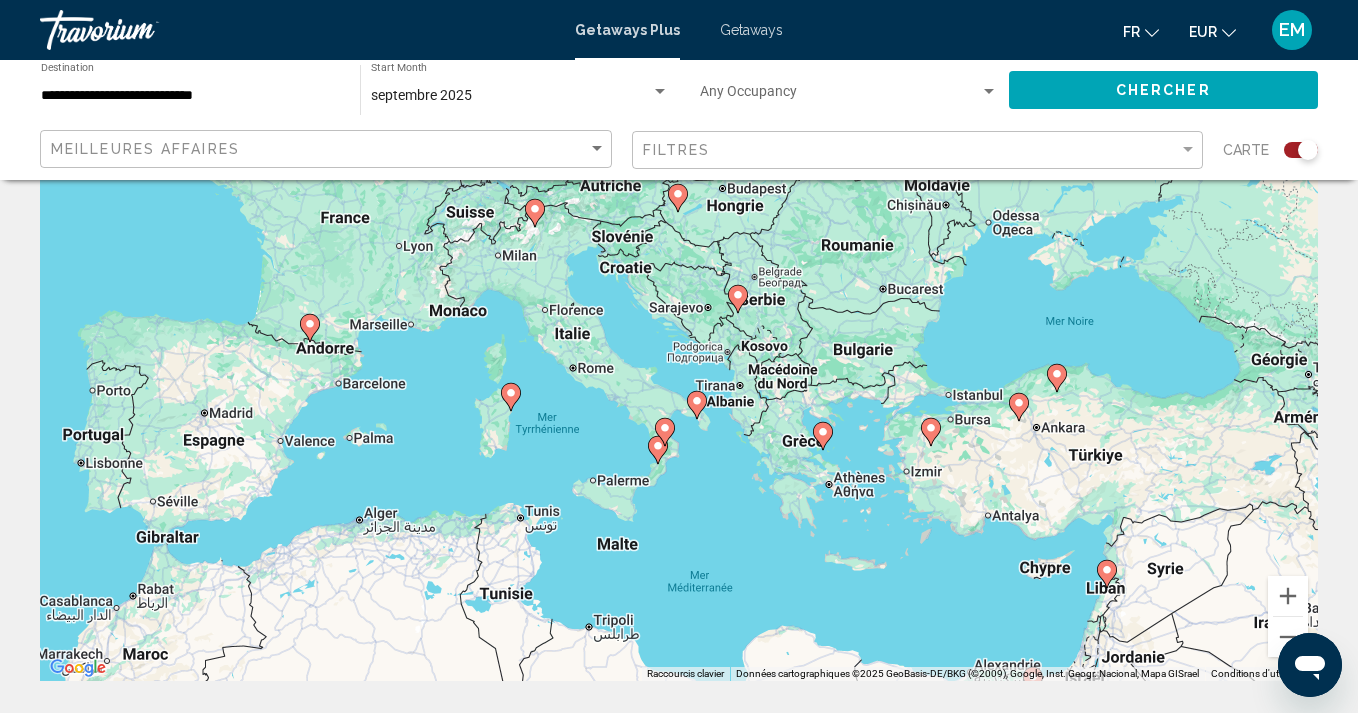click 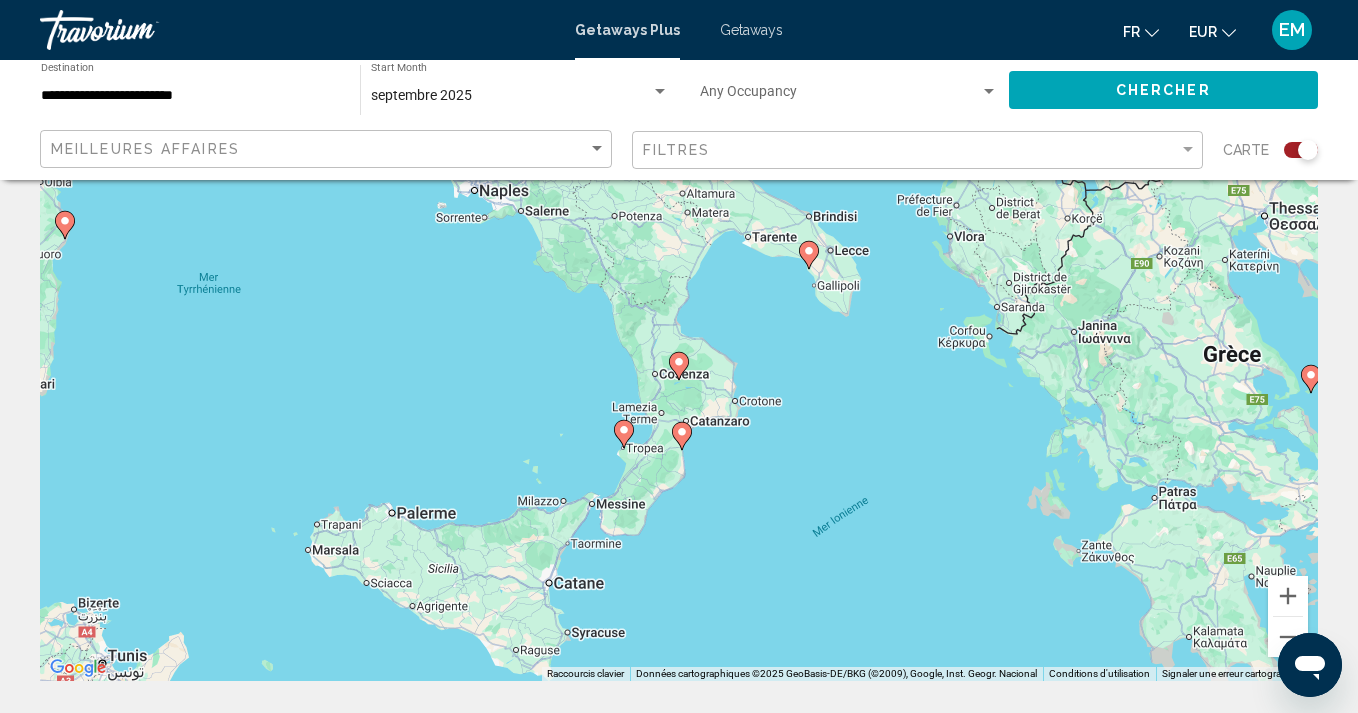 click on "Pour naviguer, appuyez sur les touches fléchées. Pour activer le glissement avec le clavier, appuyez sur Alt+Entrée. Une fois ce mode activé, utilisez les touches fléchées pour déplacer le repère. Pour valider le déplacement, appuyez sur Entrée. Pour annuler, appuyez sur Échap." at bounding box center [679, 381] 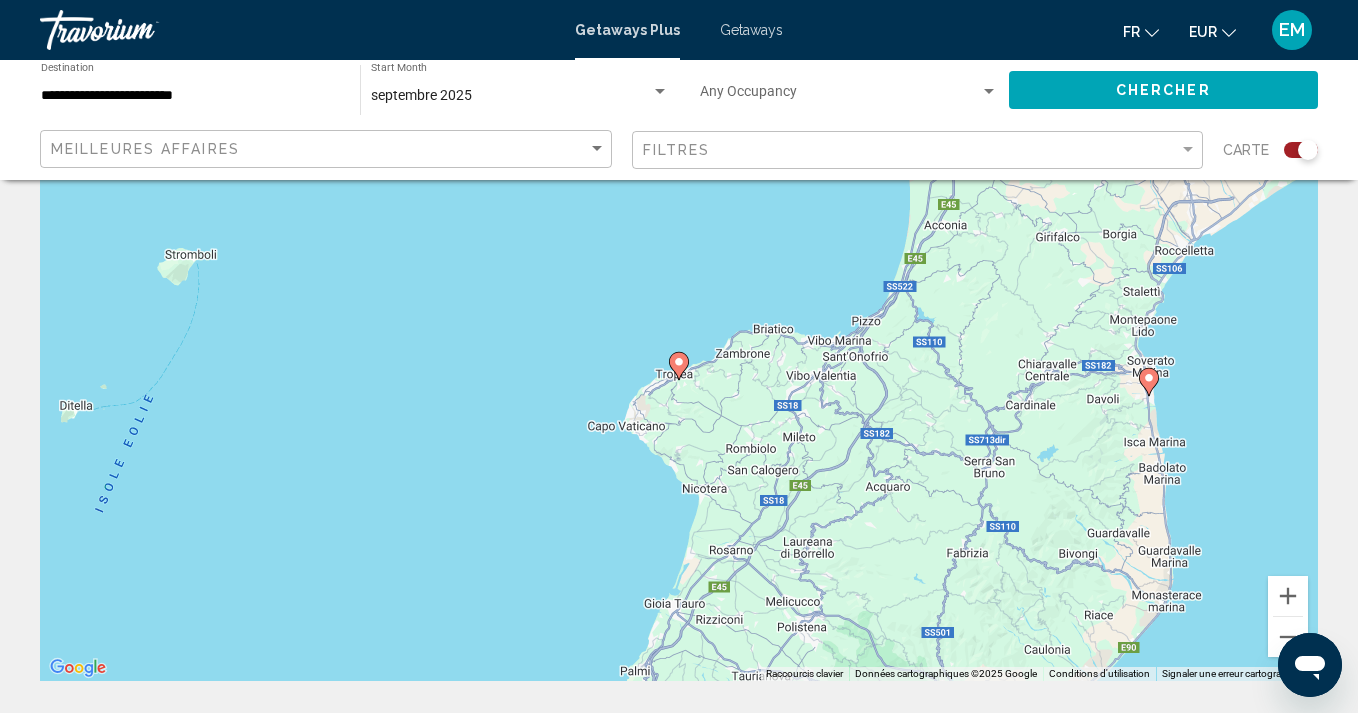 click 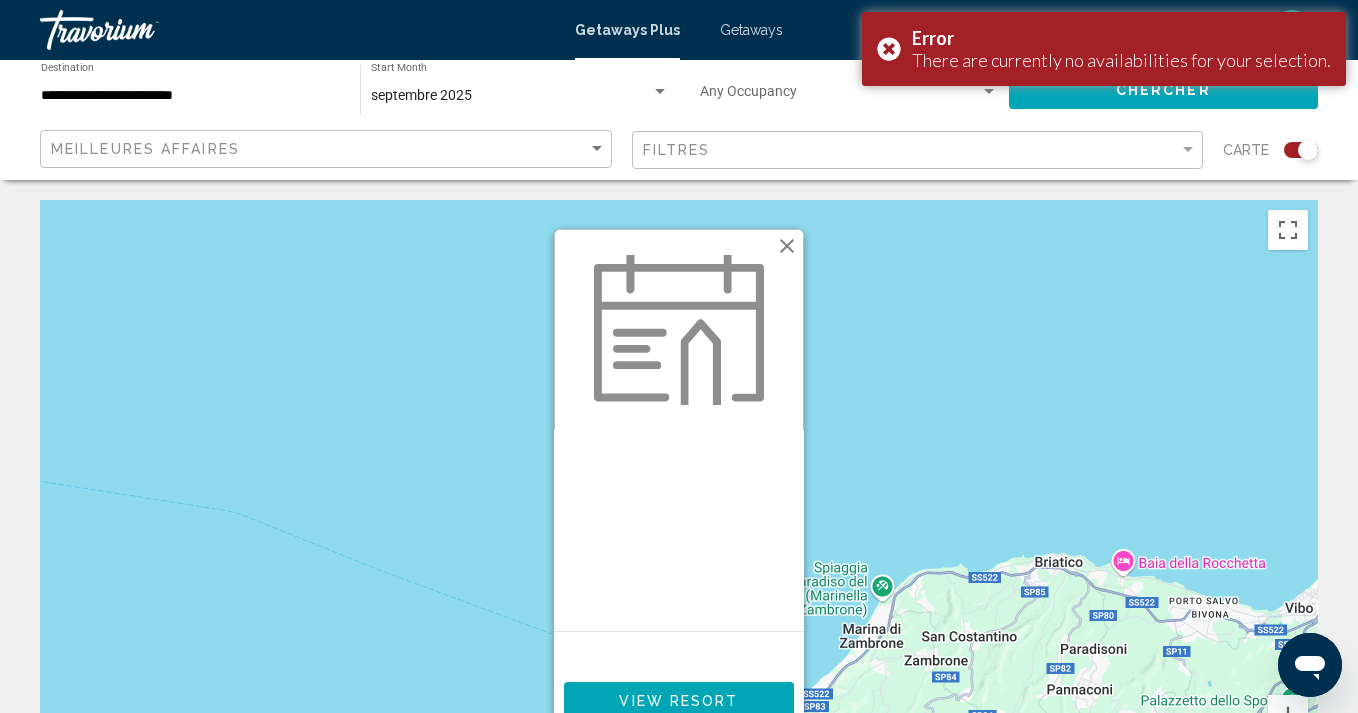 scroll, scrollTop: 0, scrollLeft: 0, axis: both 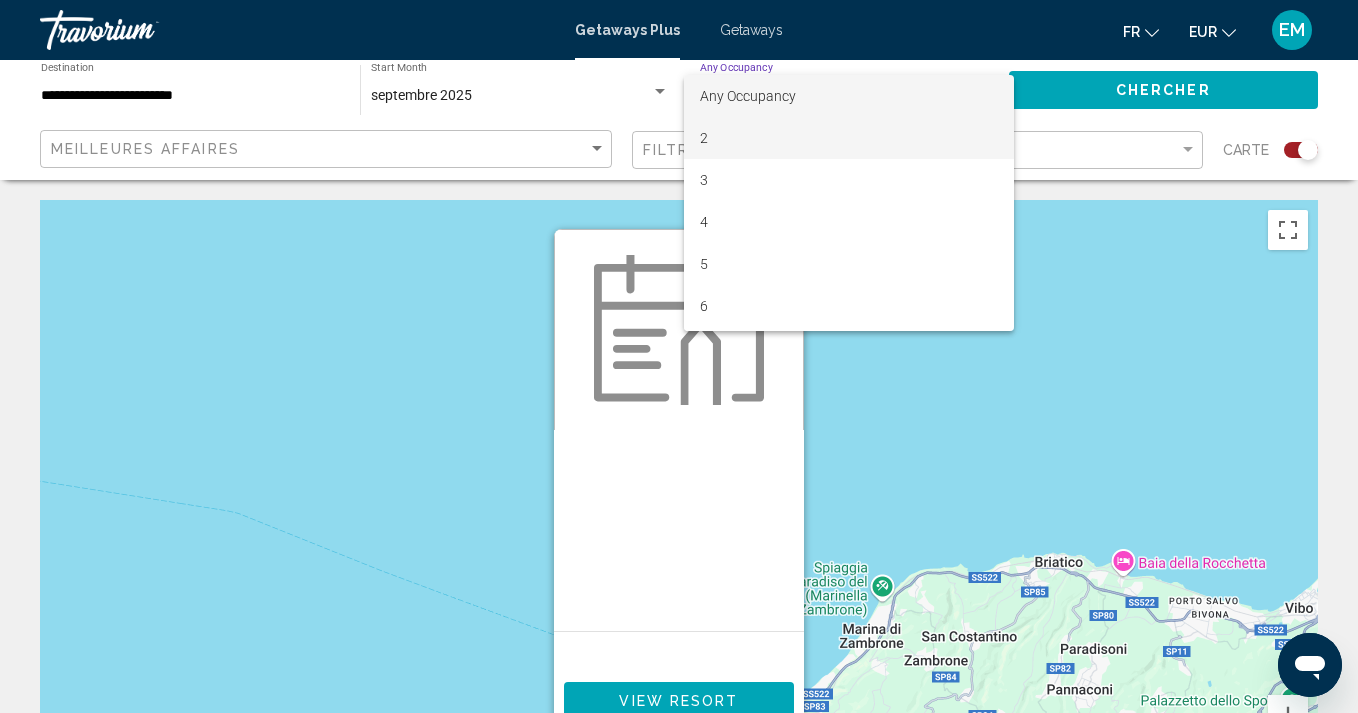 click on "2" at bounding box center [849, 138] 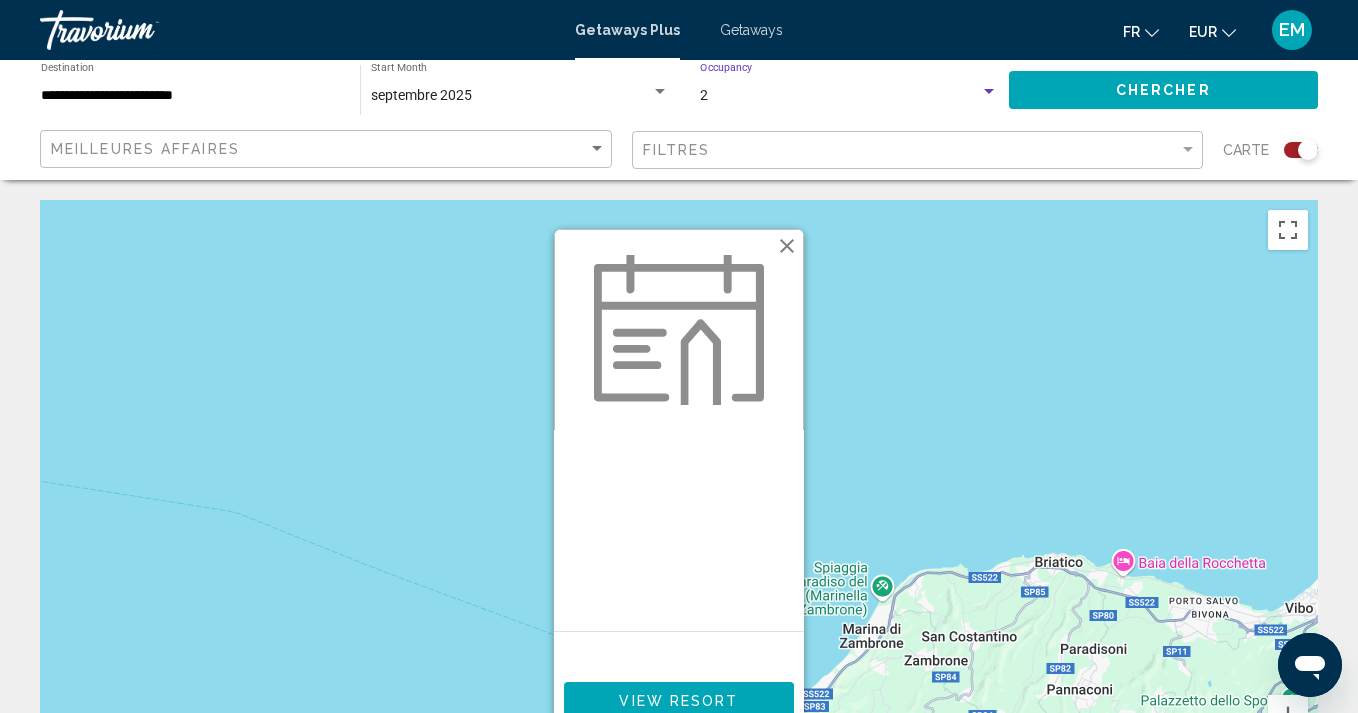 click on "Chercher" 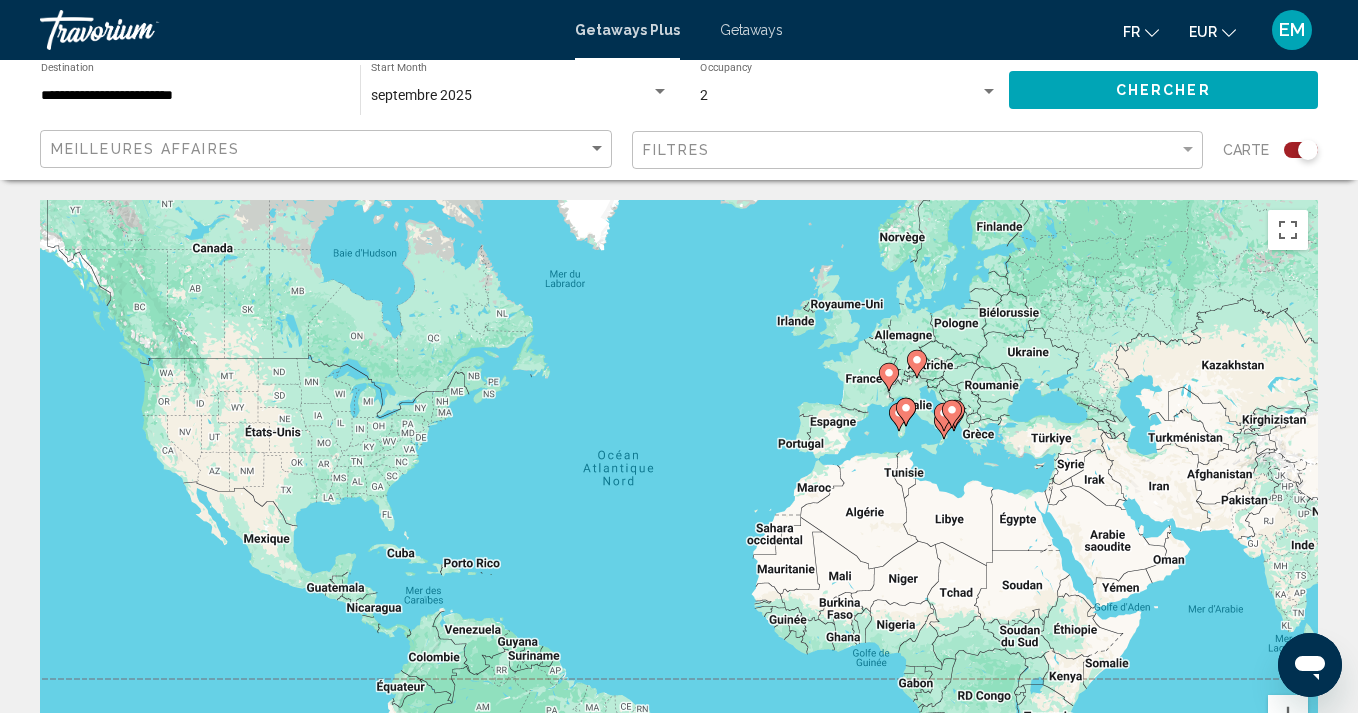 click on "**********" at bounding box center [190, 96] 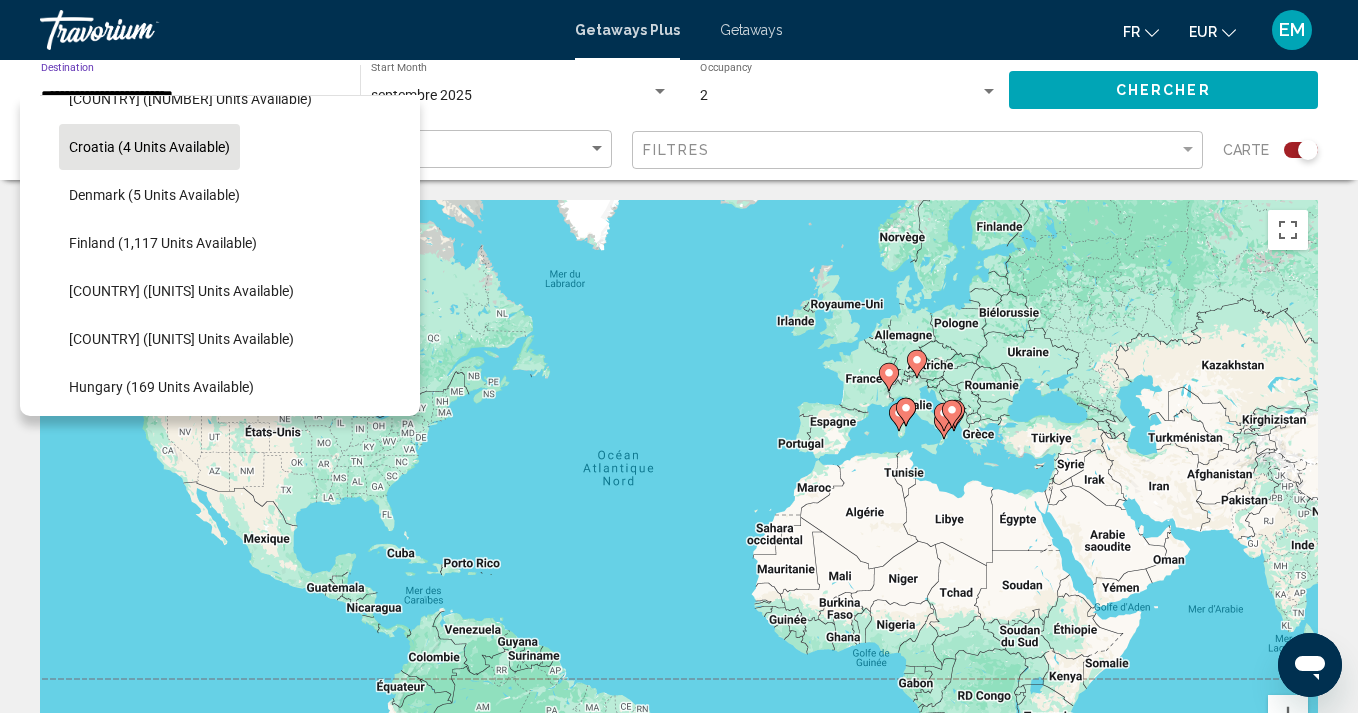 scroll, scrollTop: 377, scrollLeft: 0, axis: vertical 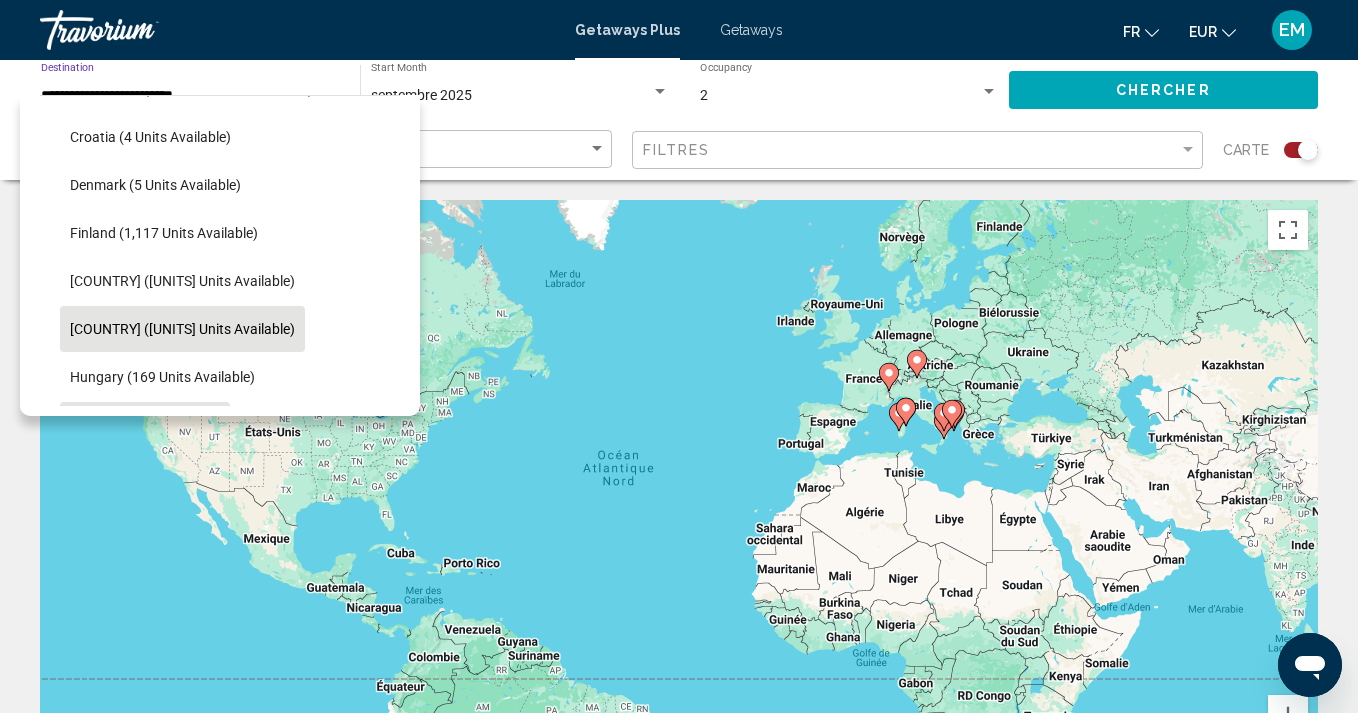 click on "[COUNTRY] ([UNITS] units available)" 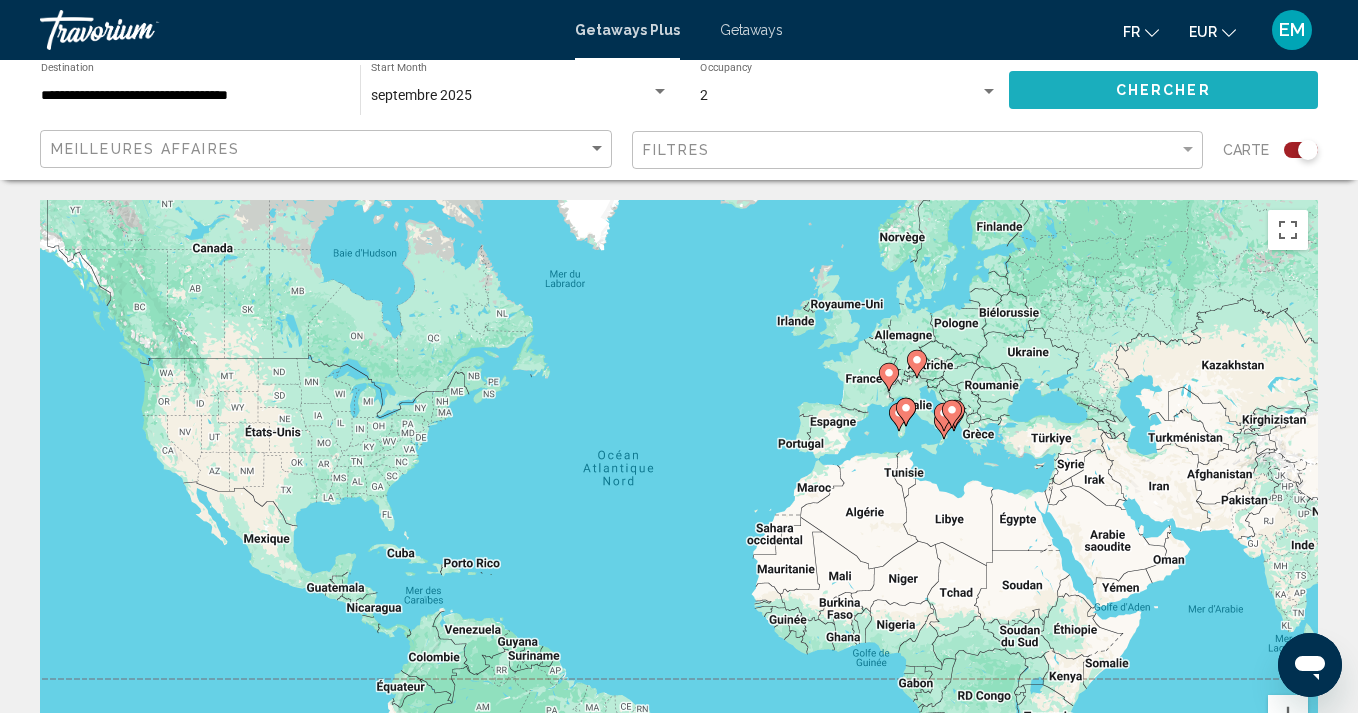 click on "Chercher" 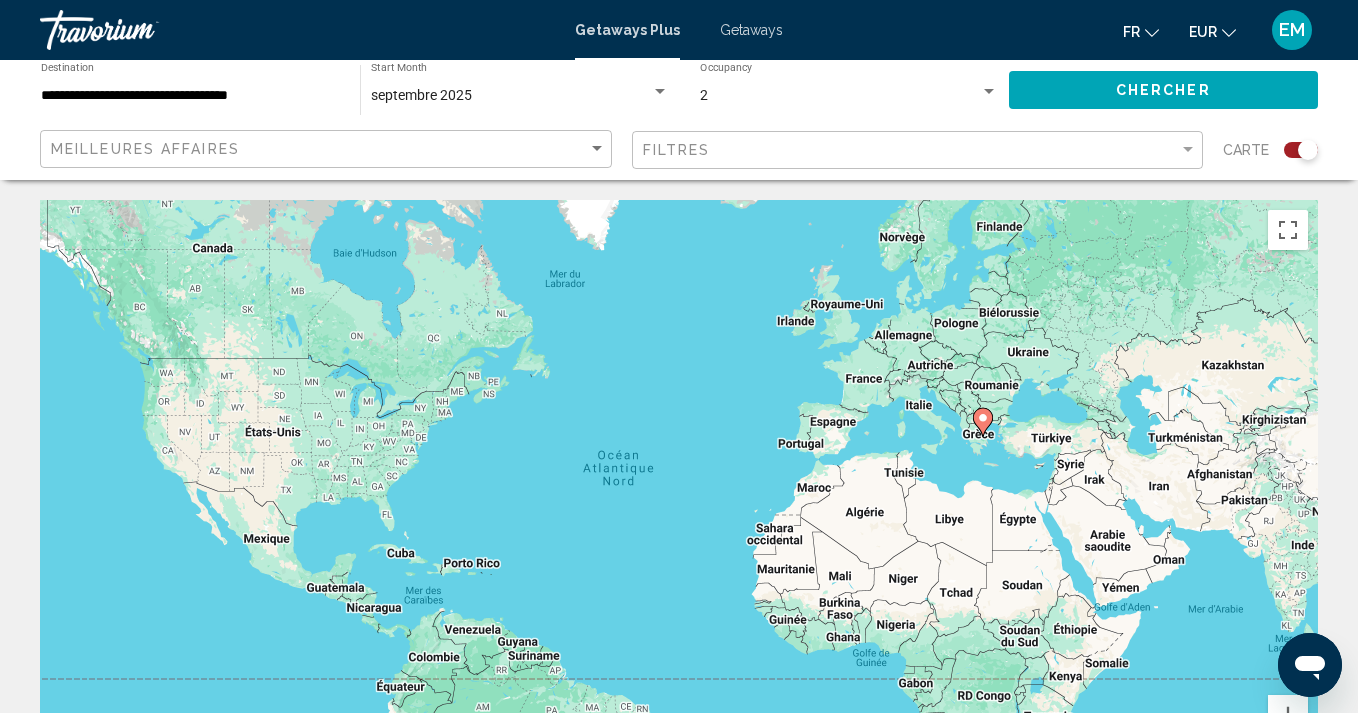 click 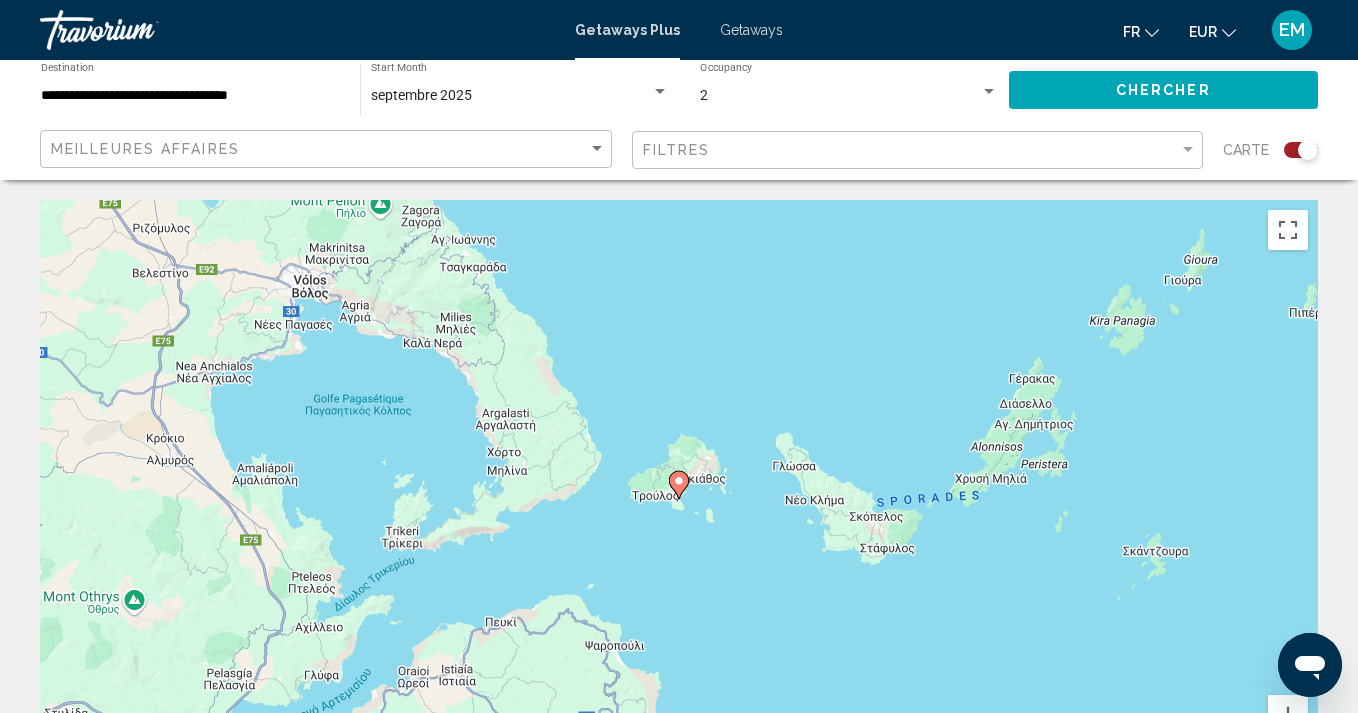 click 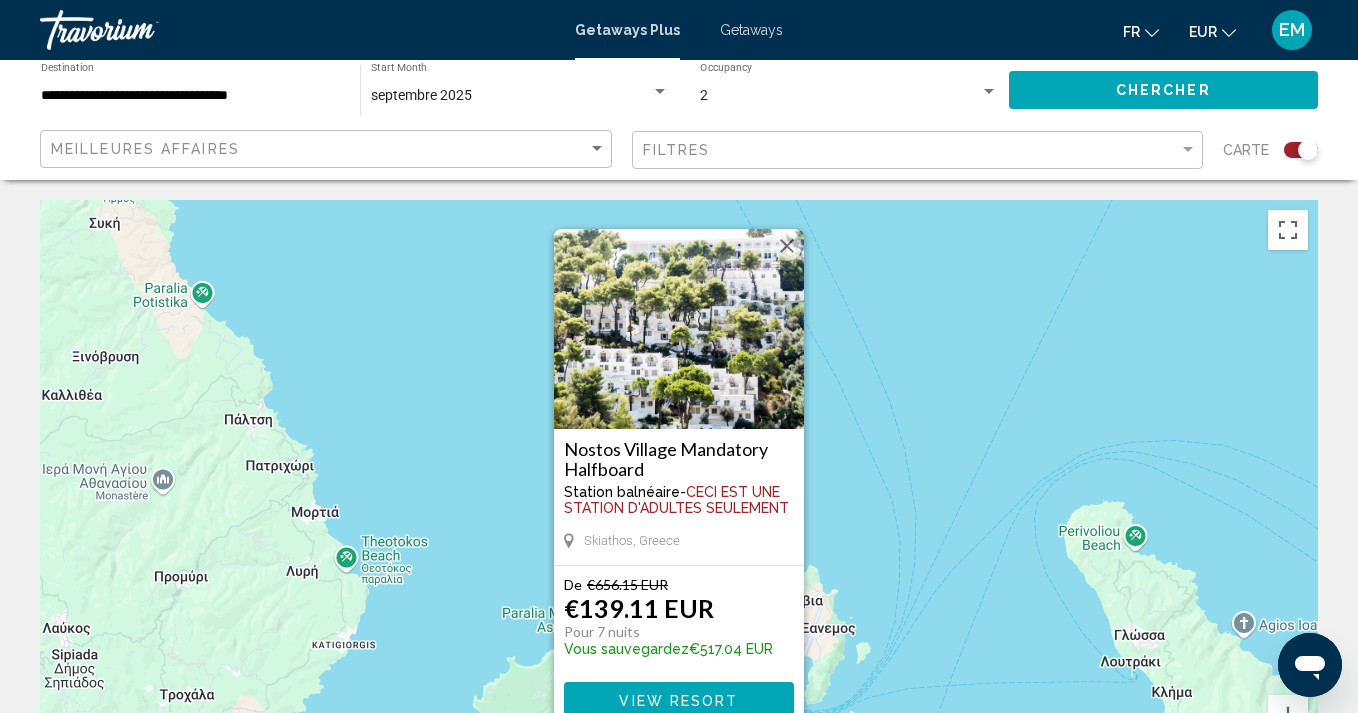 click on "Nostos Village Mandatory Halfboard" at bounding box center (679, 459) 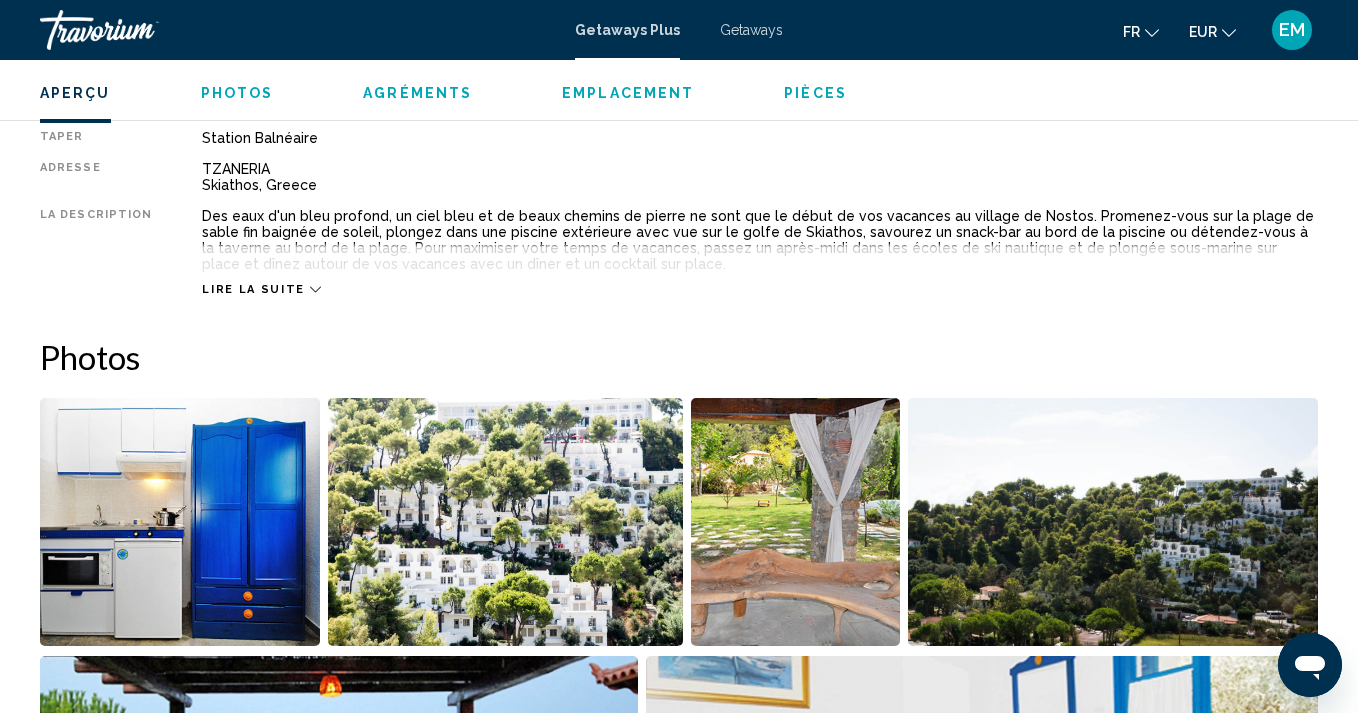 scroll, scrollTop: 989, scrollLeft: 0, axis: vertical 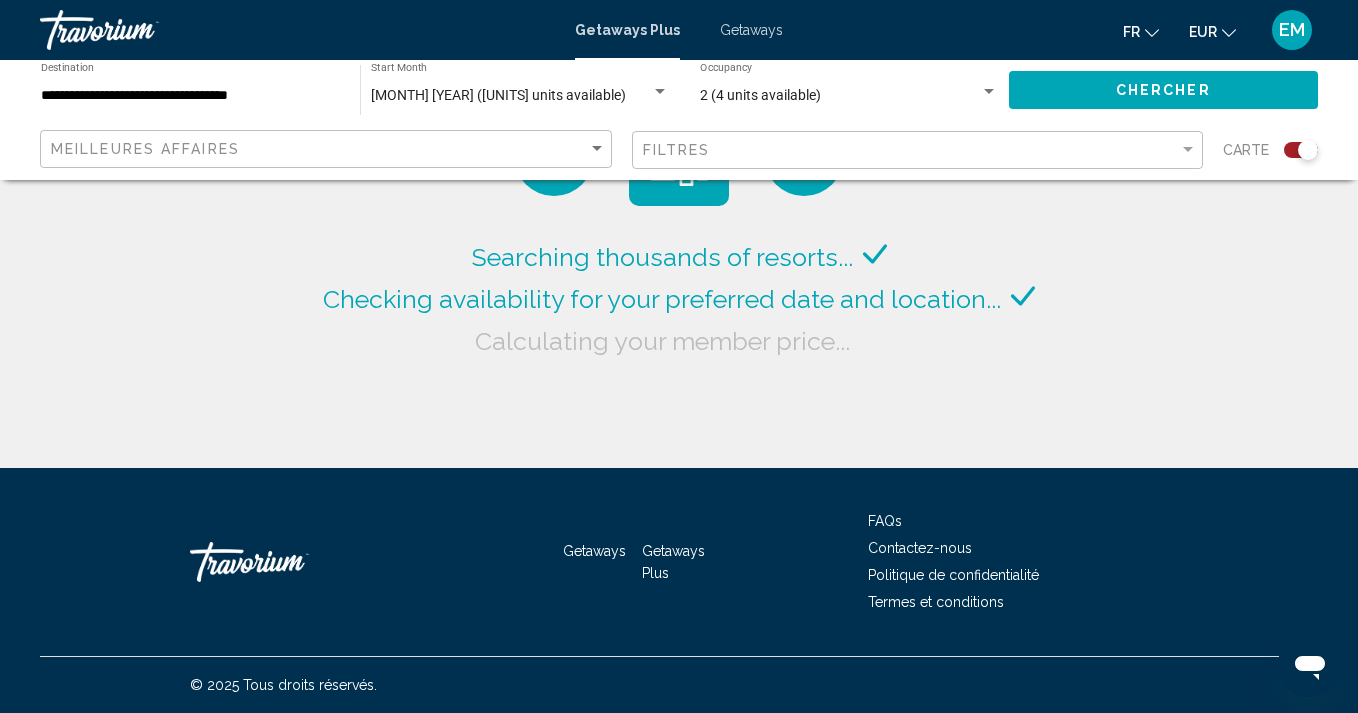 click on "Getaways" at bounding box center (751, 30) 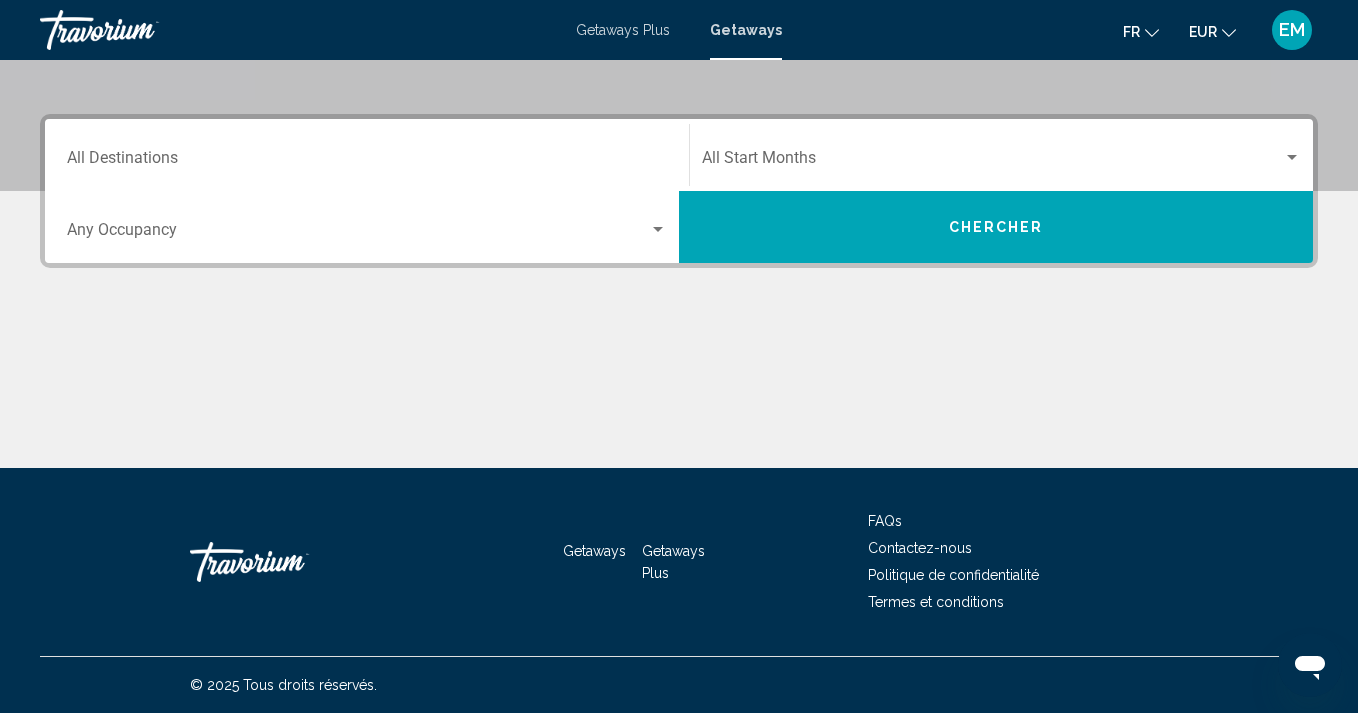 scroll, scrollTop: 409, scrollLeft: 0, axis: vertical 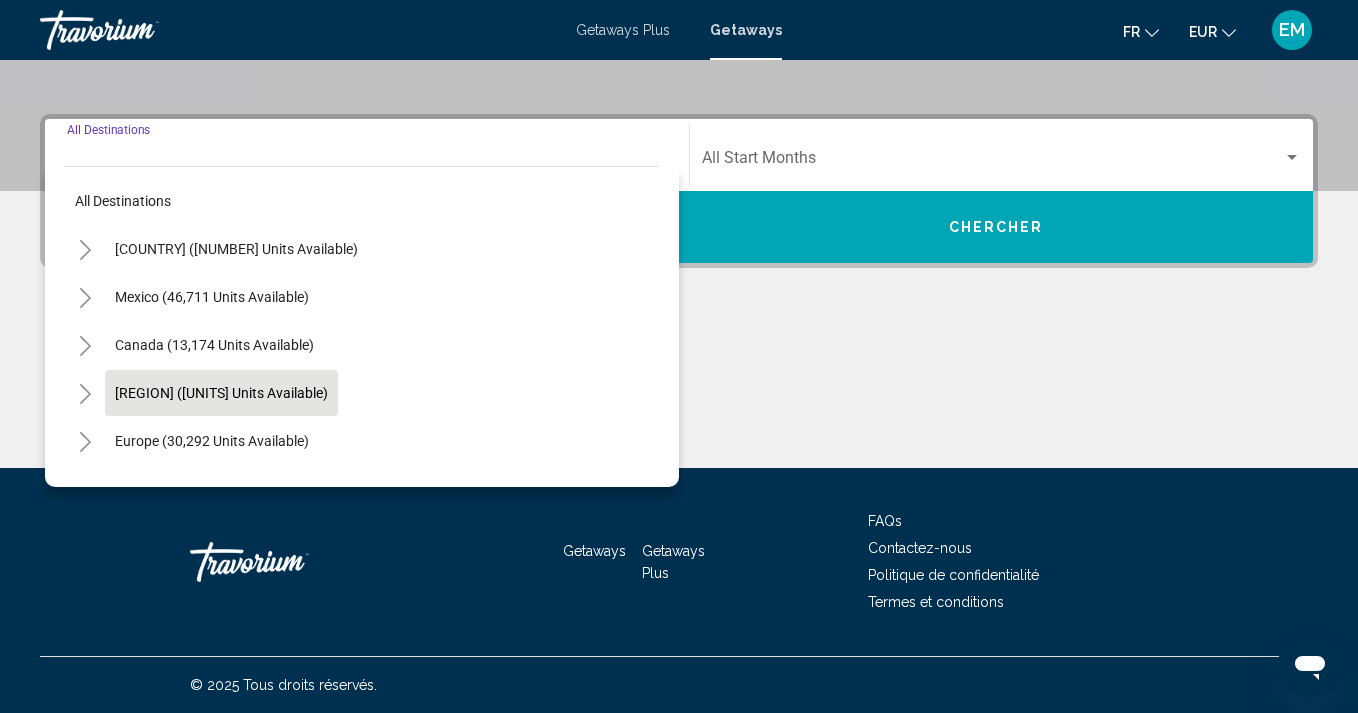 click on "[REGION] ([UNITS] units available)" at bounding box center [212, 441] 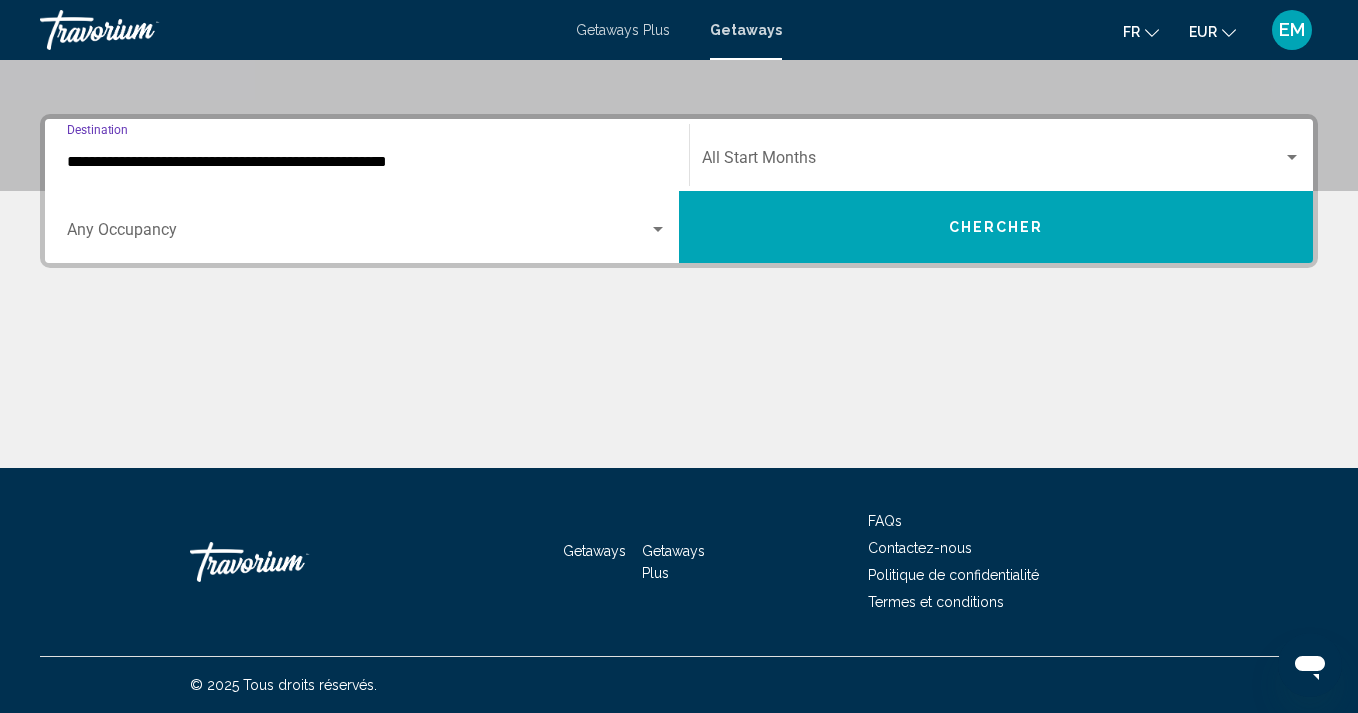 click on "**********" at bounding box center (367, 162) 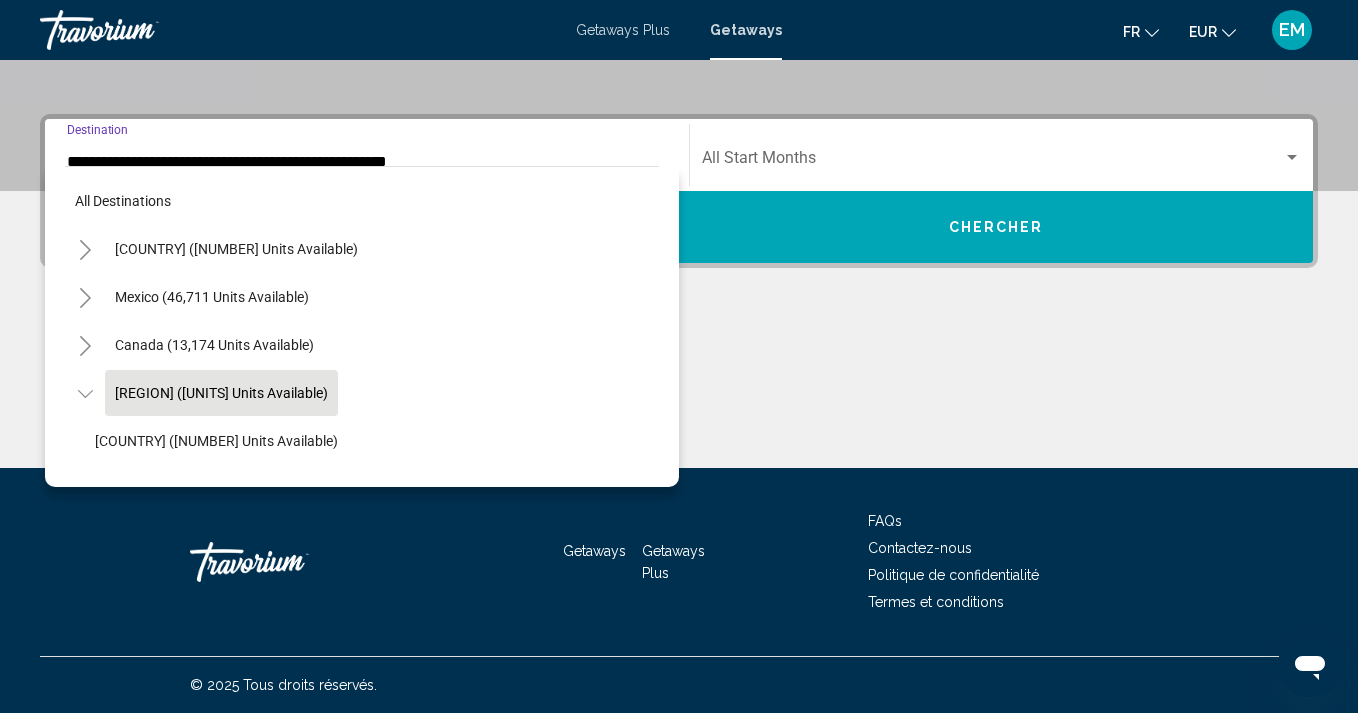 scroll, scrollTop: 375, scrollLeft: 0, axis: vertical 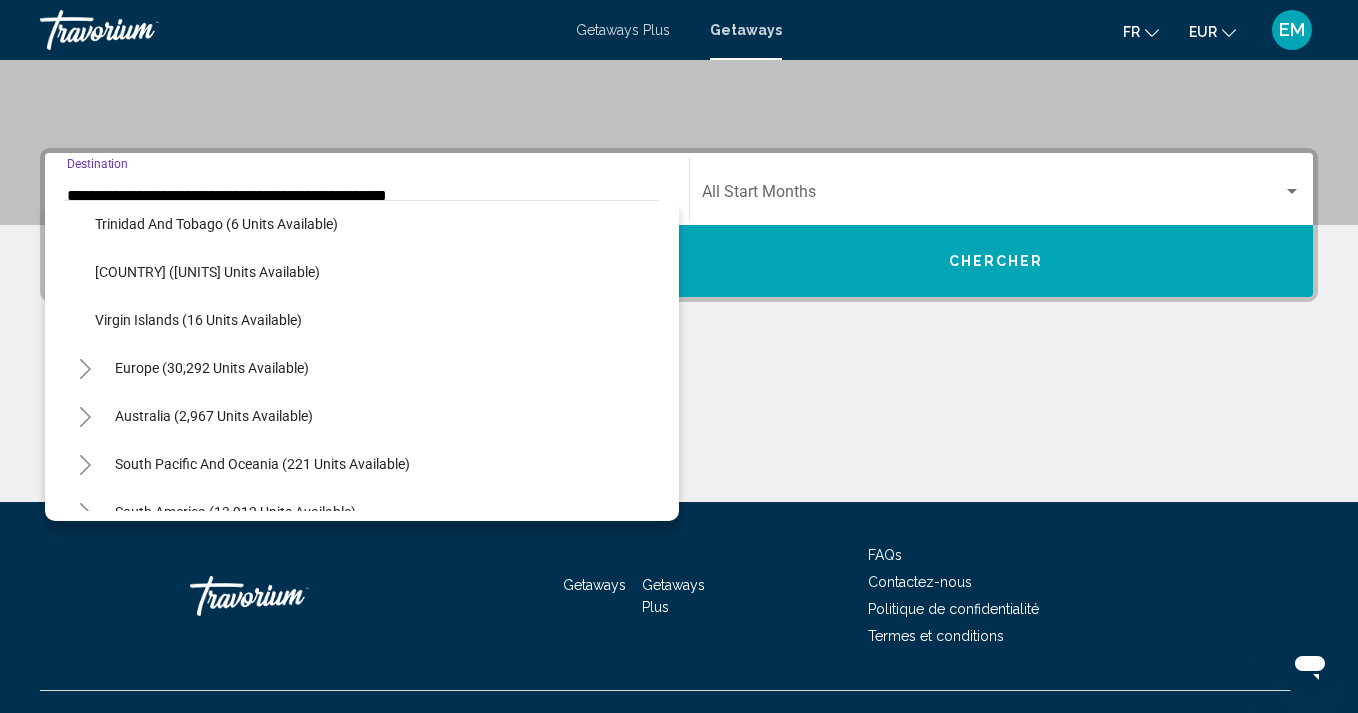 click 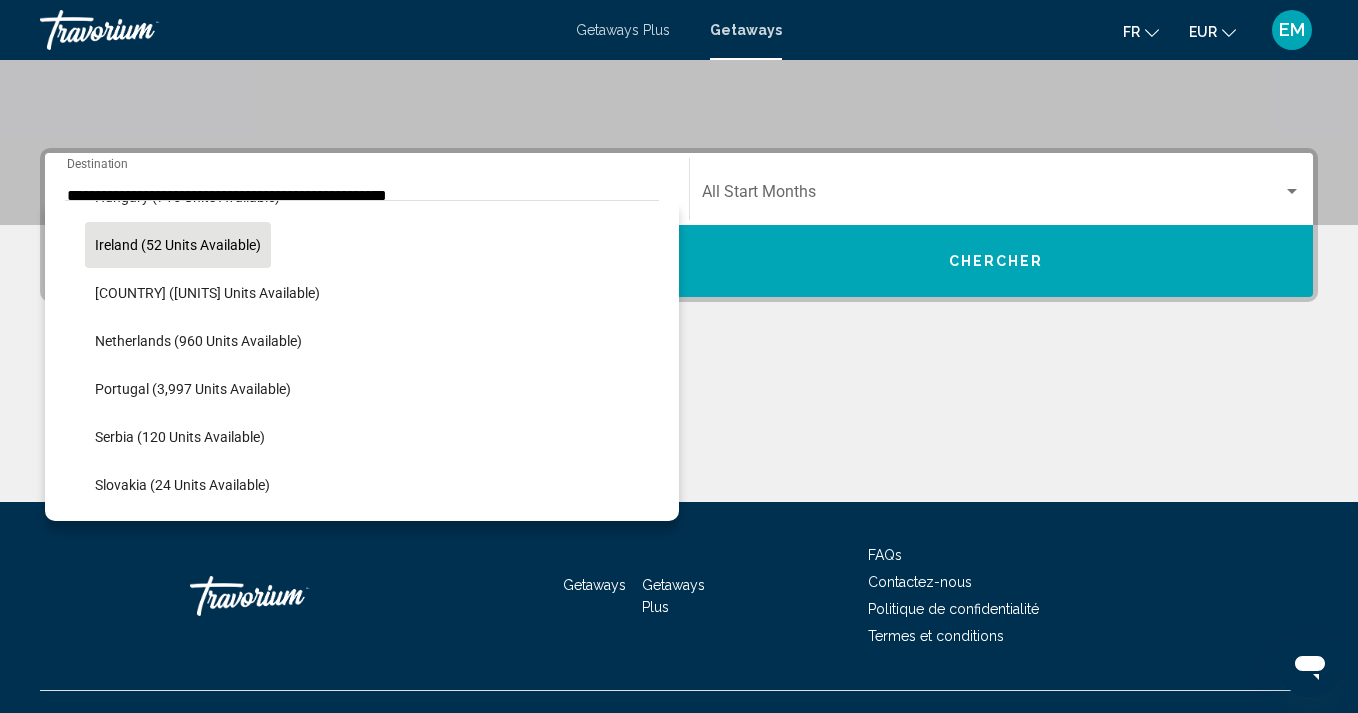 scroll, scrollTop: 1385, scrollLeft: 0, axis: vertical 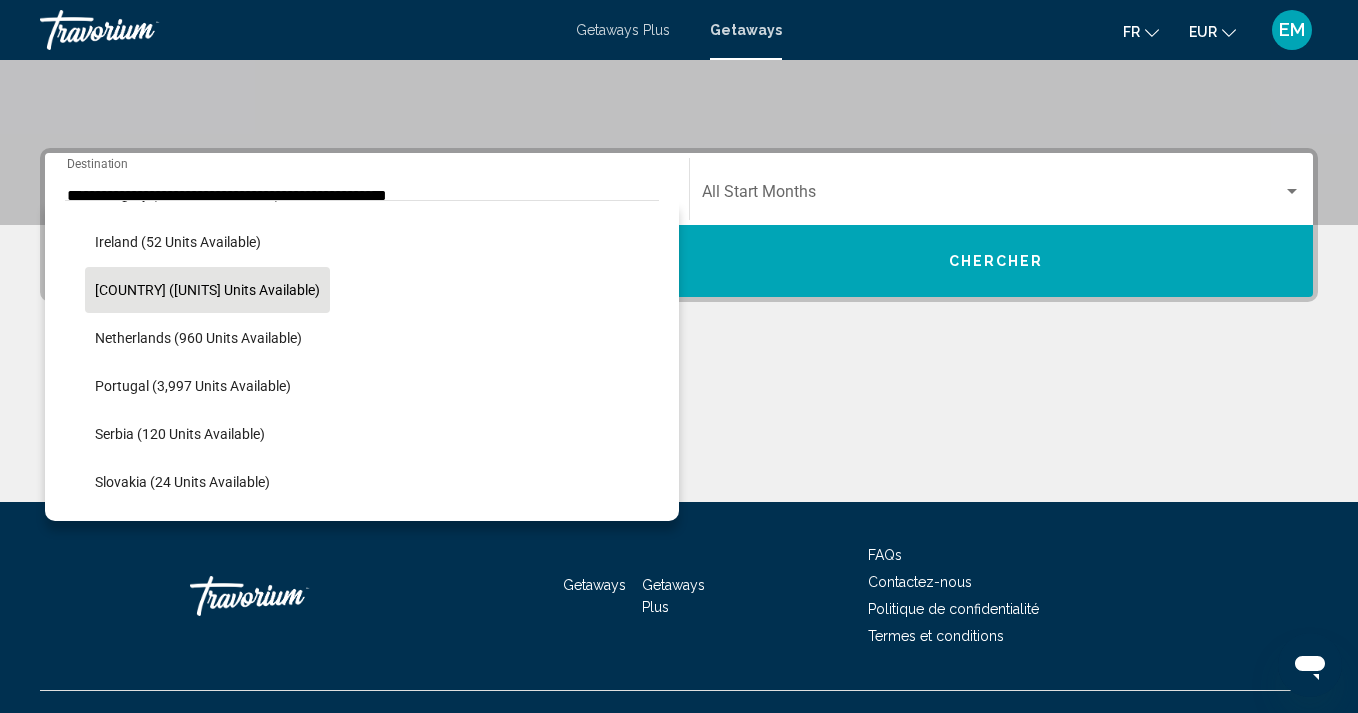 click on "[COUNTRY] ([UNITS] units available)" 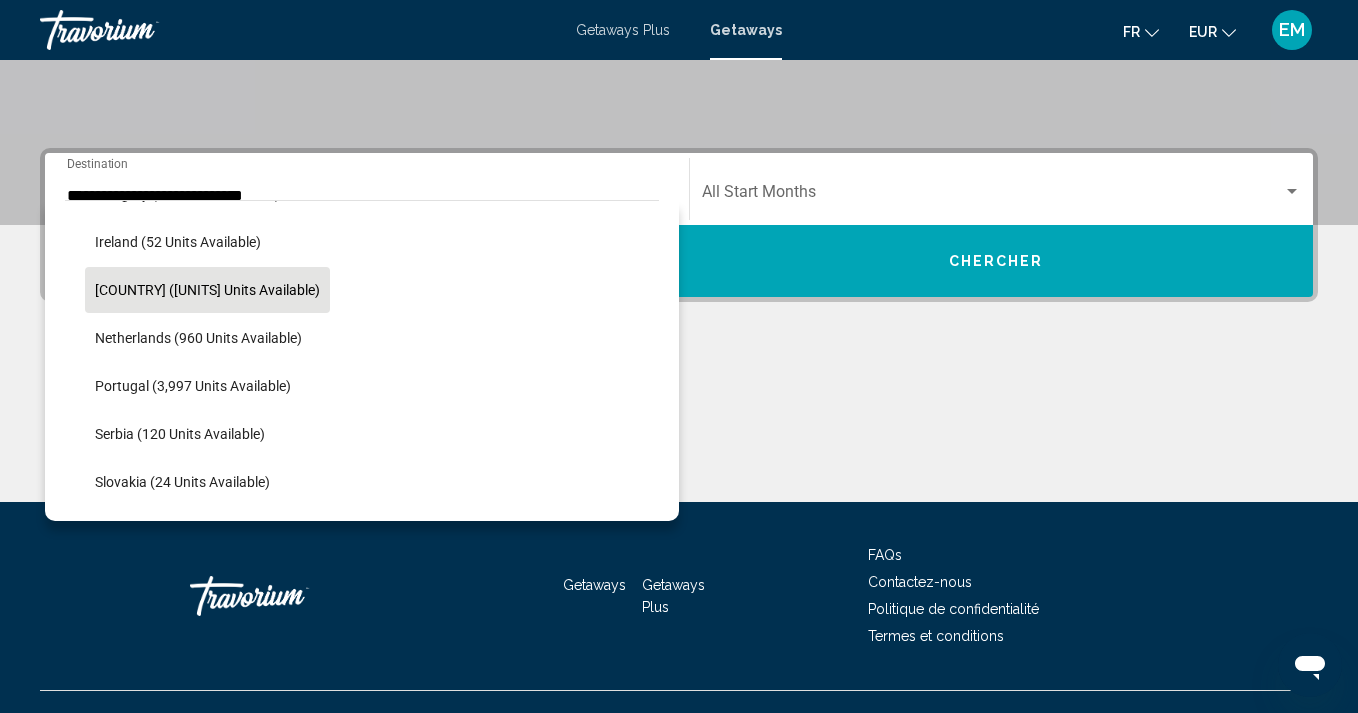 scroll, scrollTop: 409, scrollLeft: 0, axis: vertical 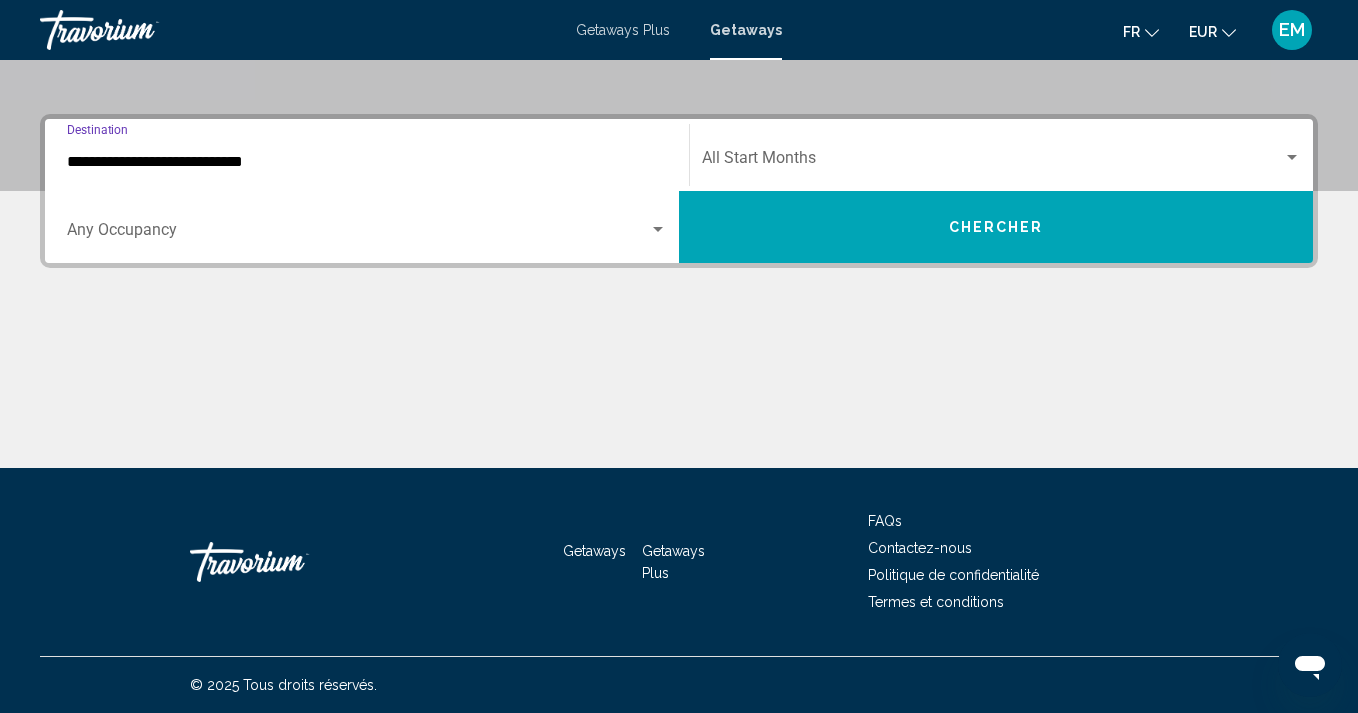 click at bounding box center [358, 234] 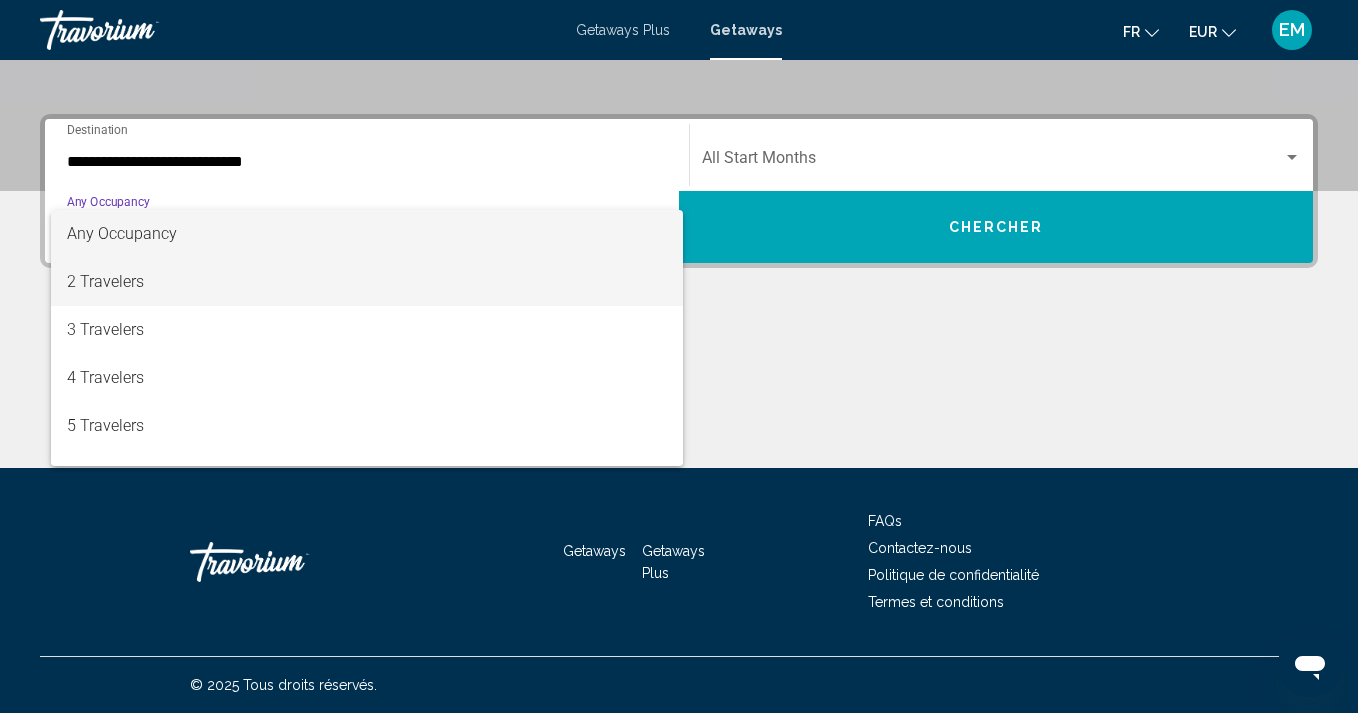 click on "2 Travelers" at bounding box center [367, 282] 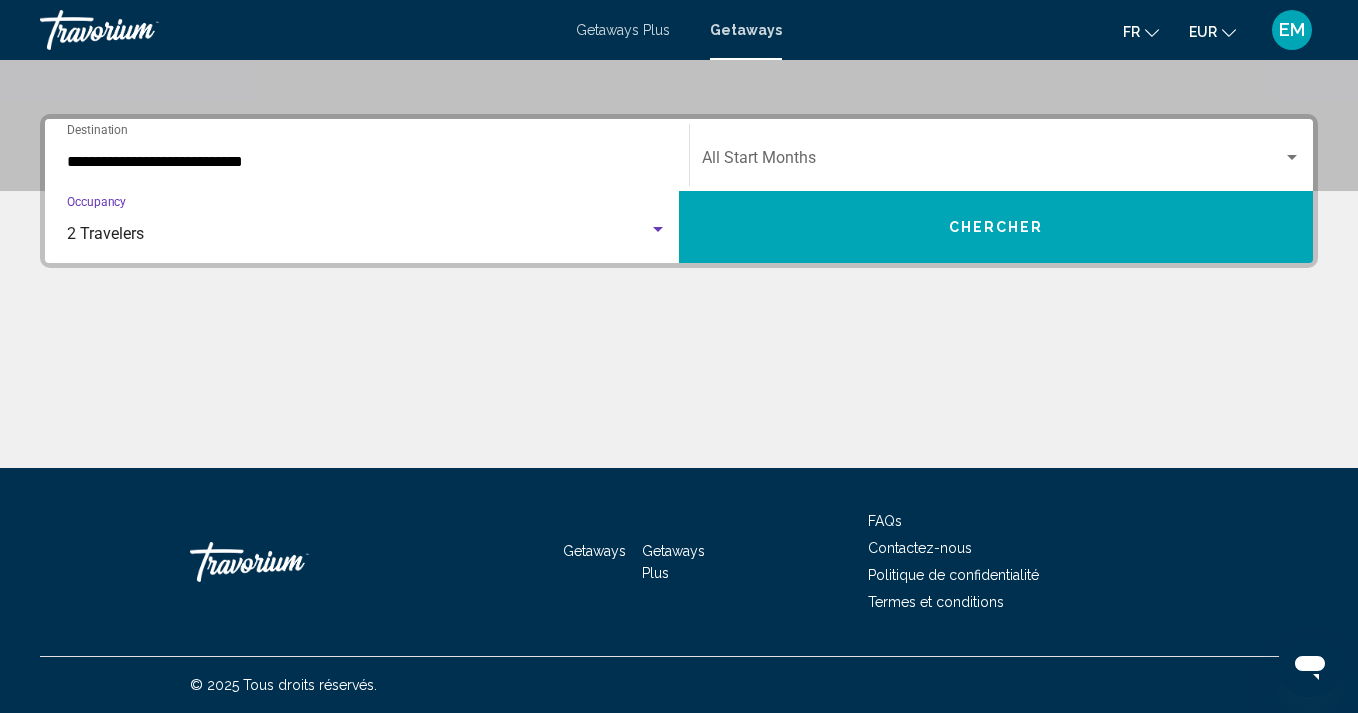 click on "Start Month All Start Months" 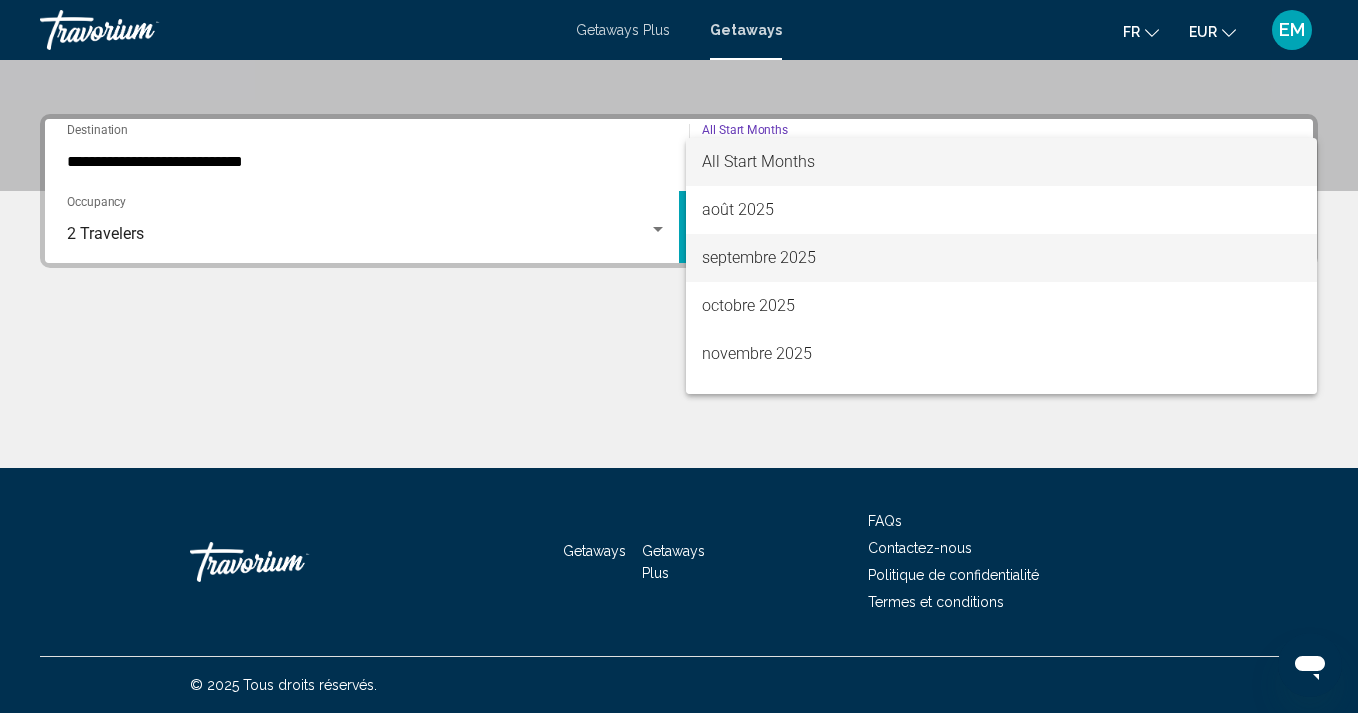click on "septembre 2025" at bounding box center [1001, 258] 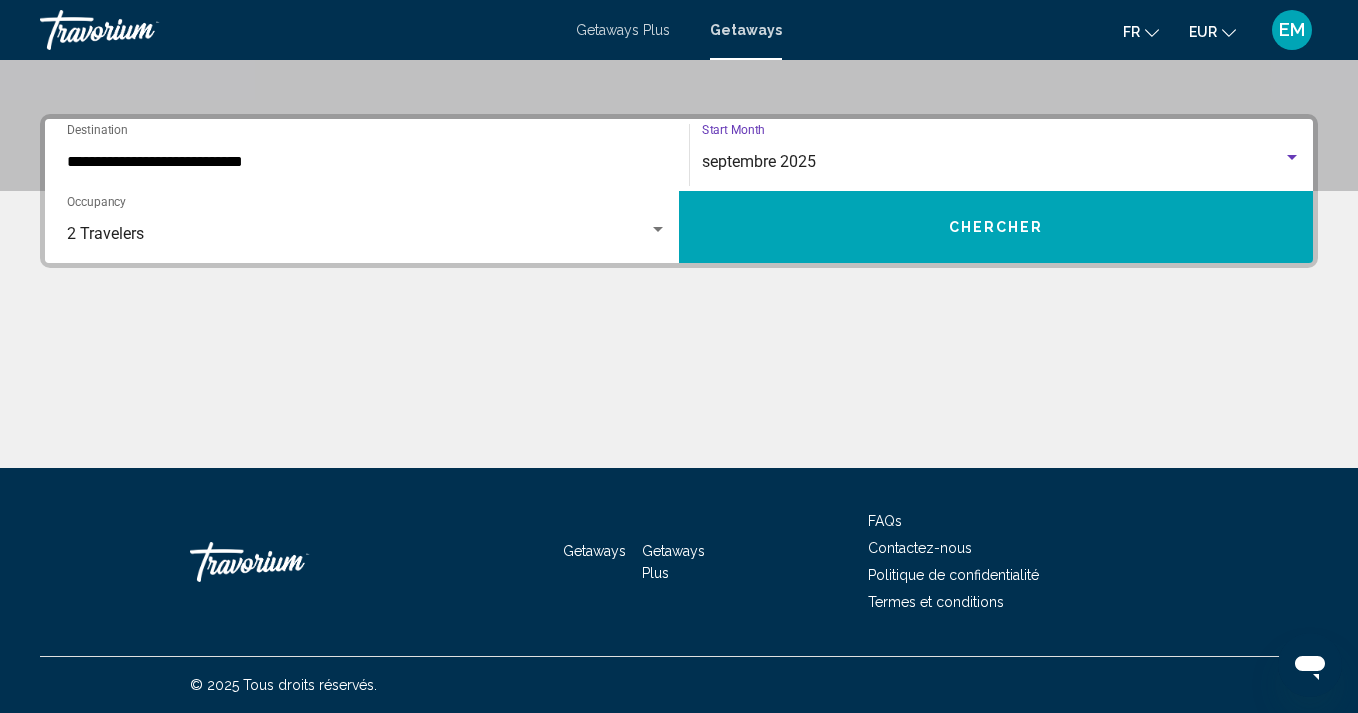 click on "Chercher" at bounding box center (996, 227) 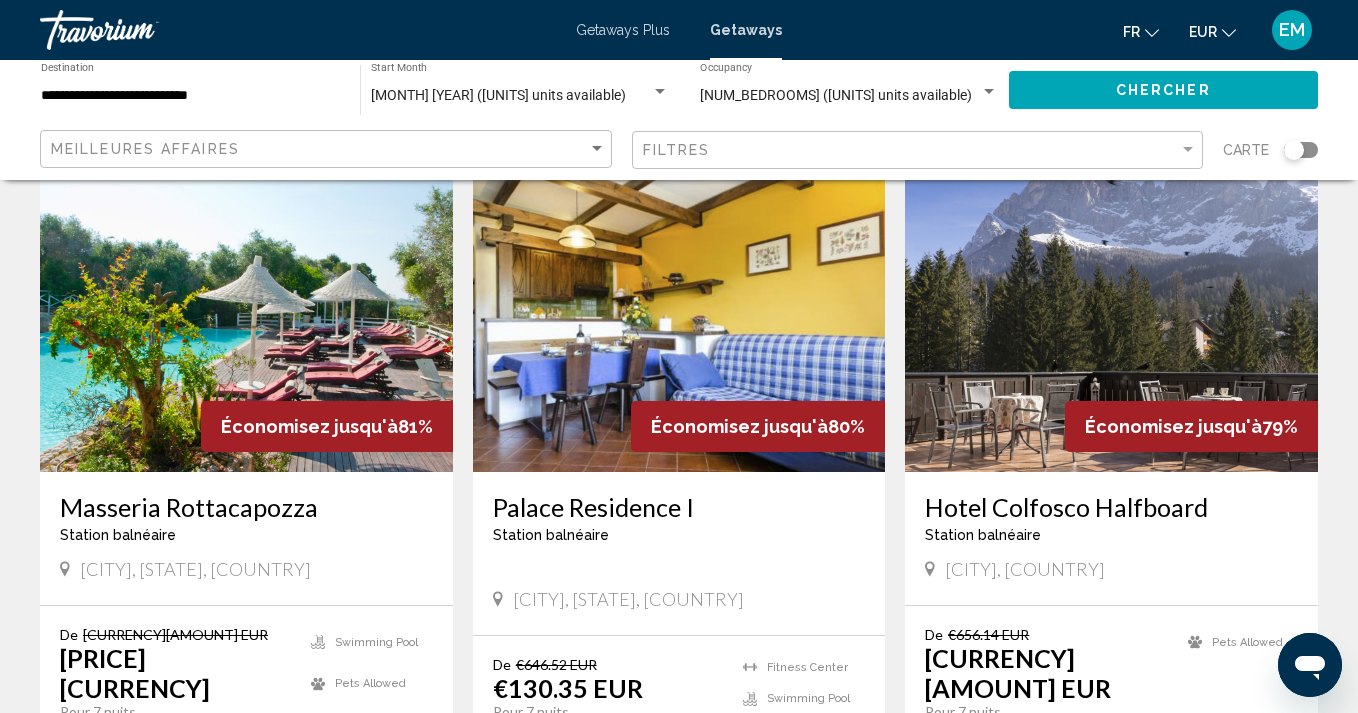 scroll, scrollTop: 831, scrollLeft: 0, axis: vertical 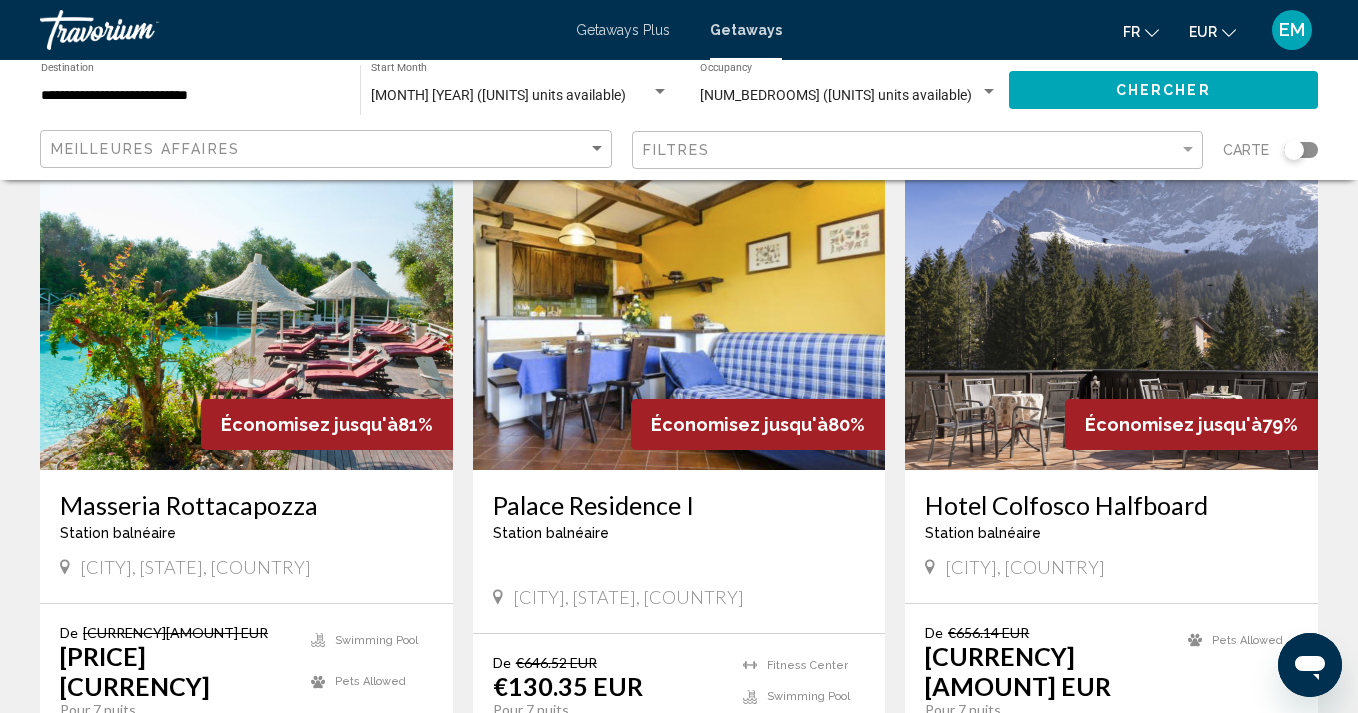 click at bounding box center (246, 310) 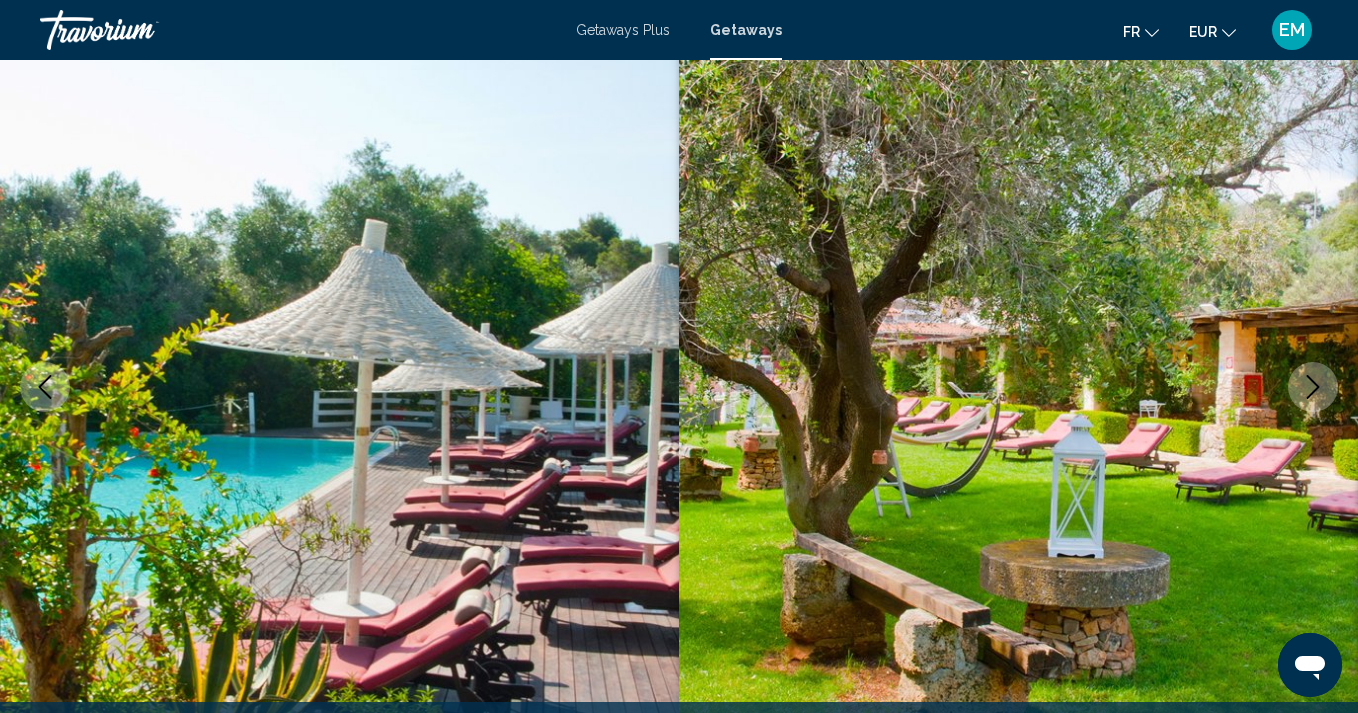scroll, scrollTop: 200, scrollLeft: 0, axis: vertical 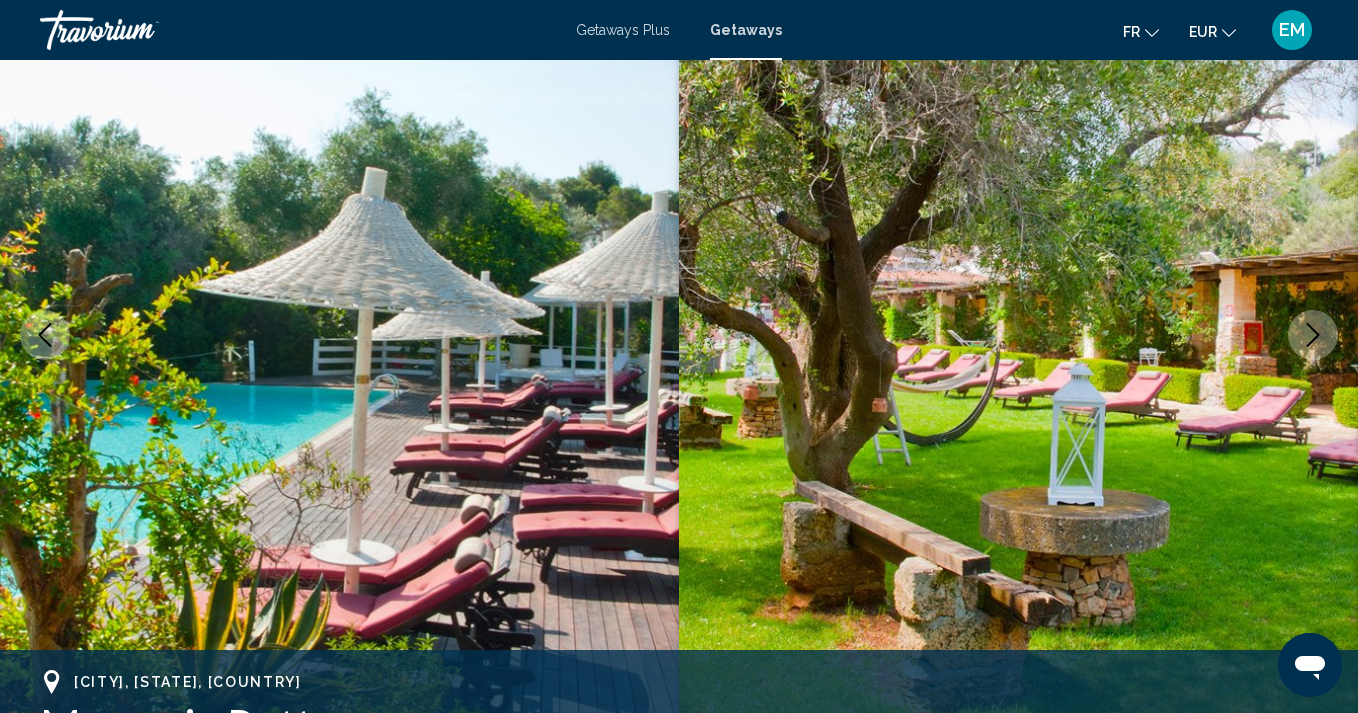 click 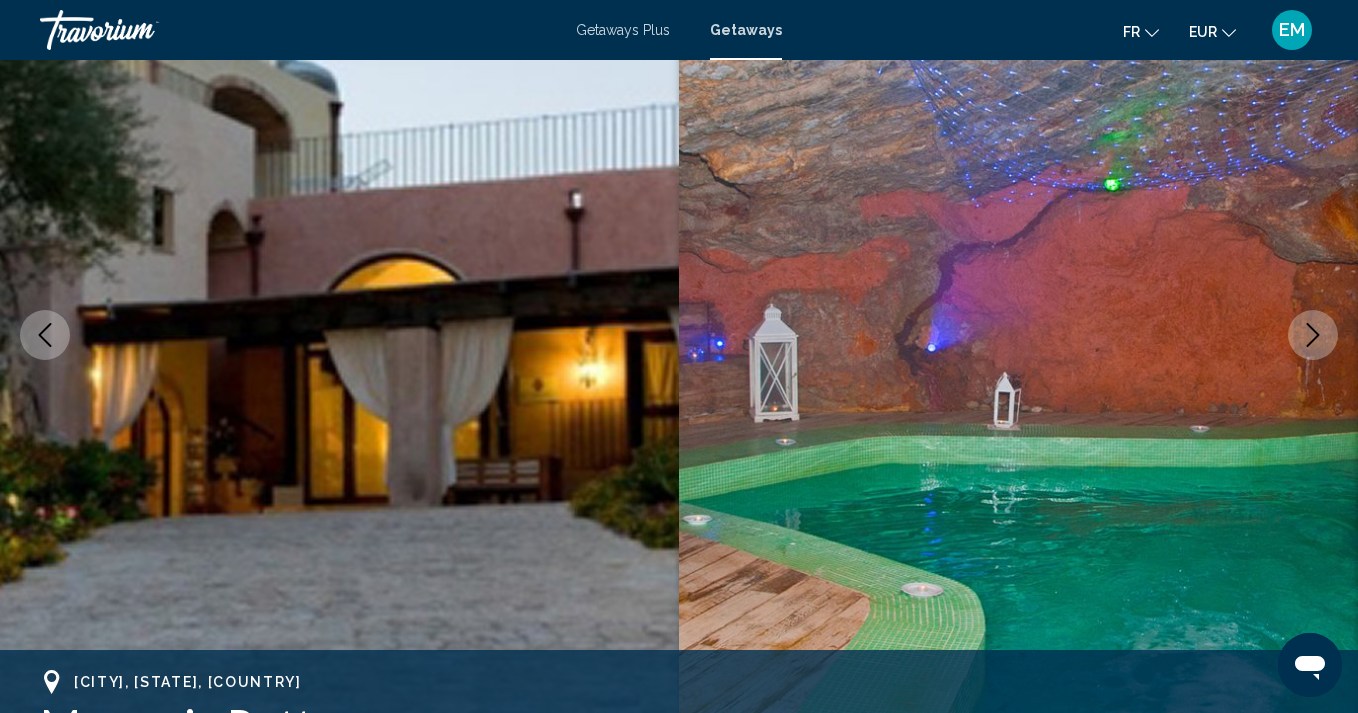 click 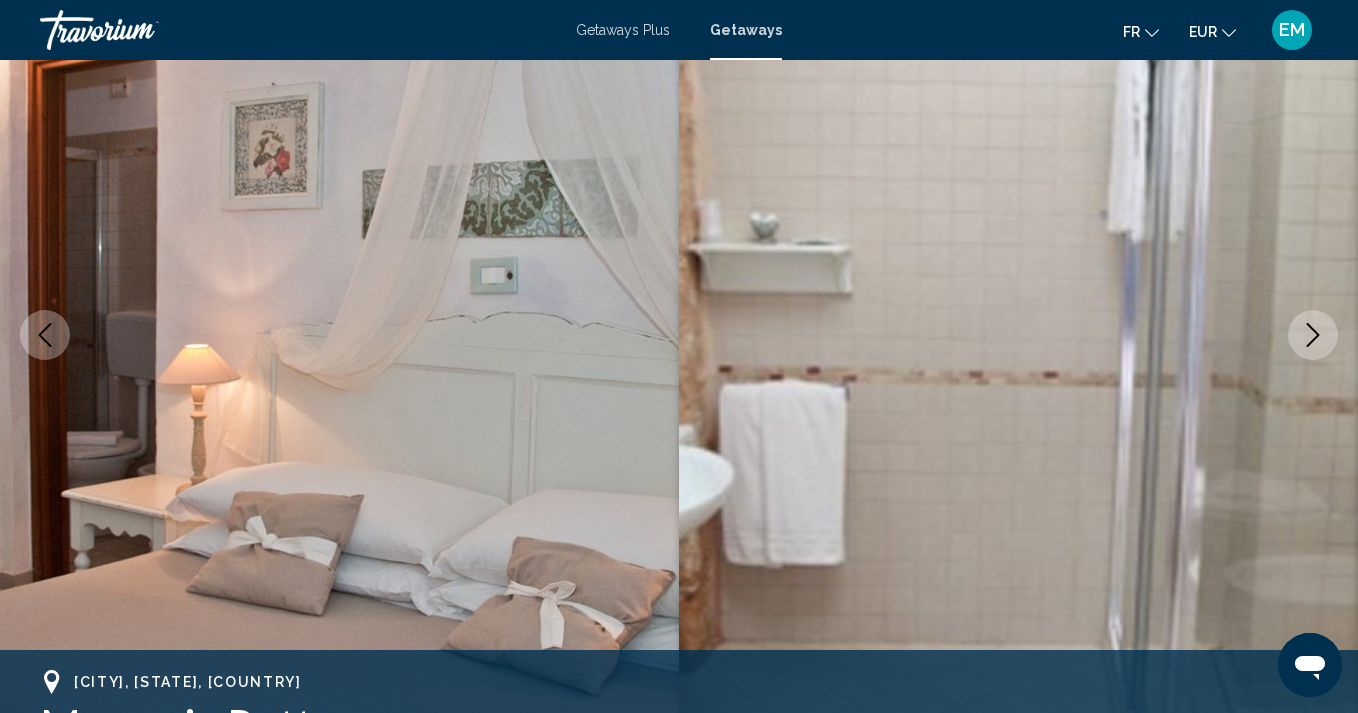 click 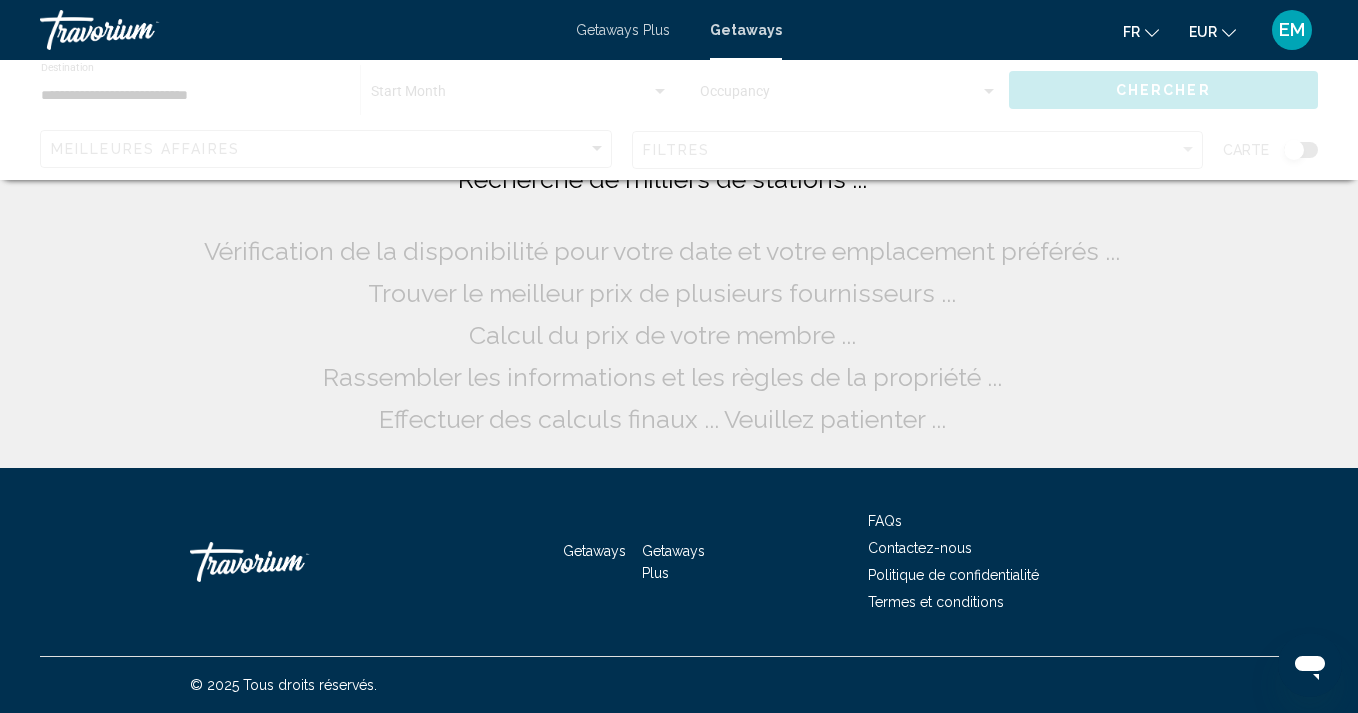 scroll, scrollTop: 0, scrollLeft: 0, axis: both 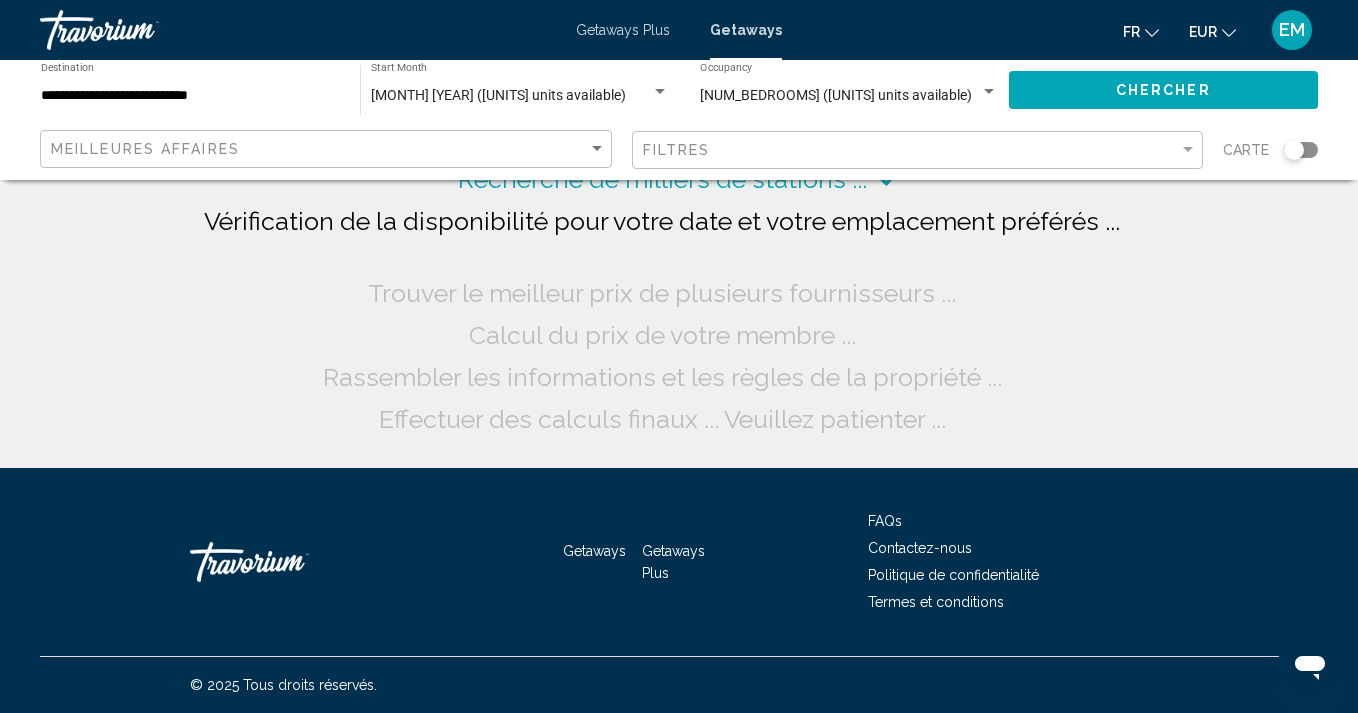 click on "**********" 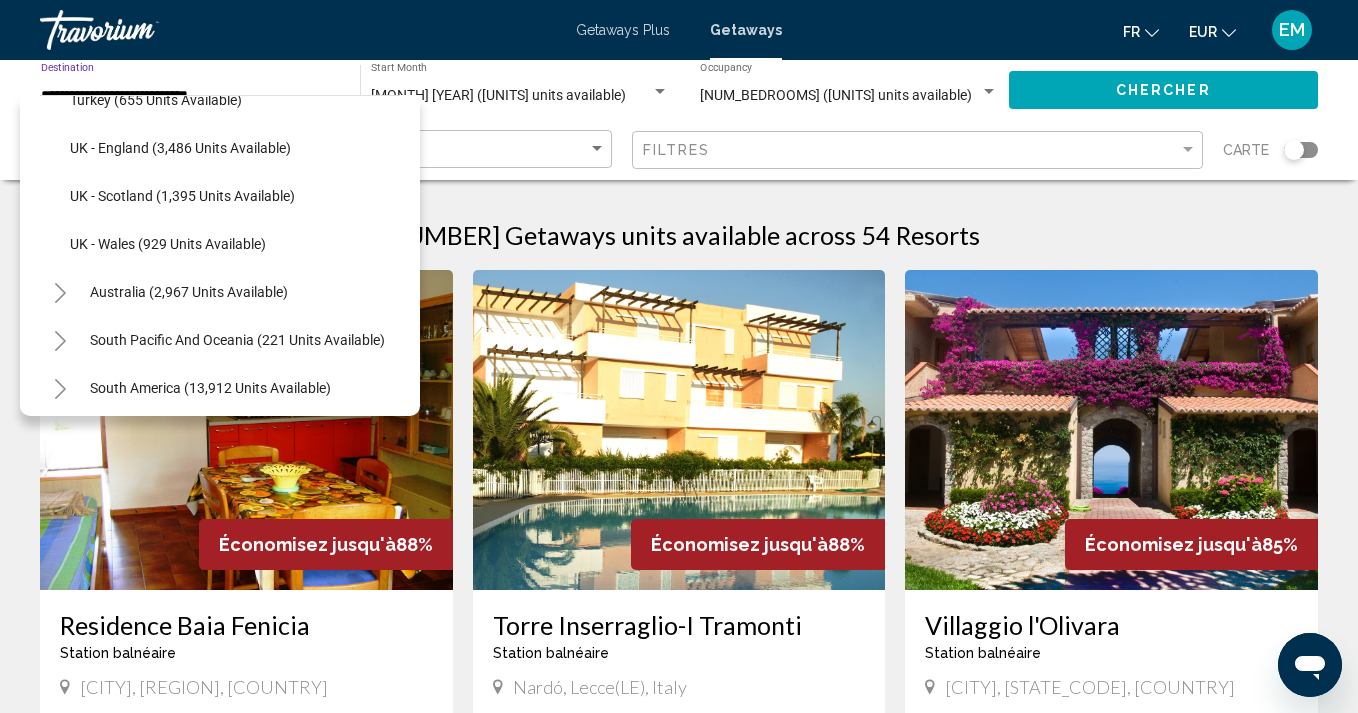 scroll, scrollTop: 1290, scrollLeft: 0, axis: vertical 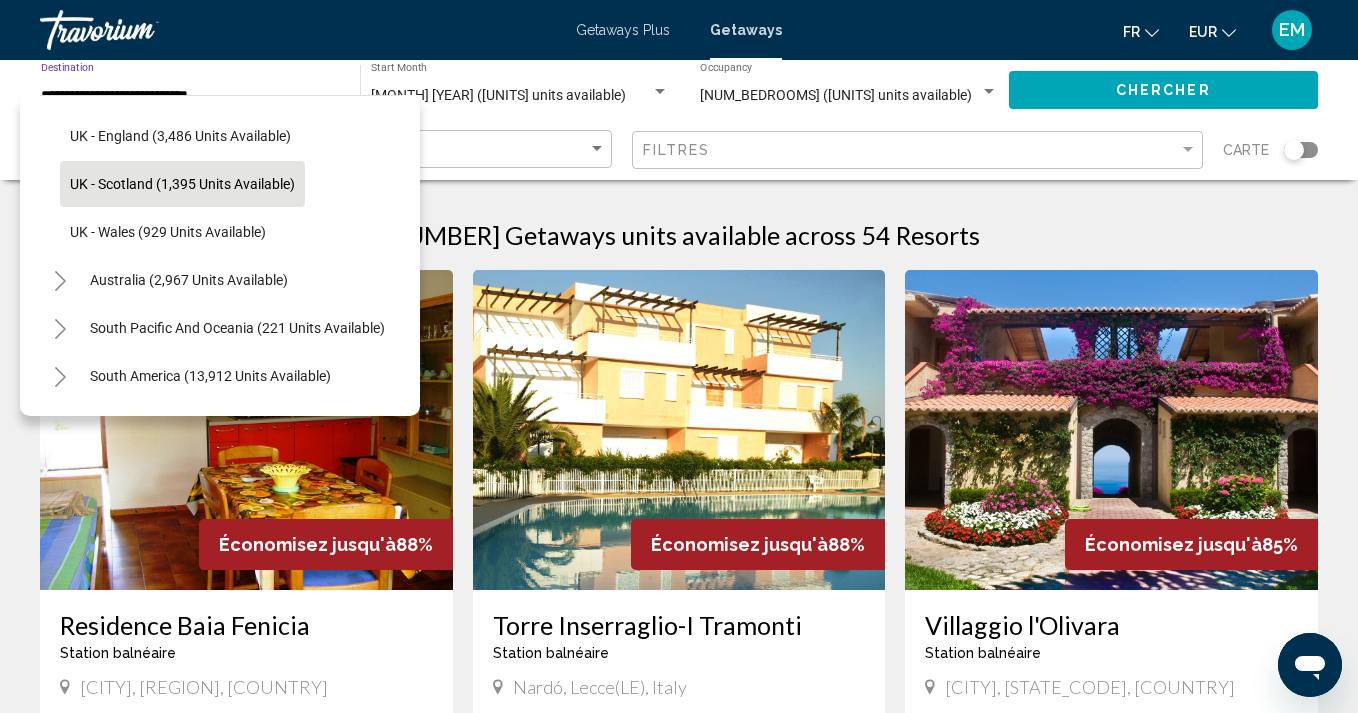 click on "UK - Scotland (1,395 units available)" 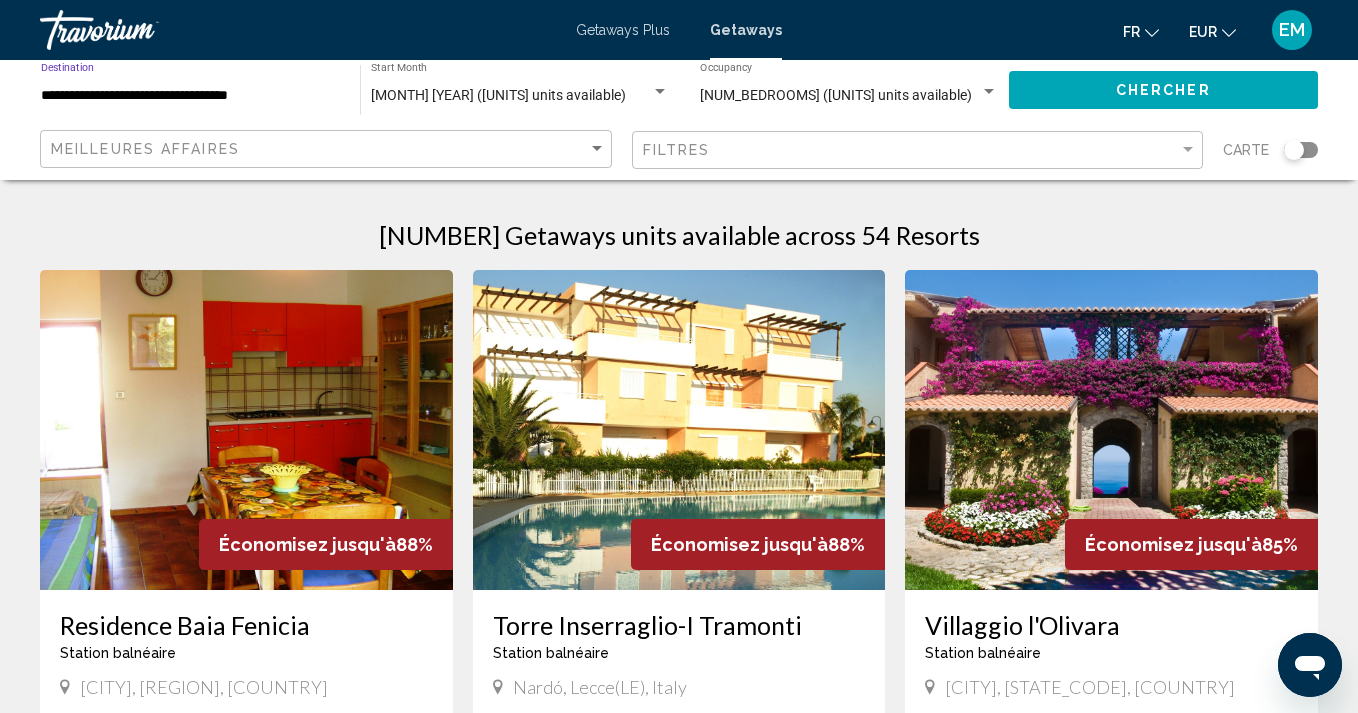 click on "Chercher" 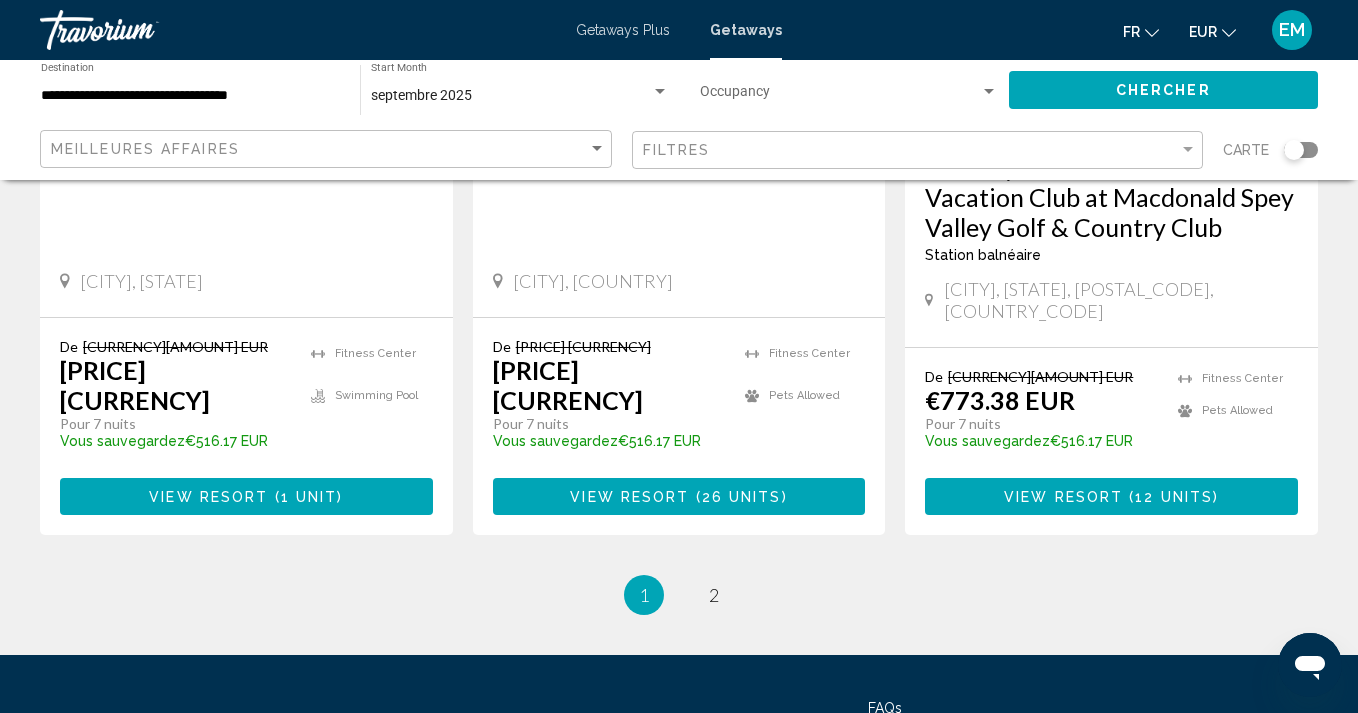 scroll, scrollTop: 2682, scrollLeft: 0, axis: vertical 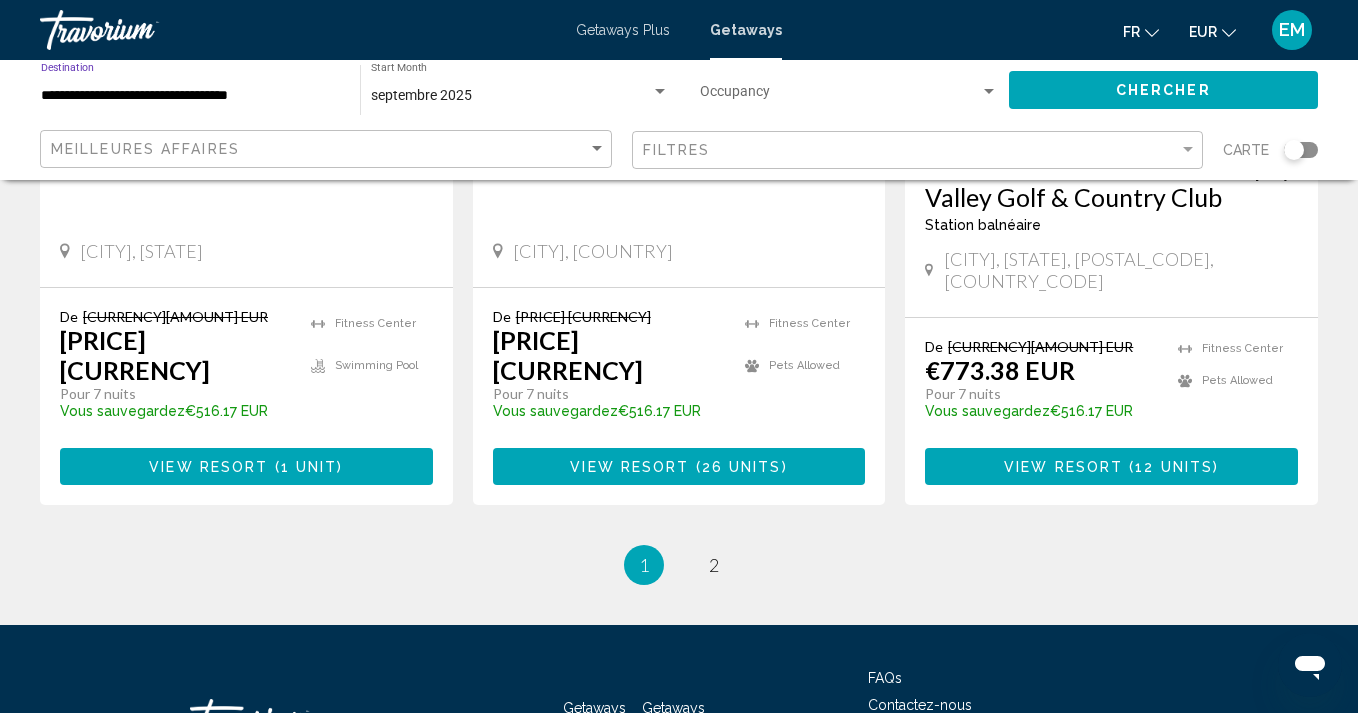 click on "**********" at bounding box center (190, 96) 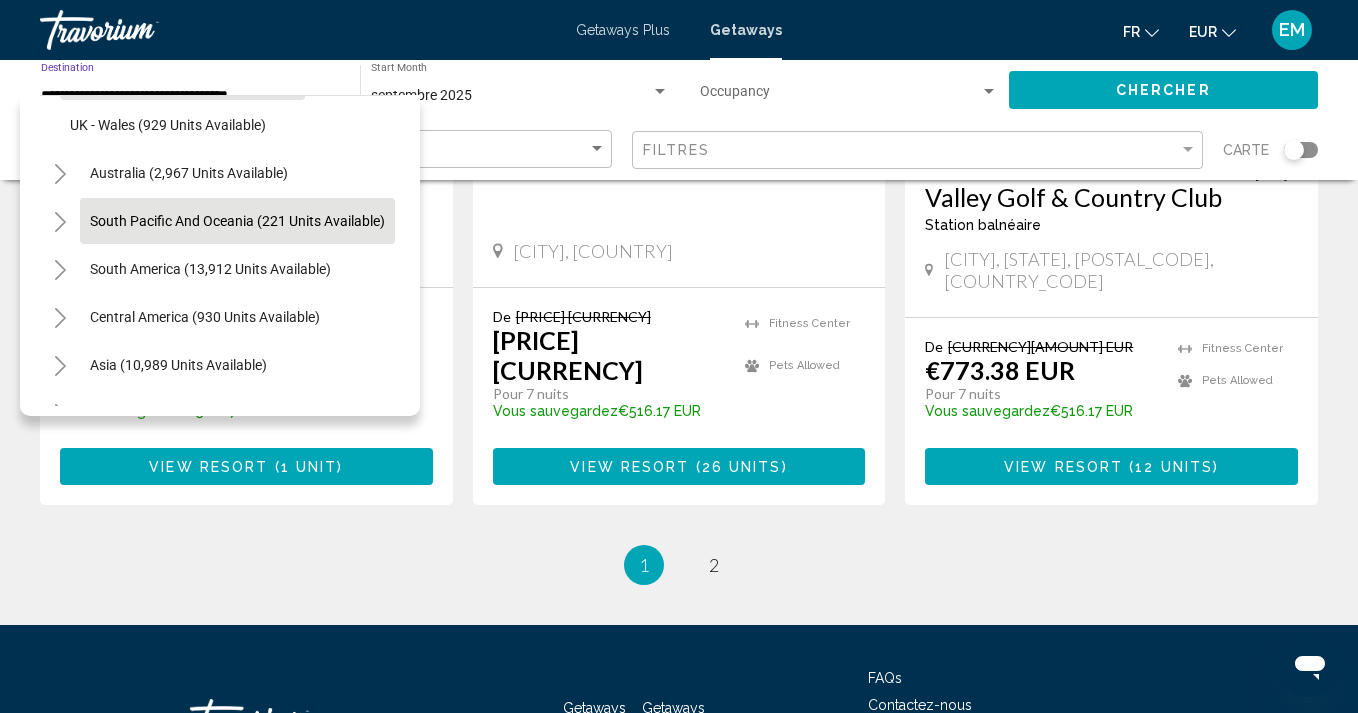 scroll, scrollTop: 1412, scrollLeft: 0, axis: vertical 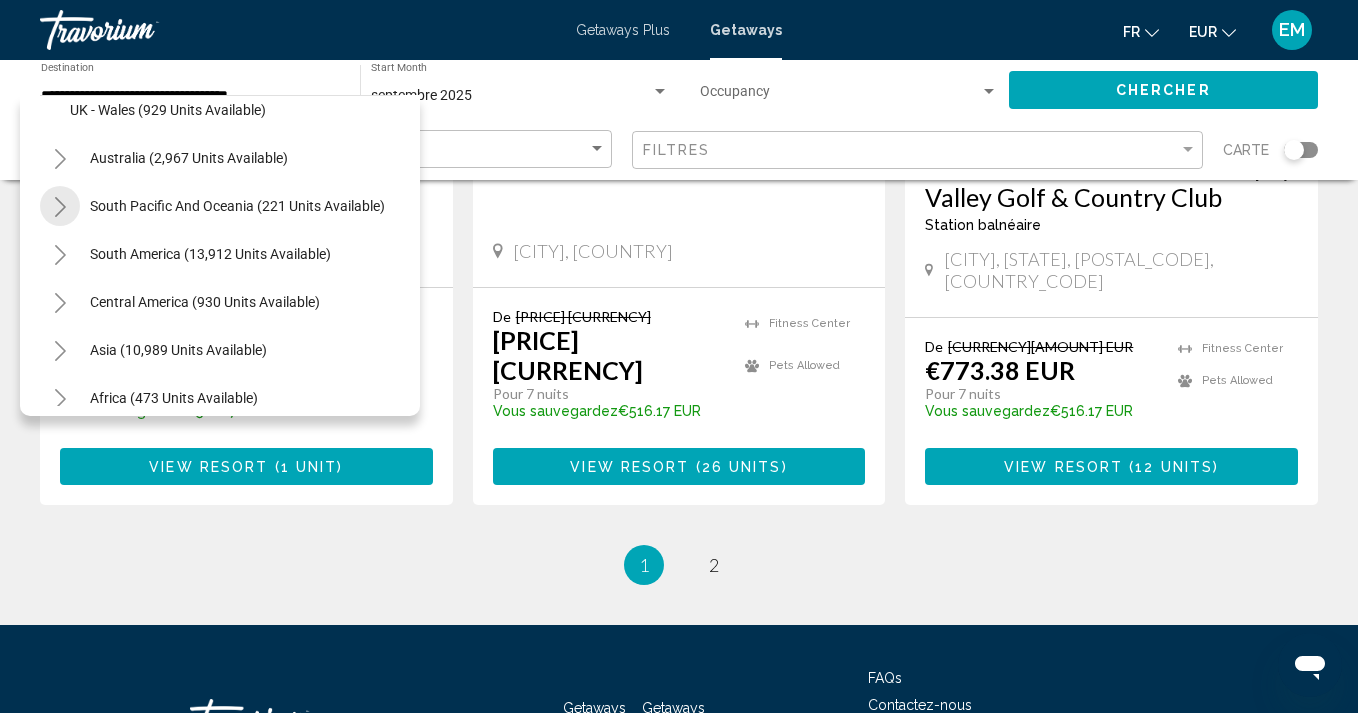 click 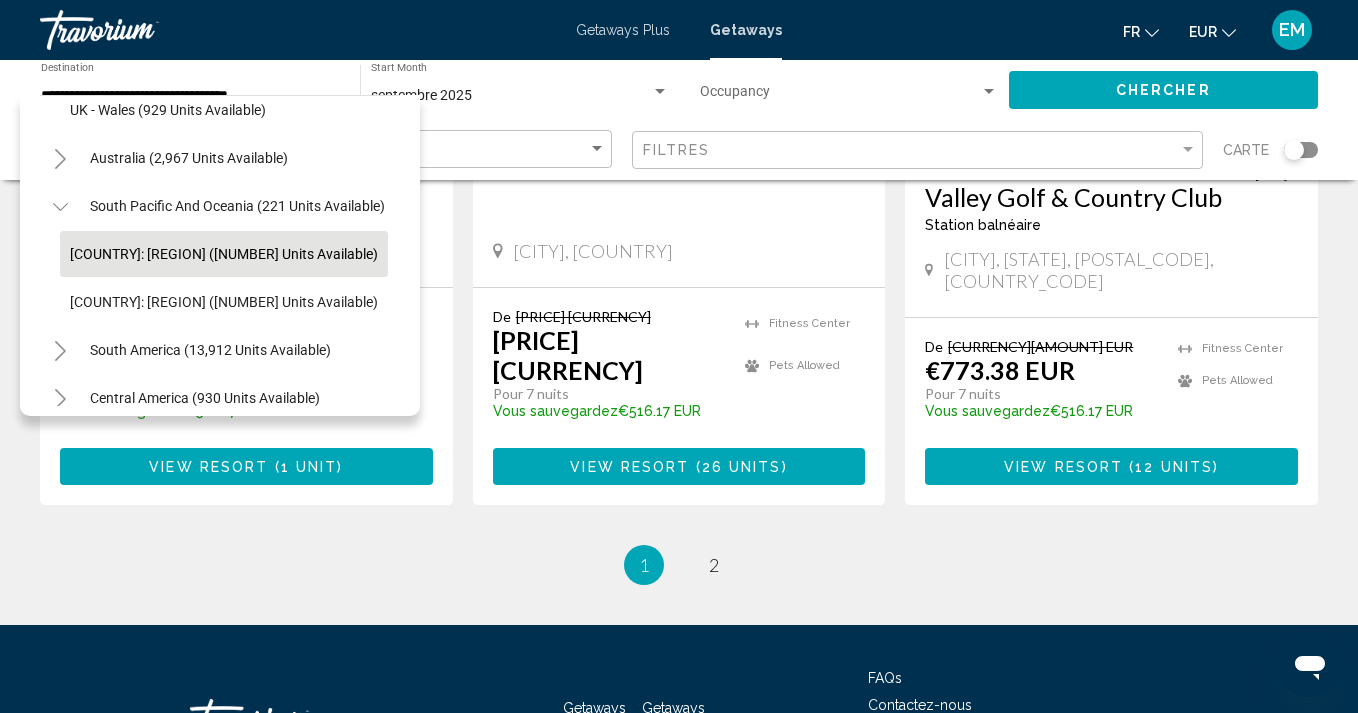 scroll, scrollTop: 1478, scrollLeft: 0, axis: vertical 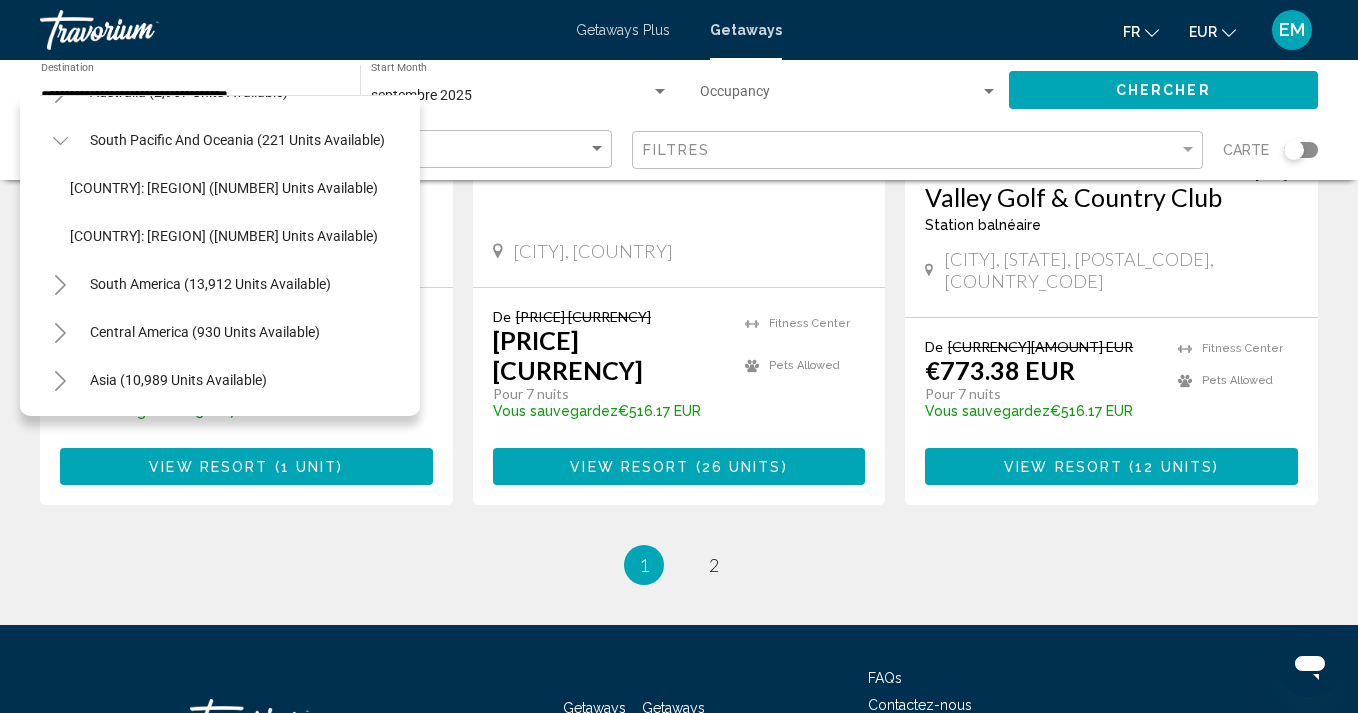 click 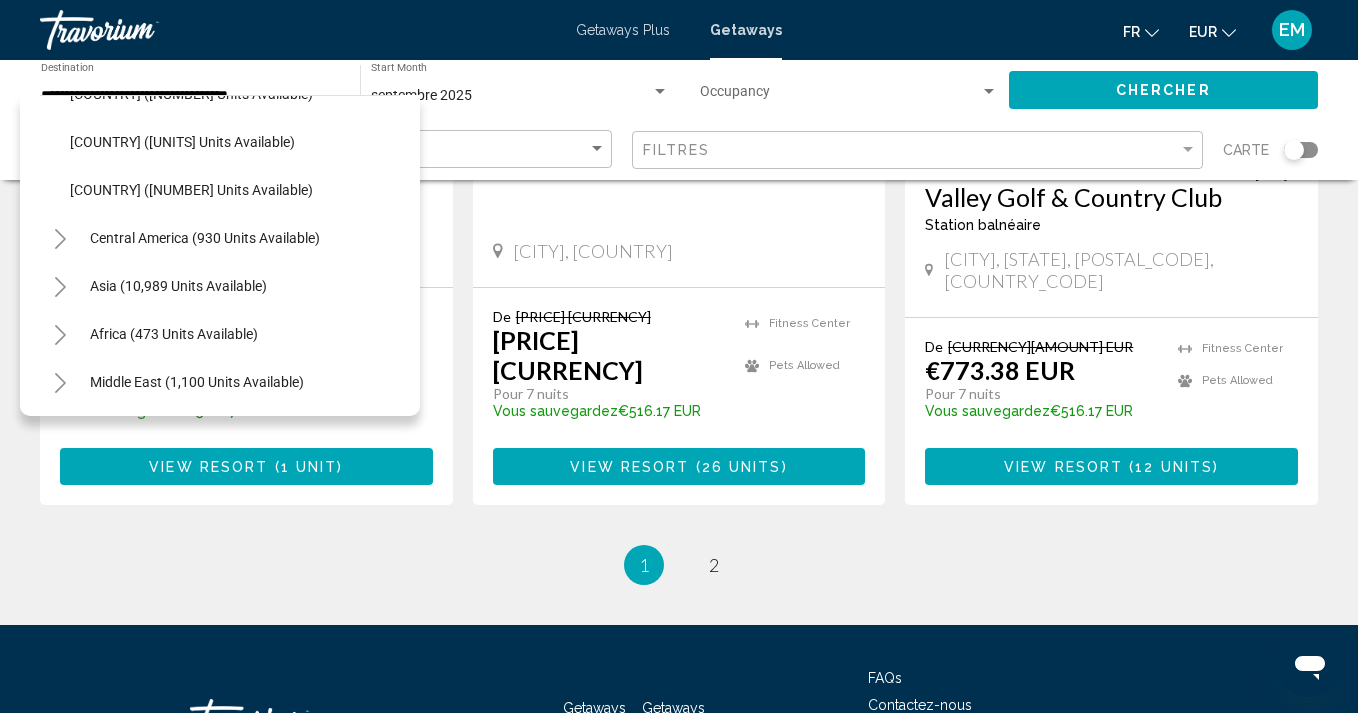 scroll, scrollTop: 1956, scrollLeft: 0, axis: vertical 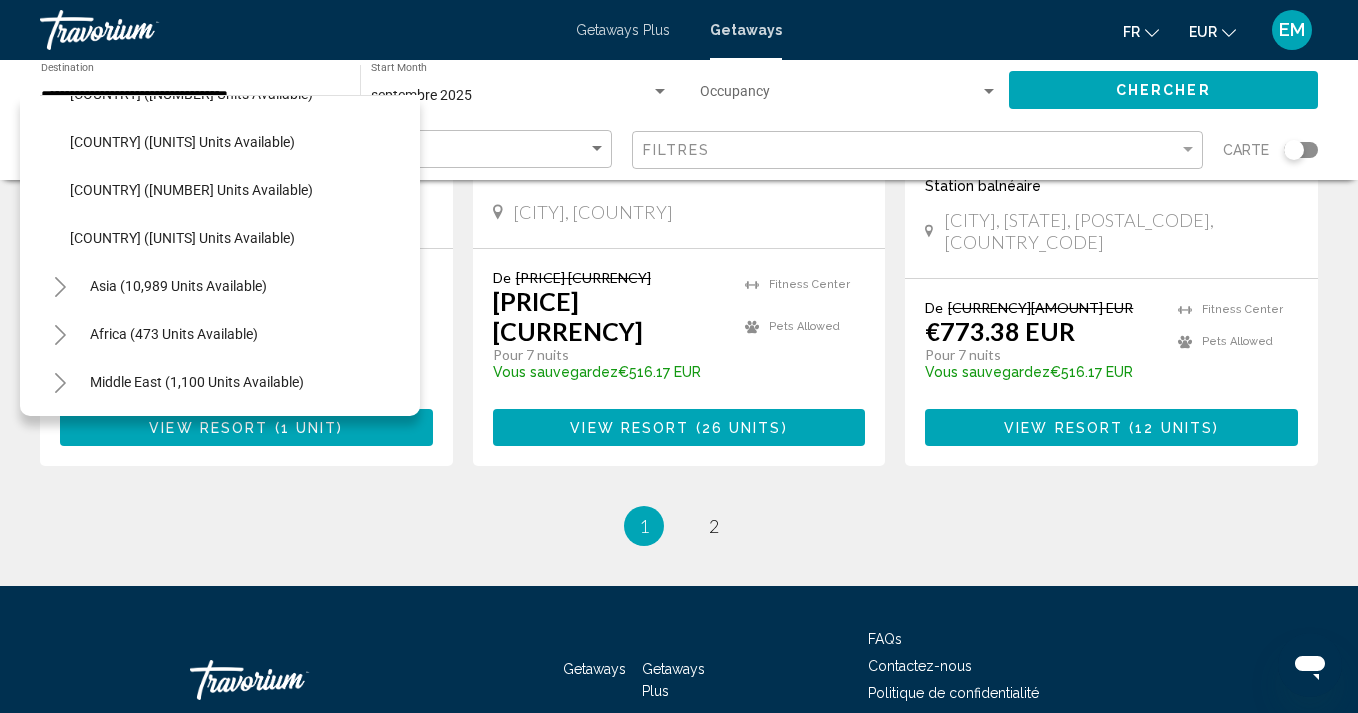 click 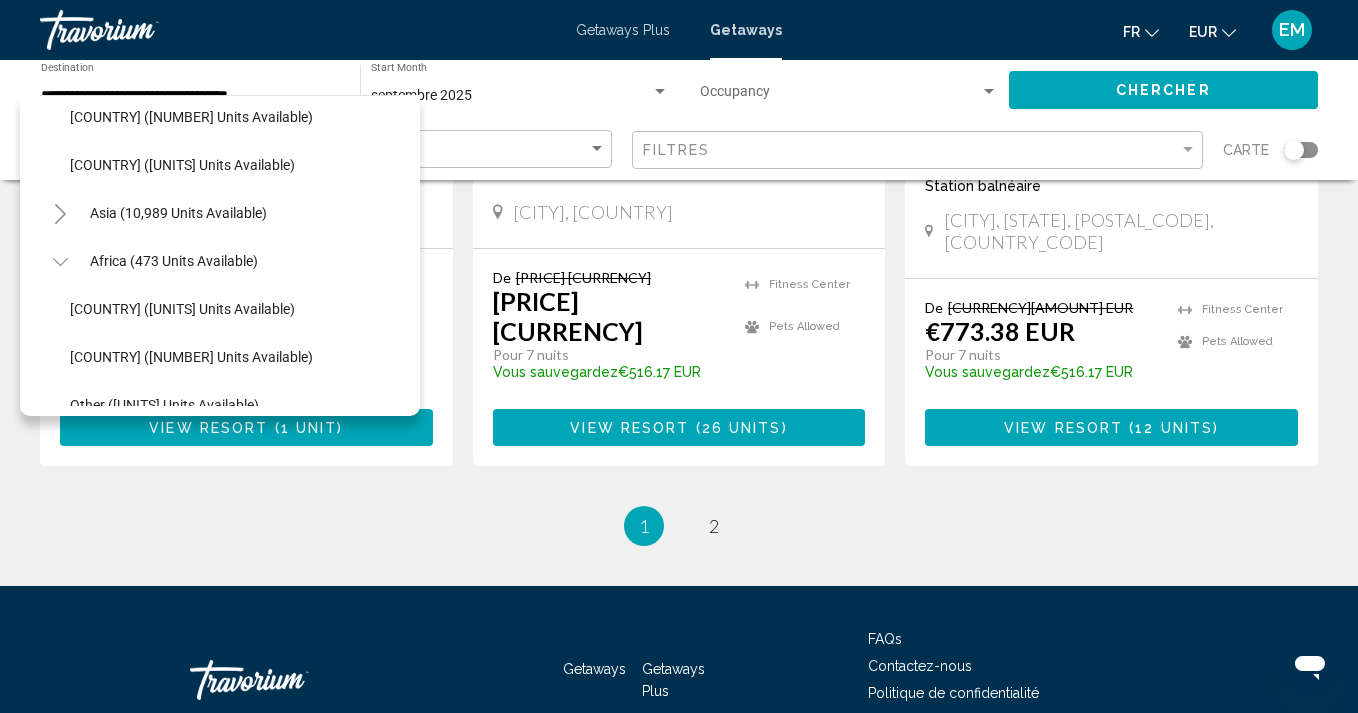 scroll, scrollTop: 2240, scrollLeft: 0, axis: vertical 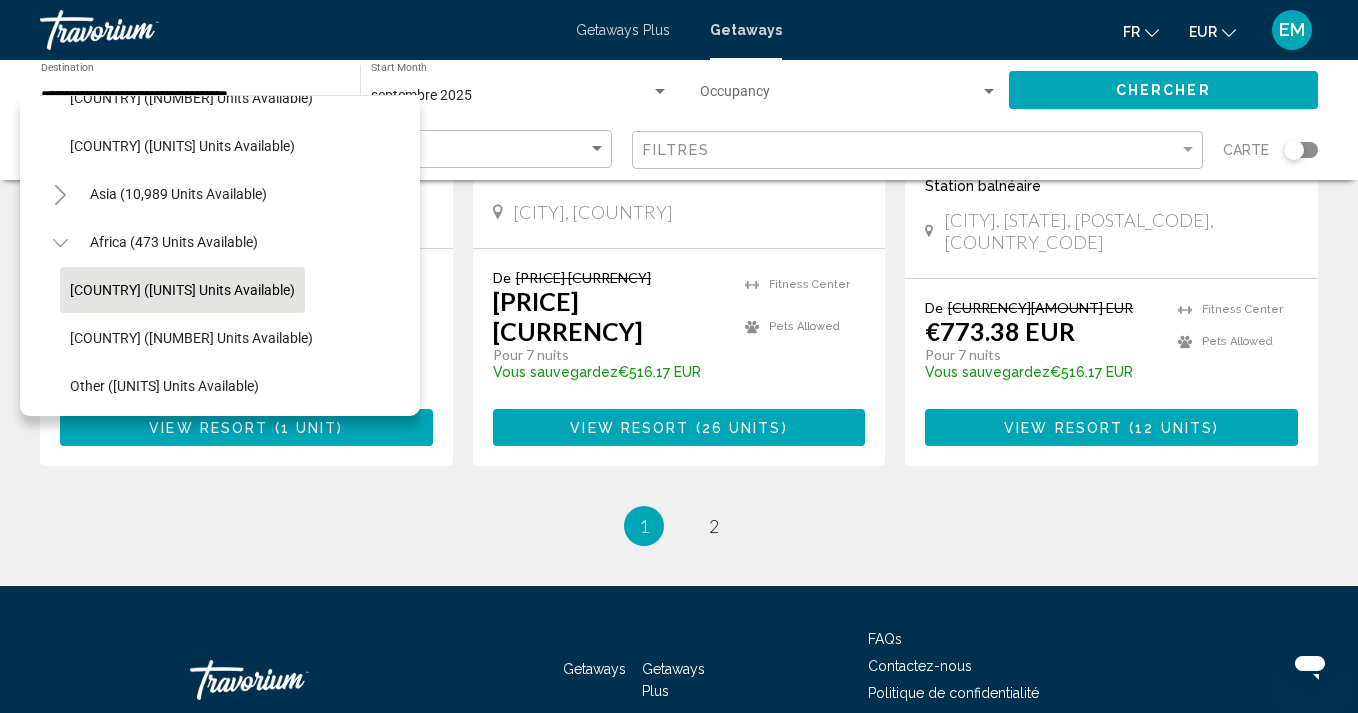 click on "[COUNTRY] ([UNITS] units available)" 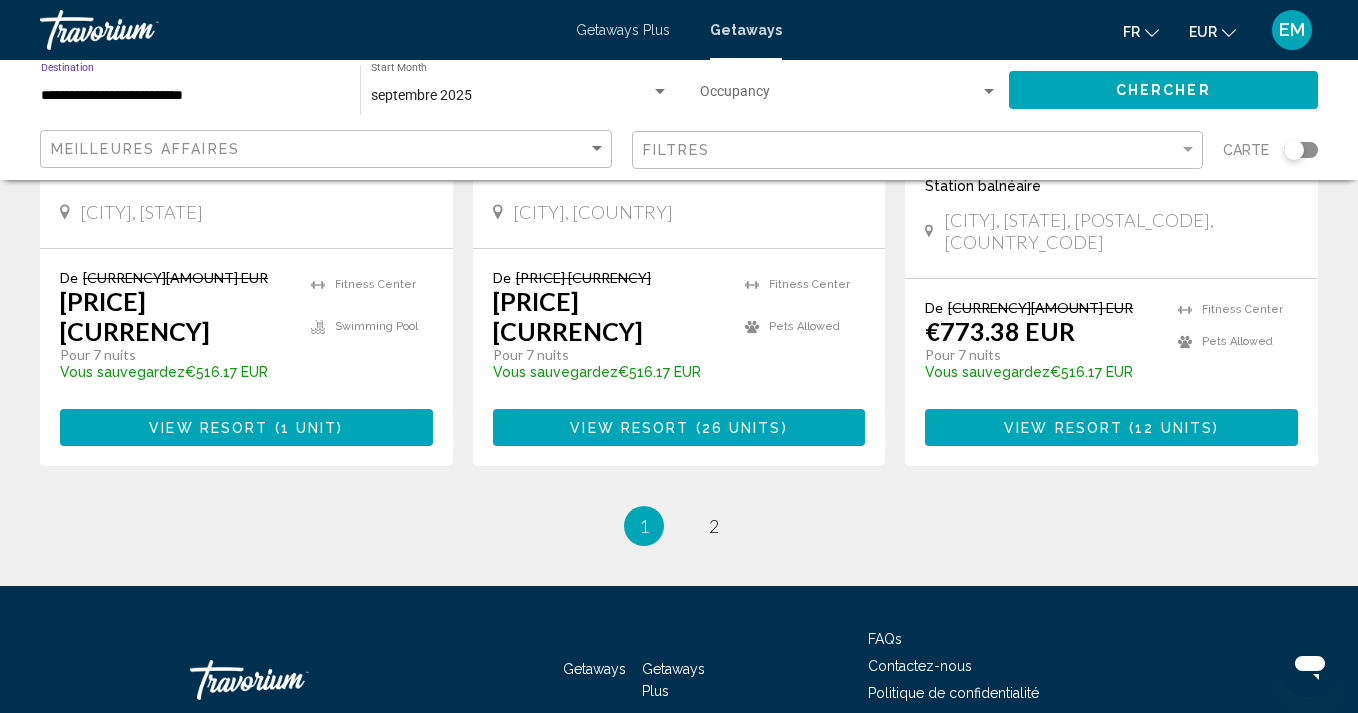 click on "Chercher" 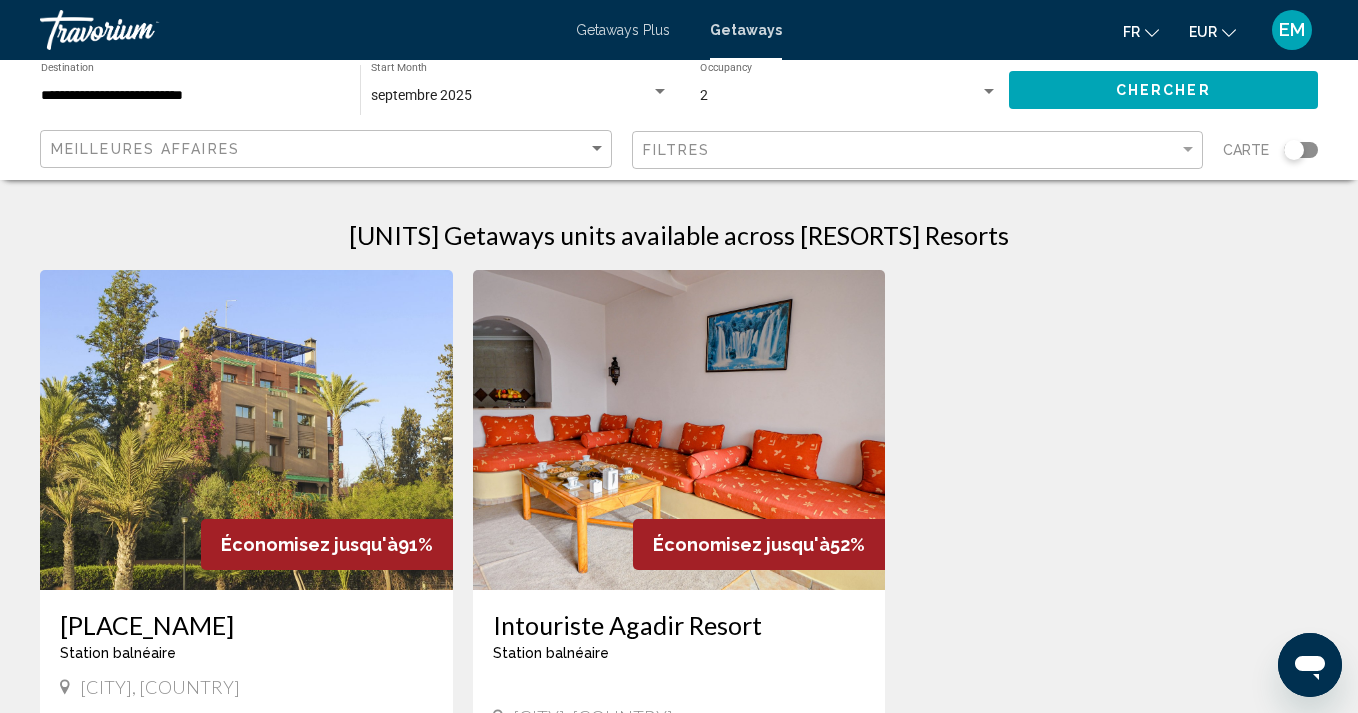 scroll, scrollTop: 0, scrollLeft: 0, axis: both 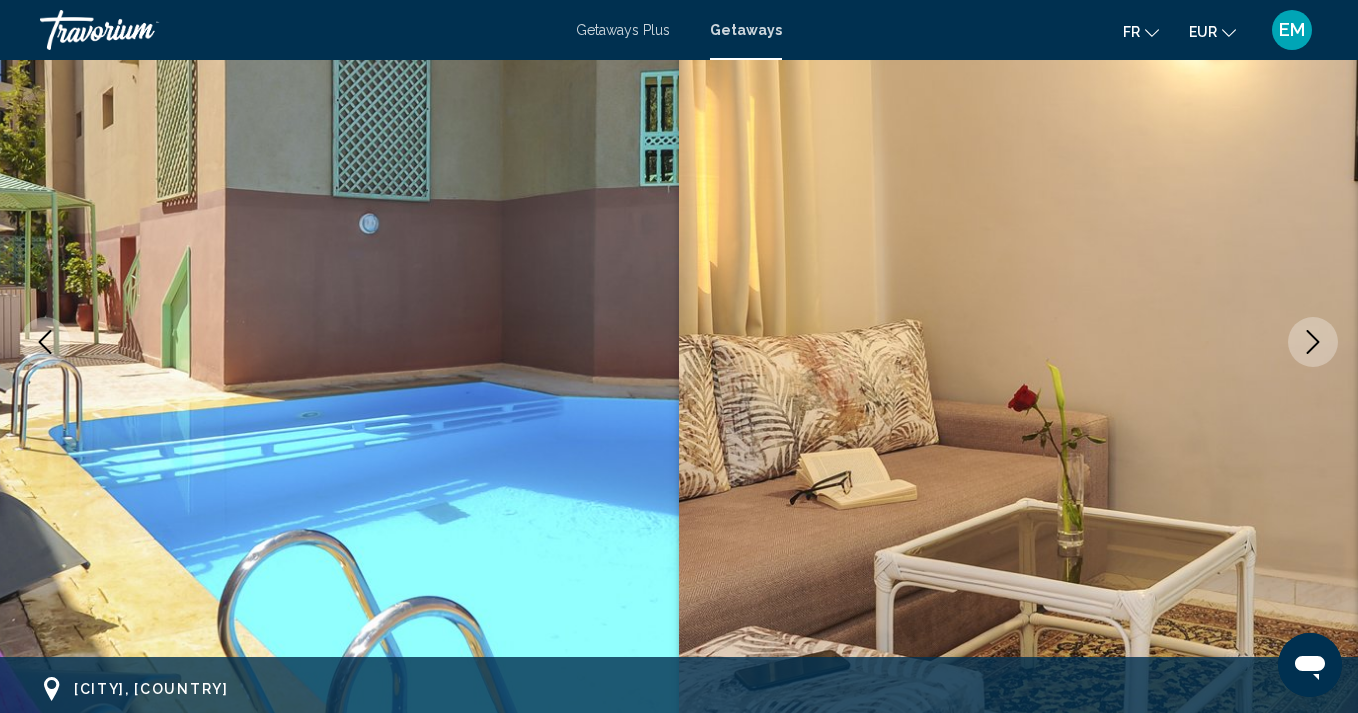 click at bounding box center (1313, 342) 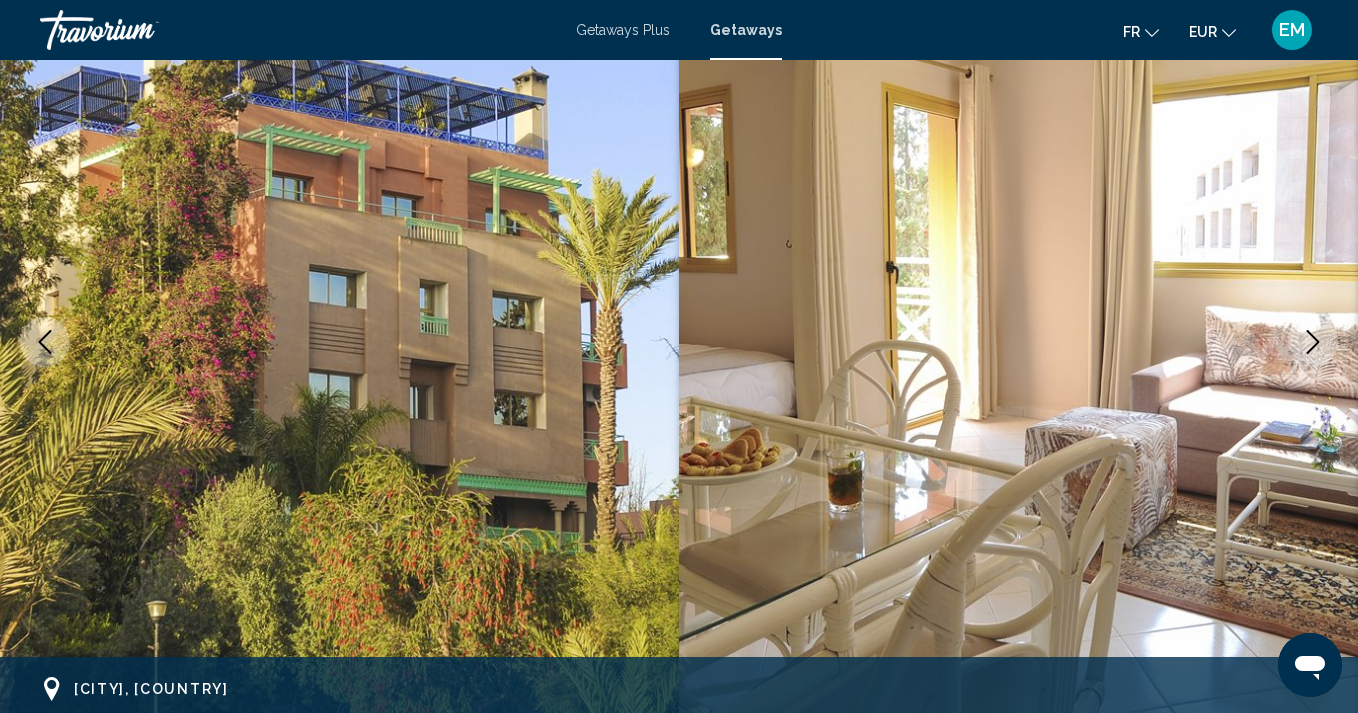 click 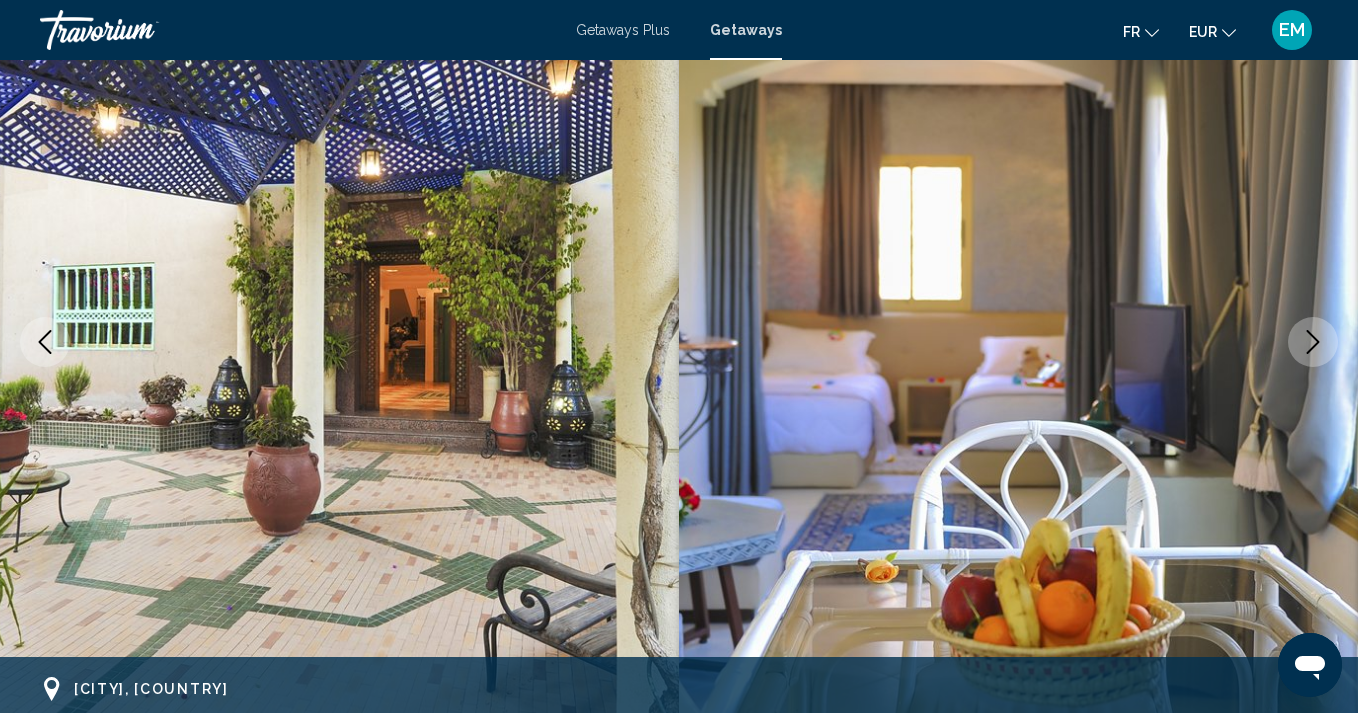 click 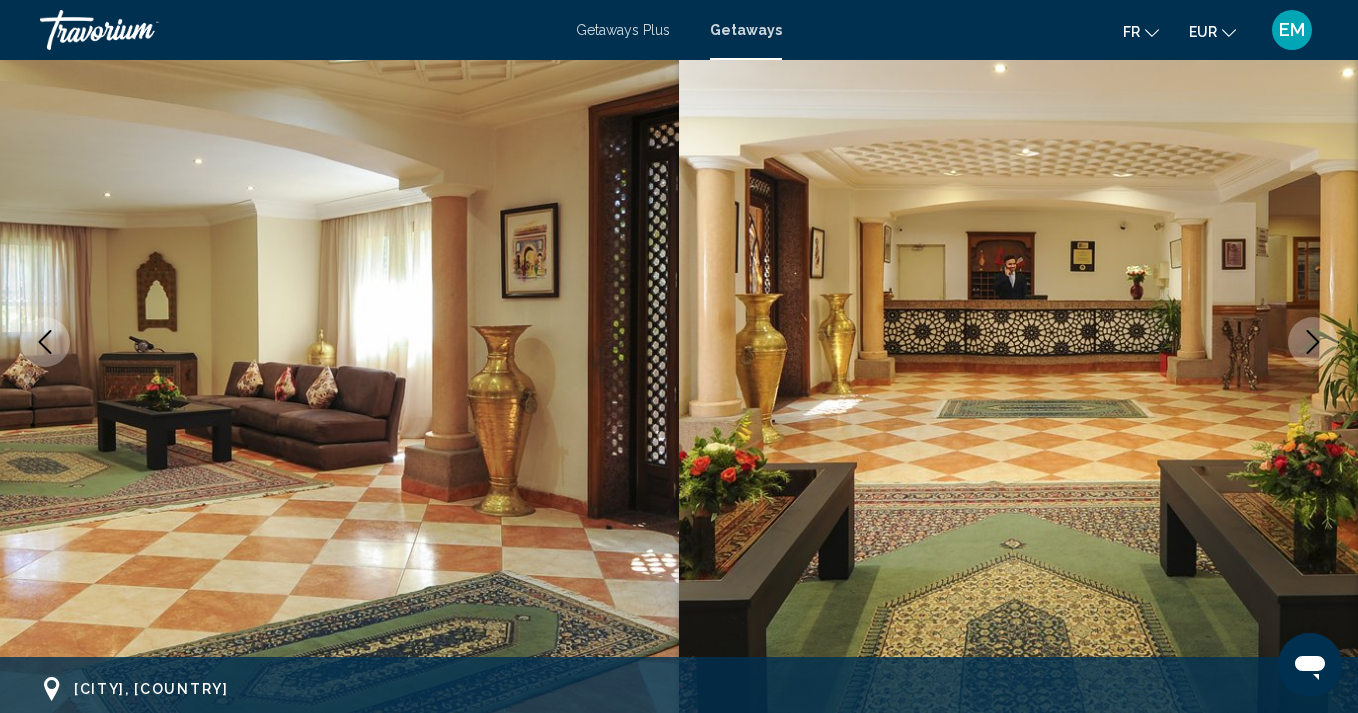 click 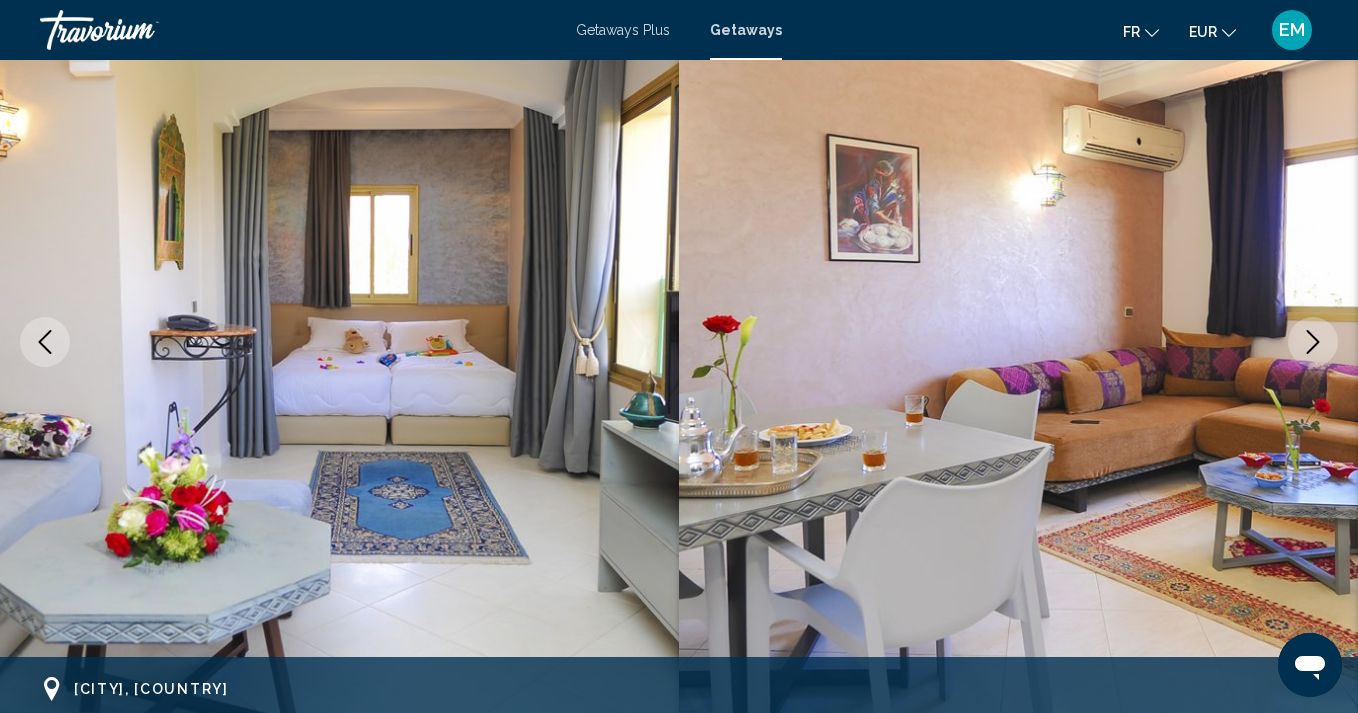 click 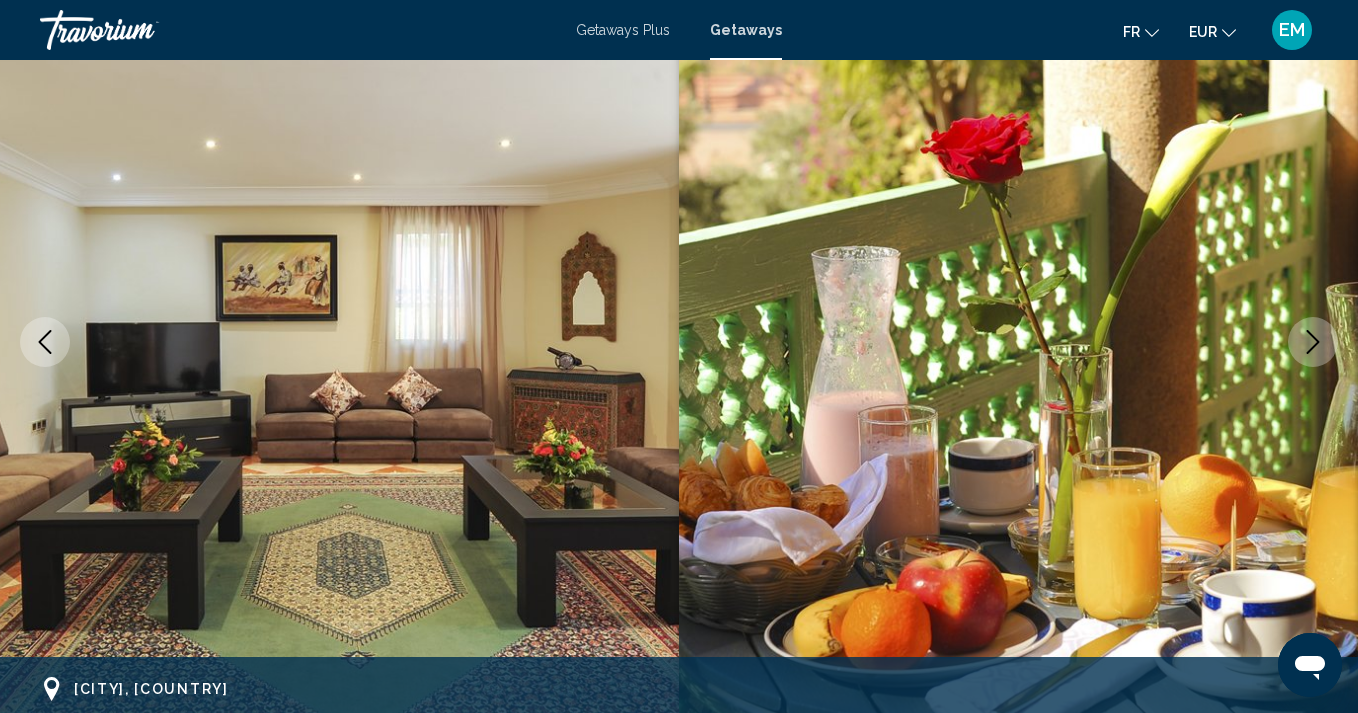click 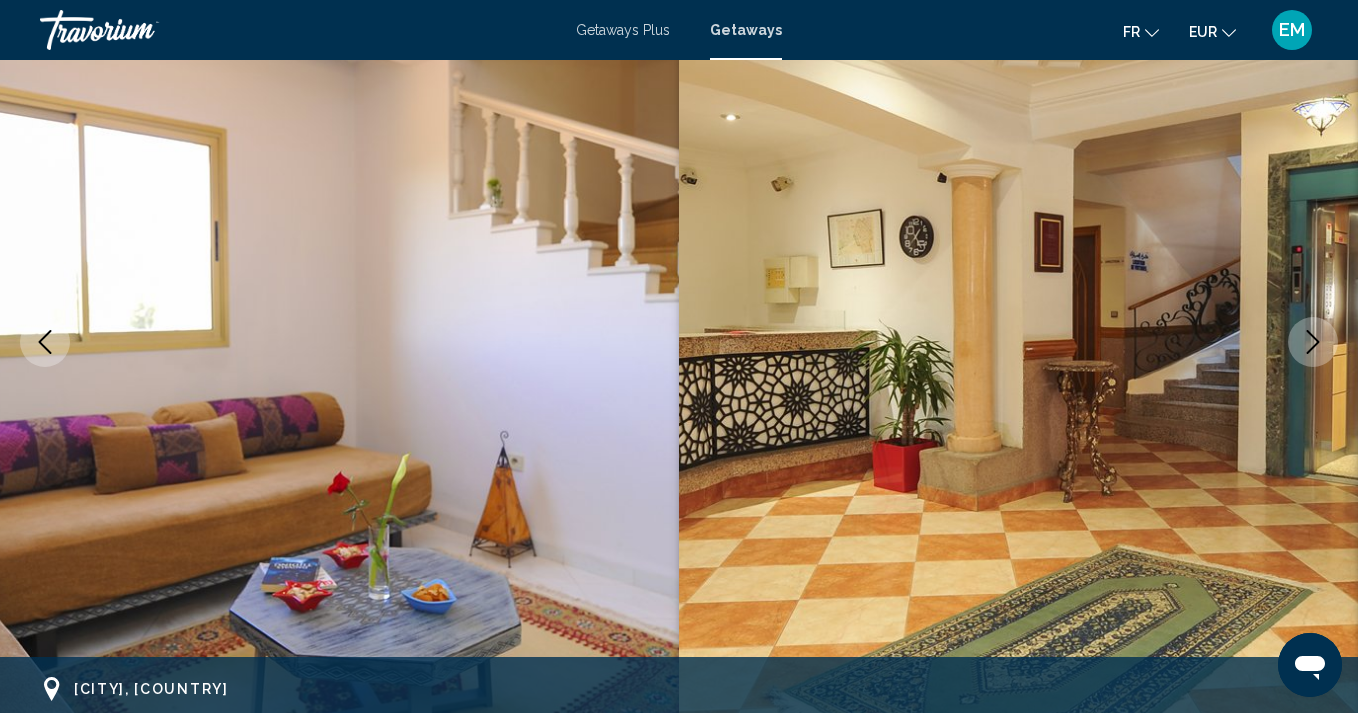 click 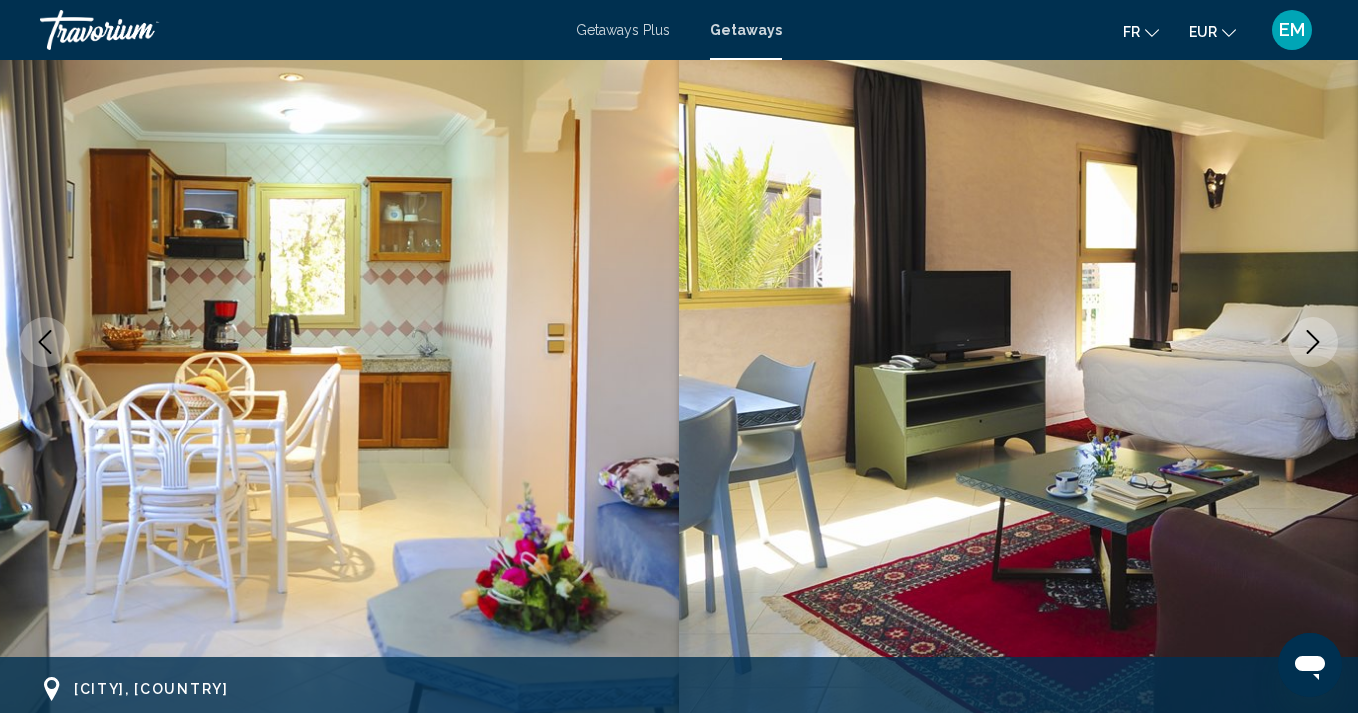 click 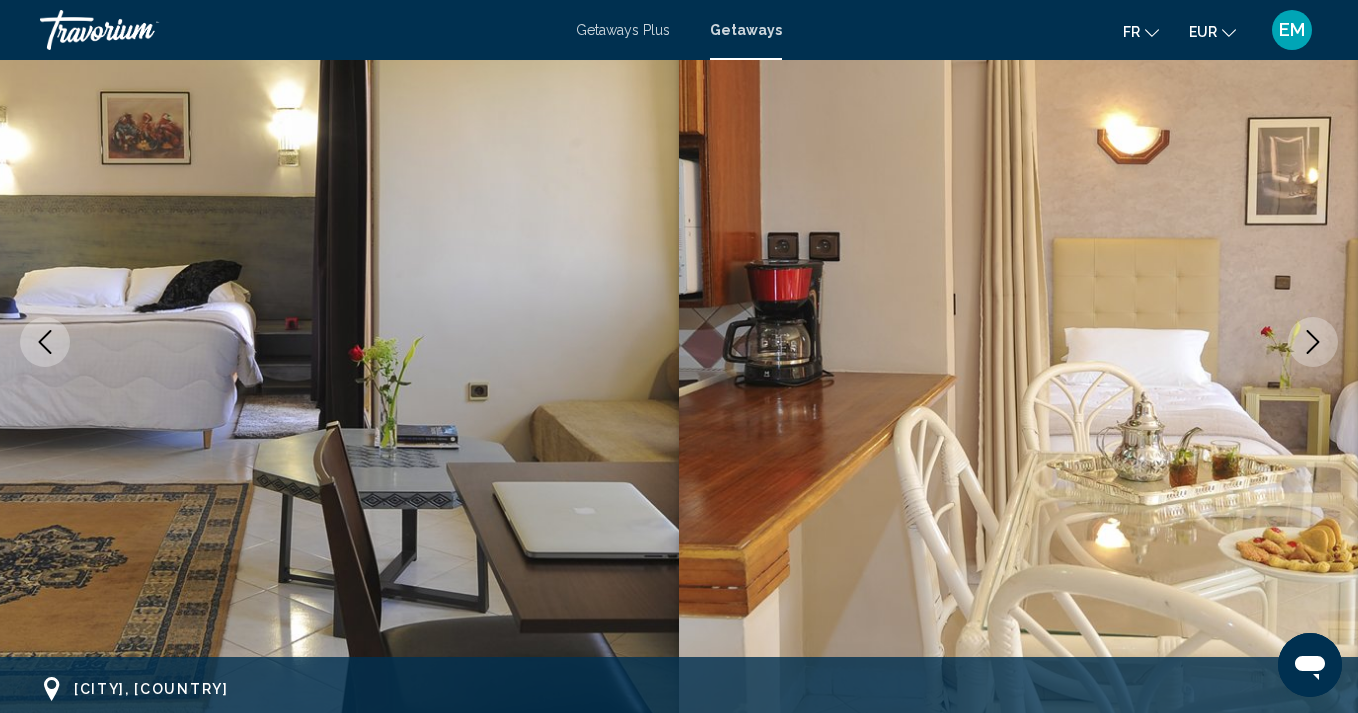 click 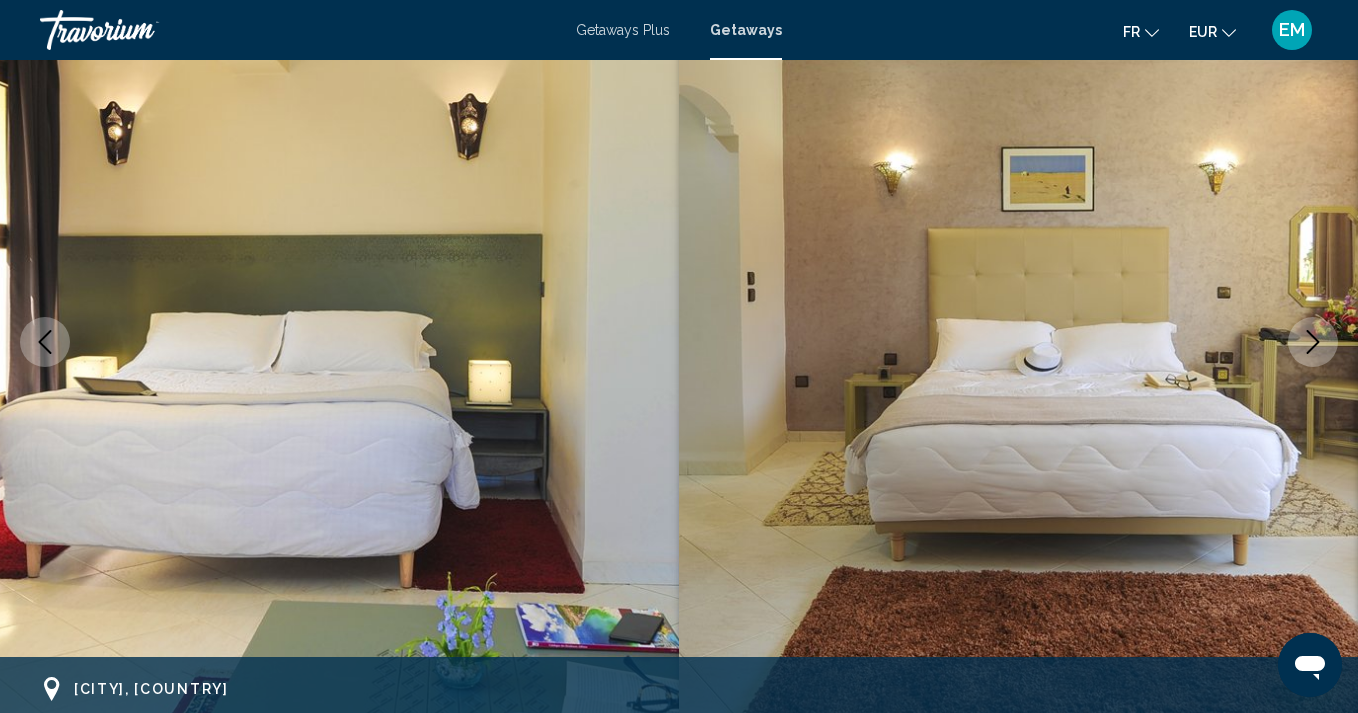 click 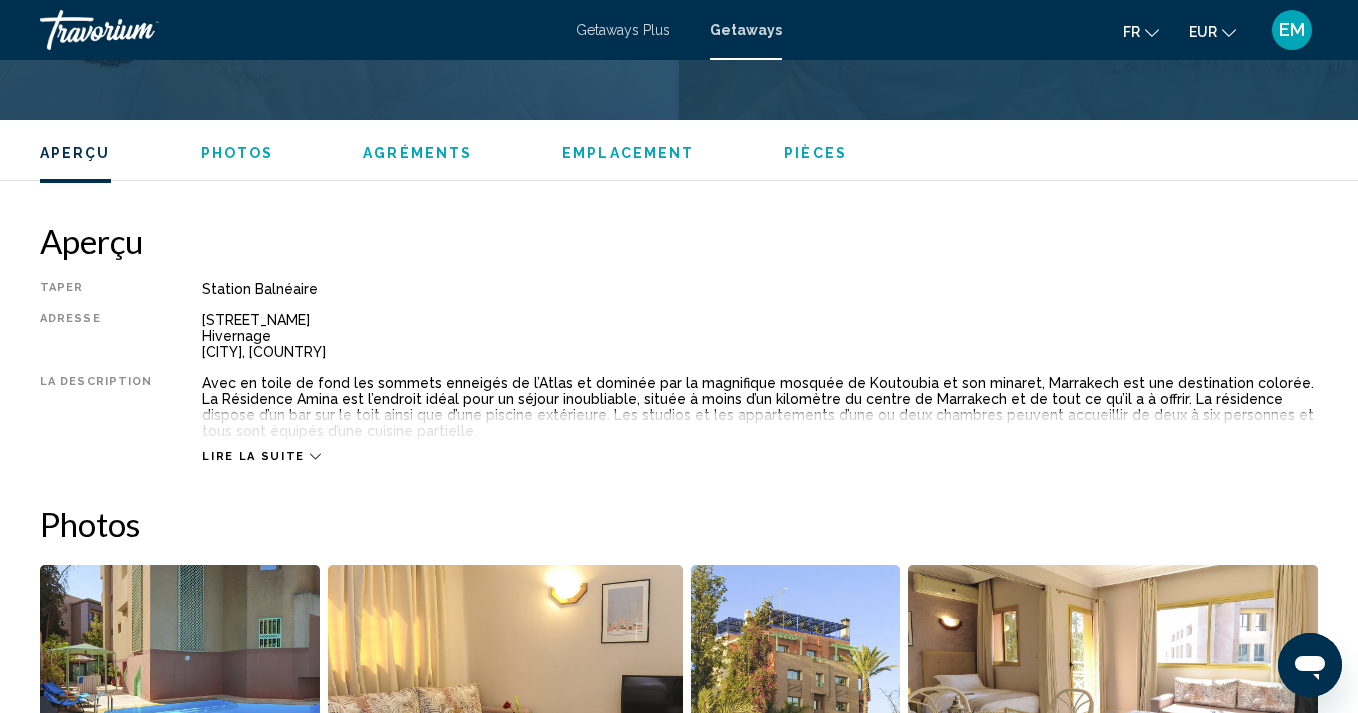 scroll, scrollTop: 982, scrollLeft: 0, axis: vertical 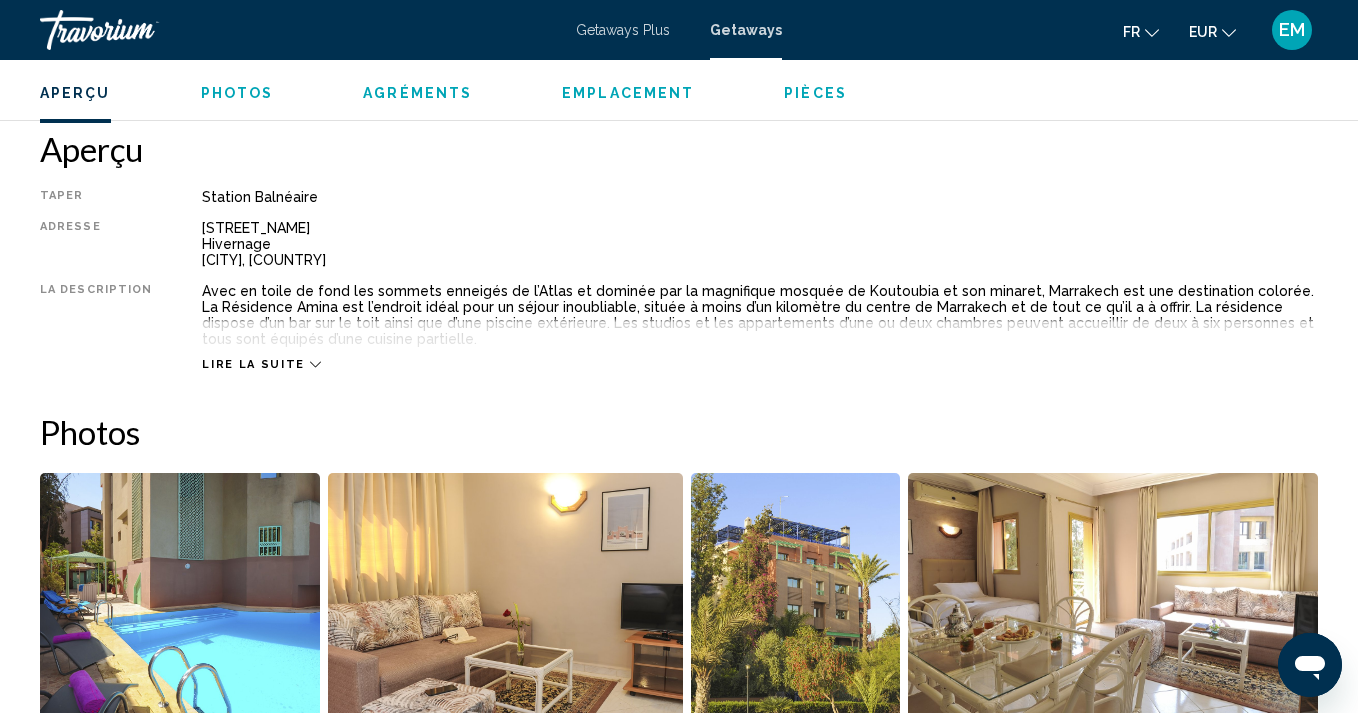 click at bounding box center [140, 30] 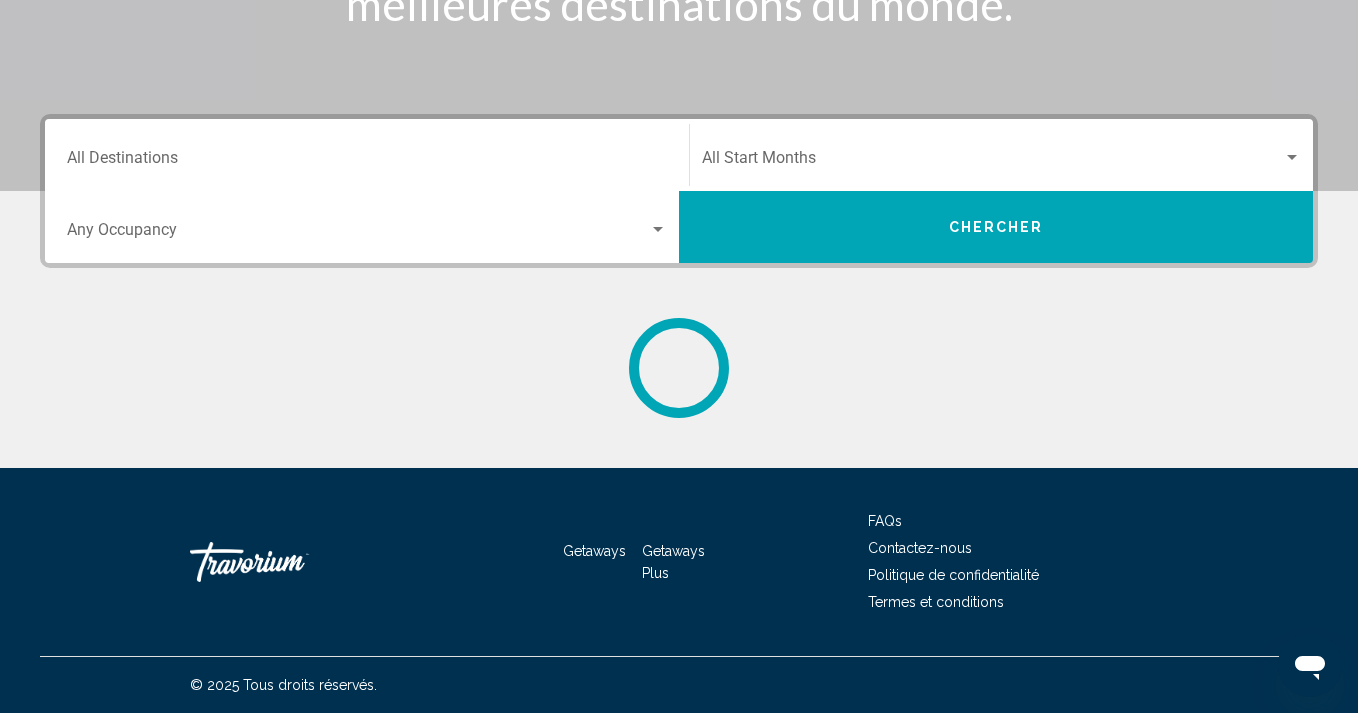 scroll, scrollTop: 0, scrollLeft: 0, axis: both 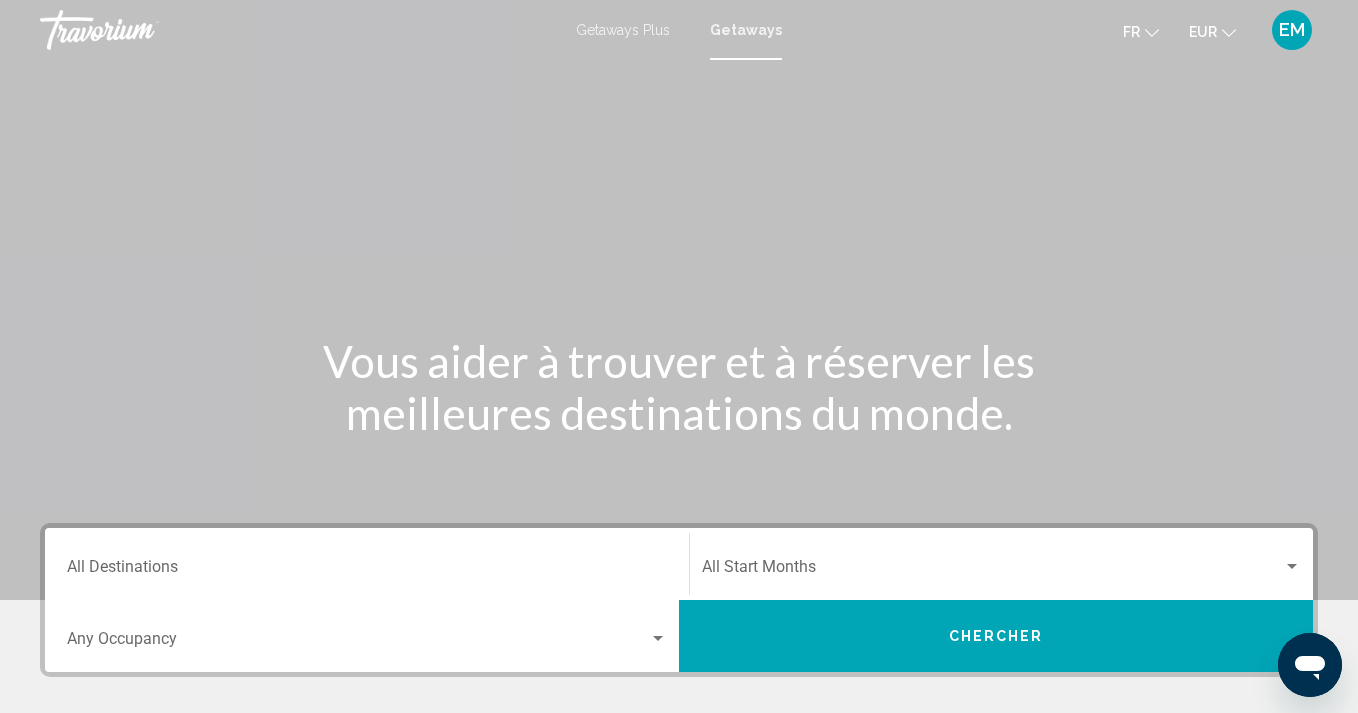 click at bounding box center [140, 30] 